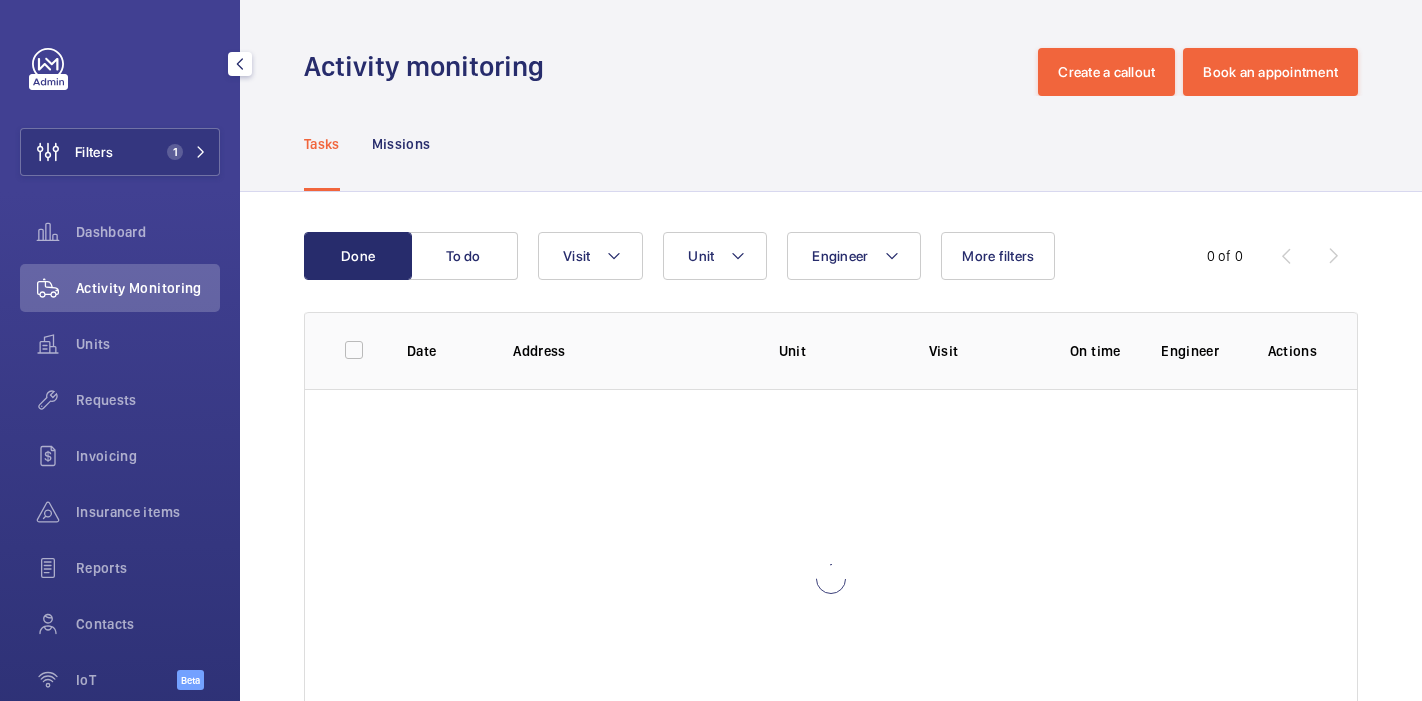 scroll, scrollTop: 0, scrollLeft: 0, axis: both 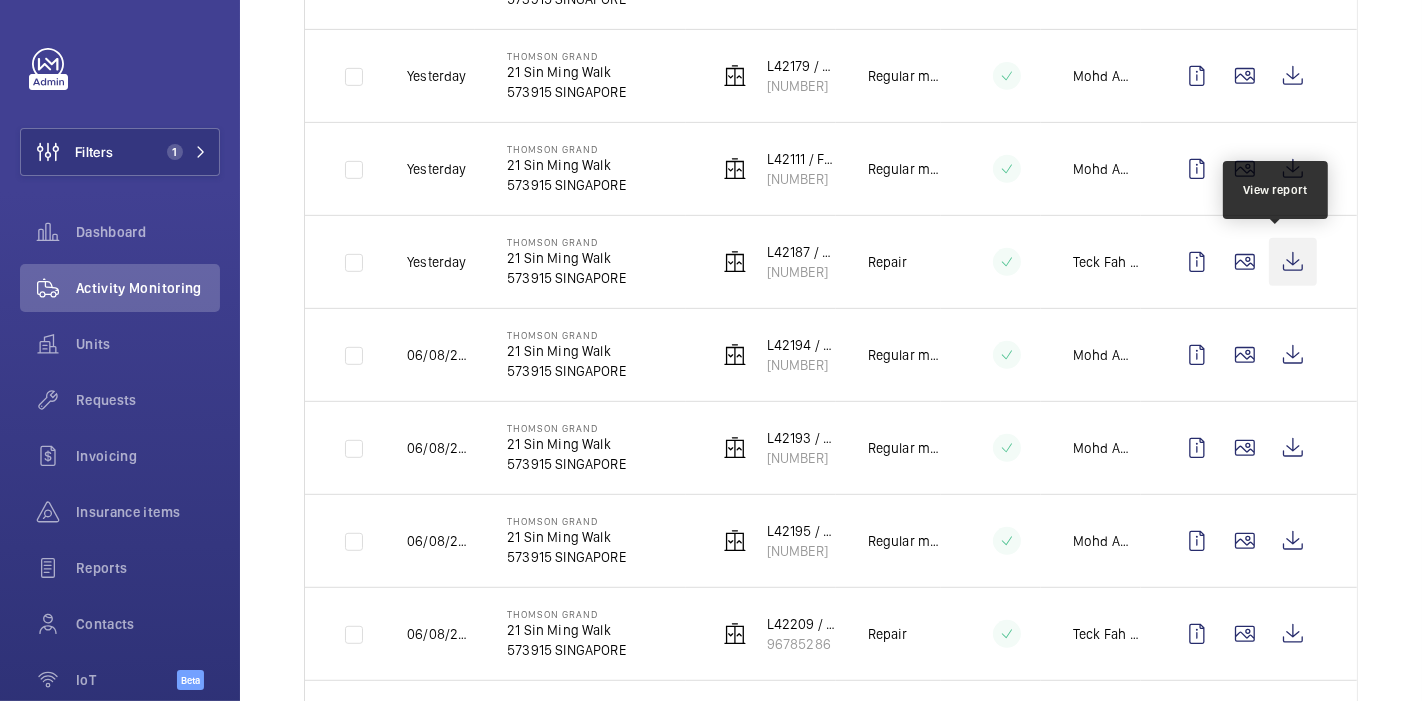 click 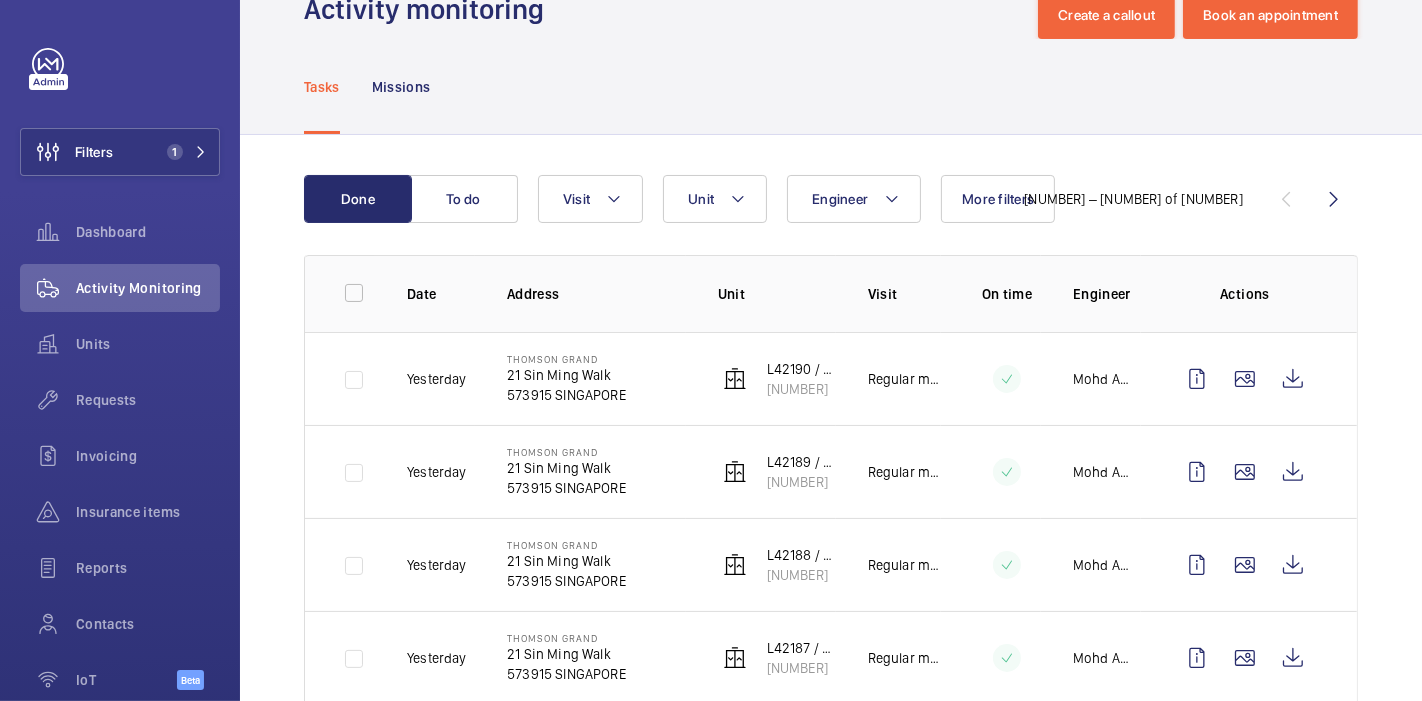 scroll, scrollTop: 0, scrollLeft: 0, axis: both 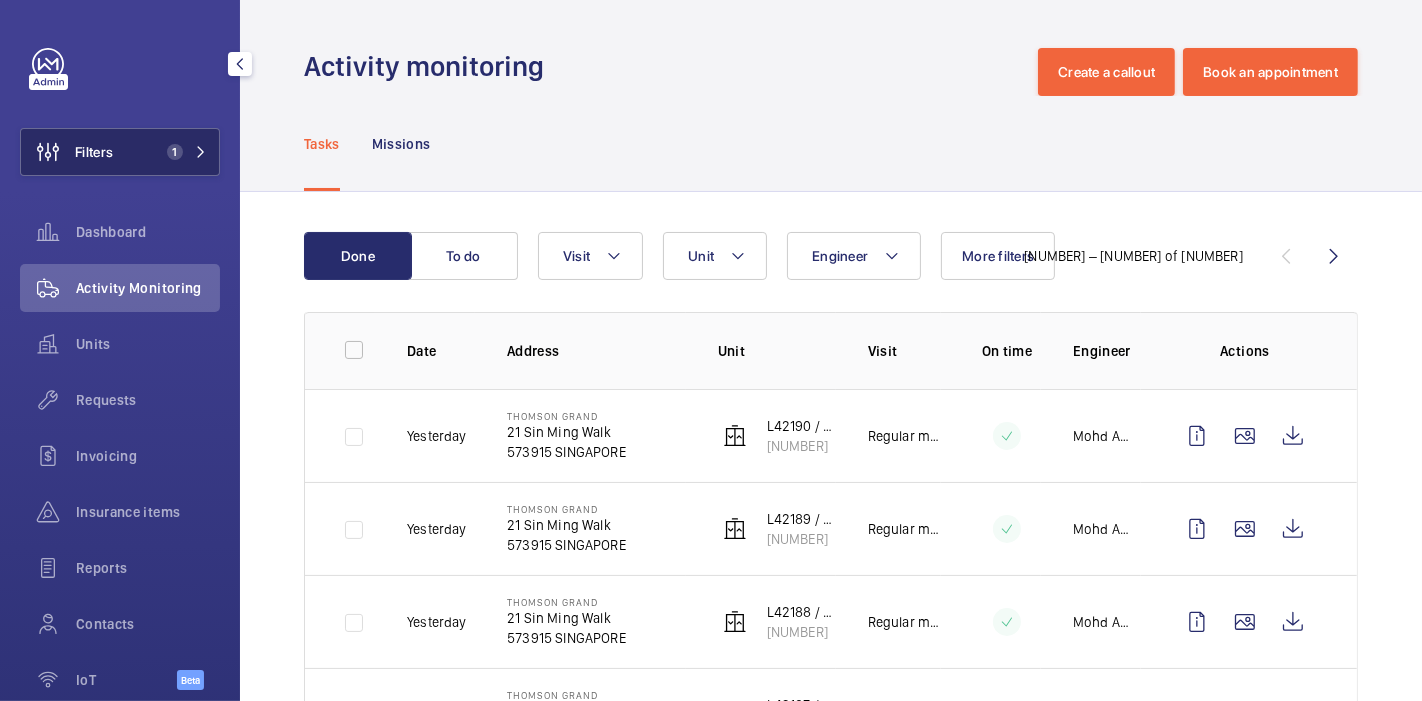 click on "Filters 1" 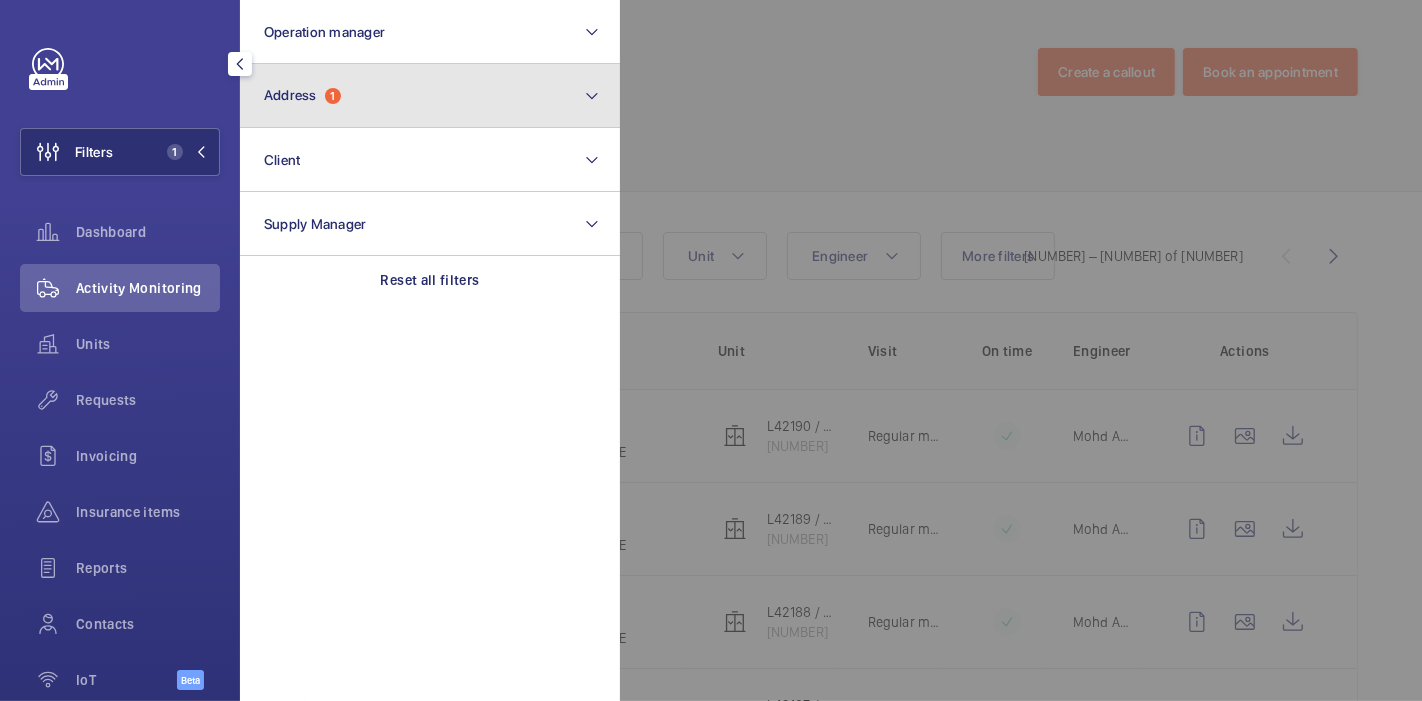 click on "Address  1" 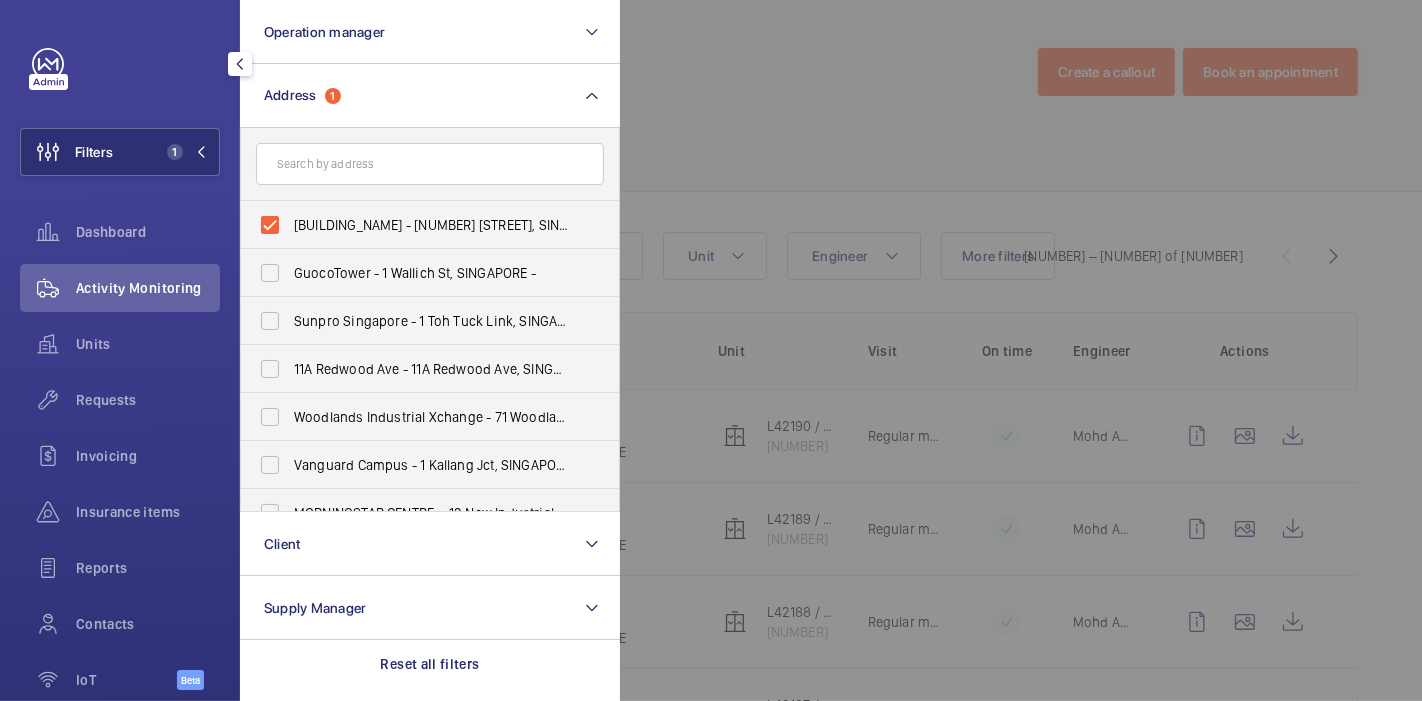 click on "[BUILDING_NAME] - [NUMBER] [STREET], SINGAPORE [POSTAL_CODE]" at bounding box center (415, 225) 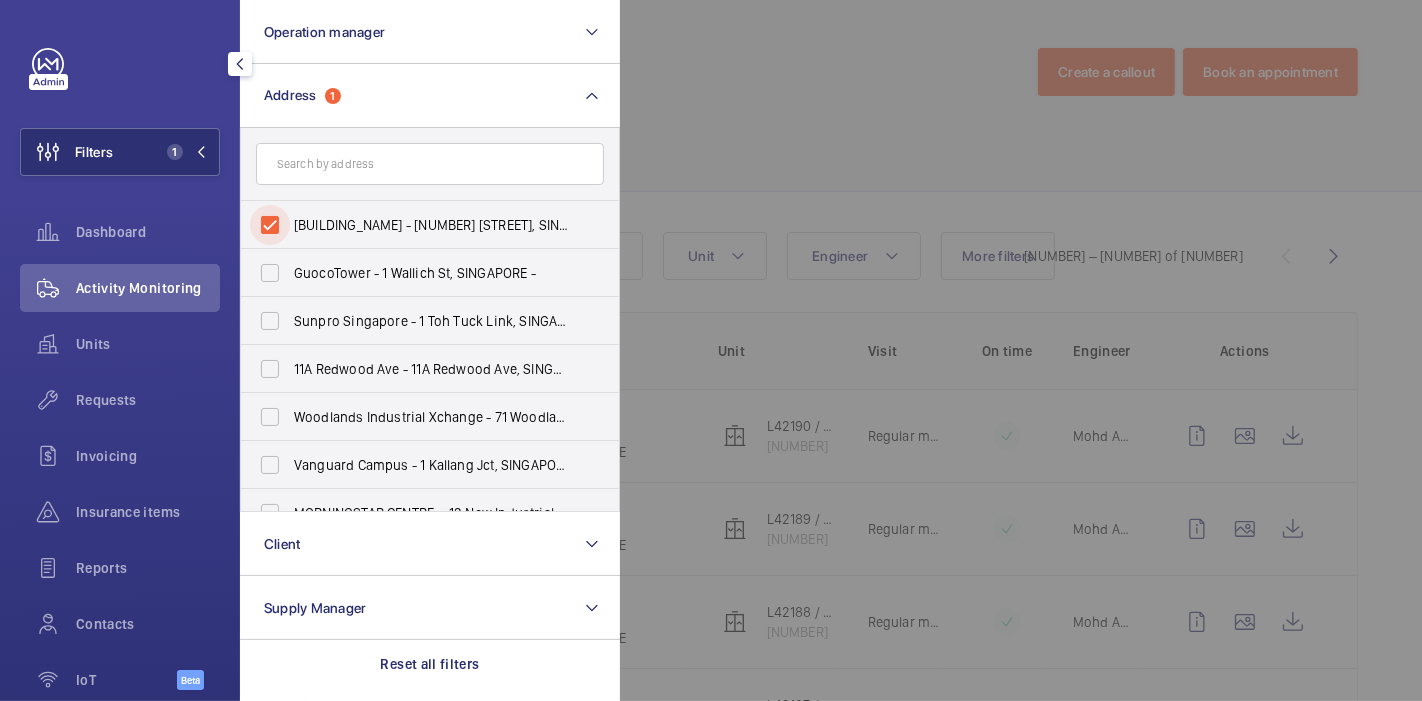 click on "[BUILDING_NAME] - [NUMBER] [STREET], SINGAPORE [POSTAL_CODE]" at bounding box center [270, 225] 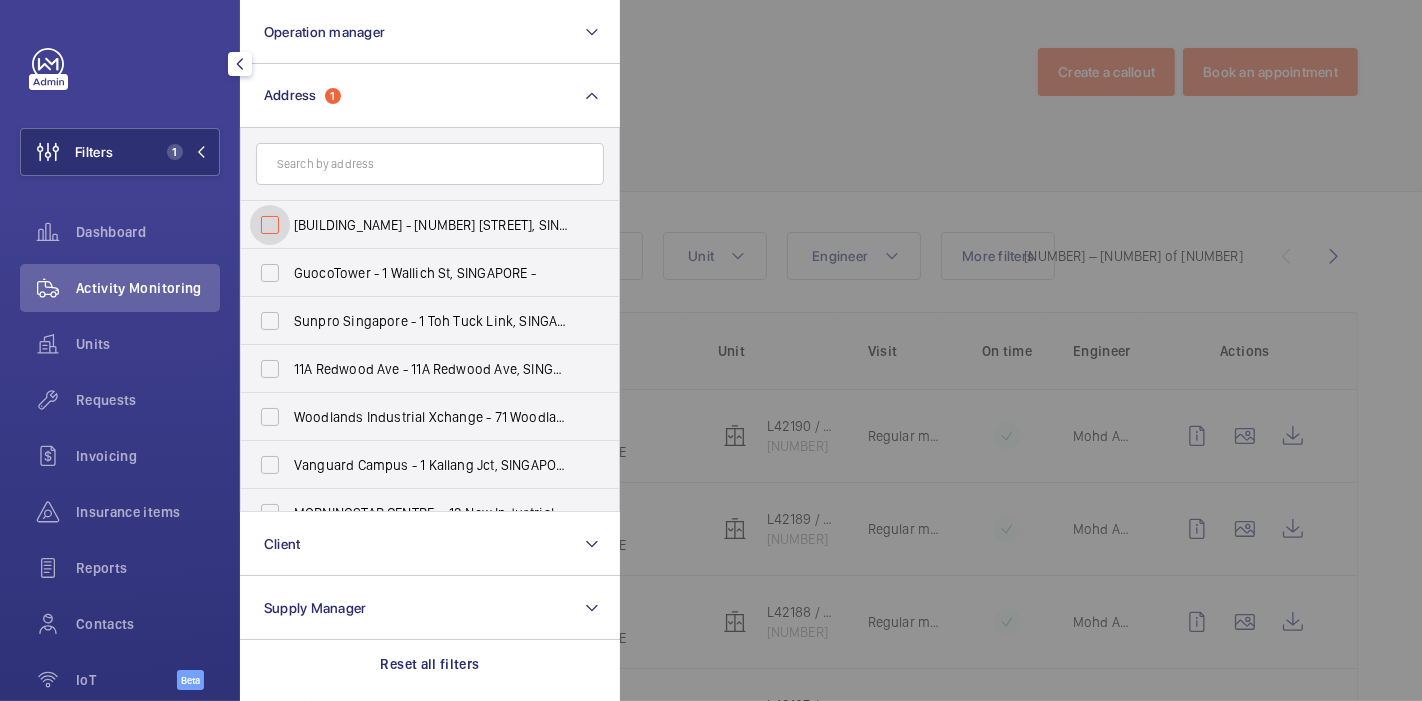 checkbox on "false" 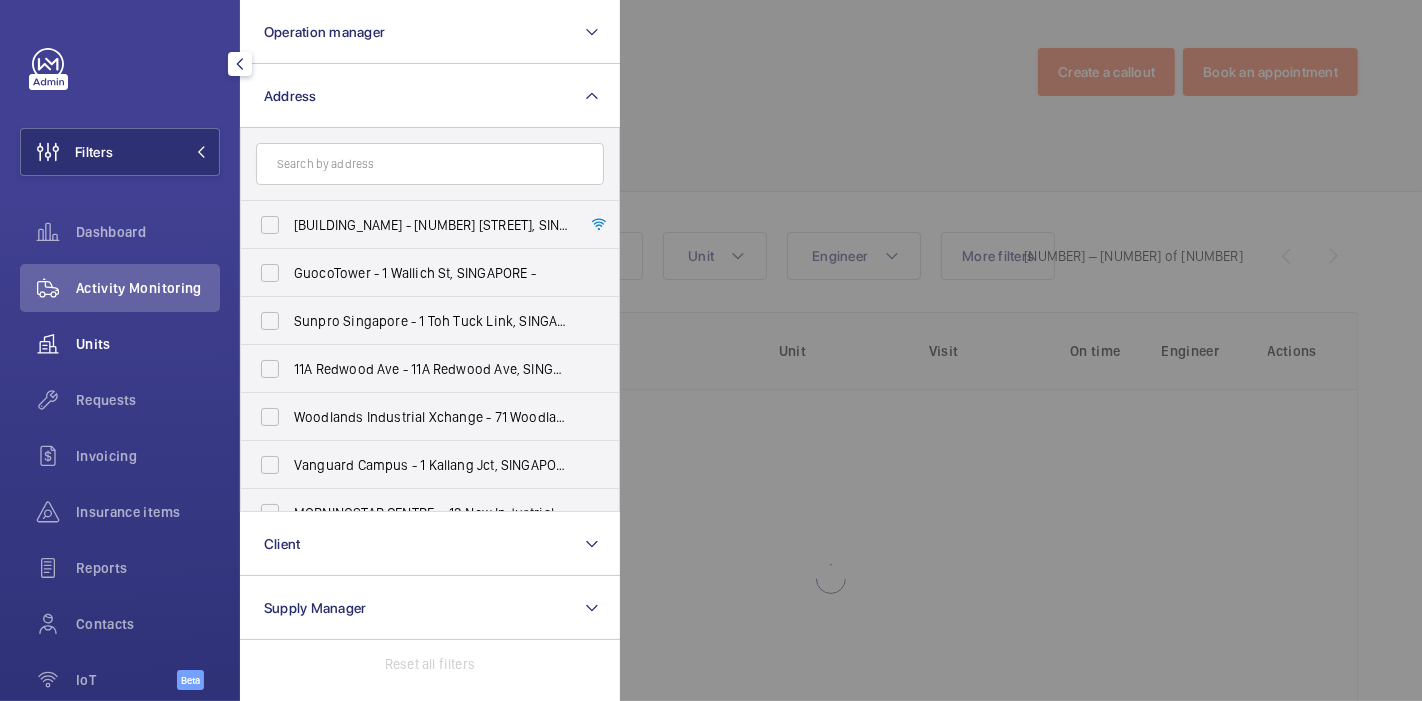 click on "Units" 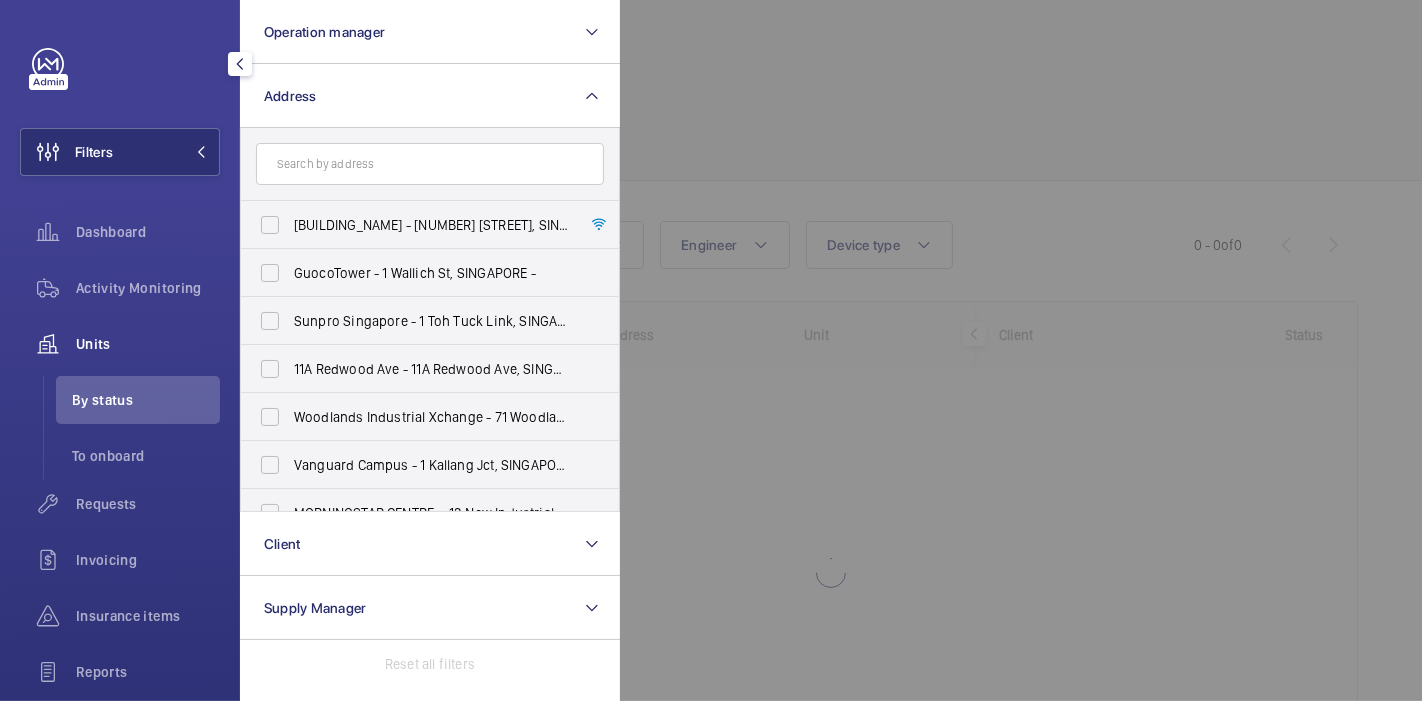 click 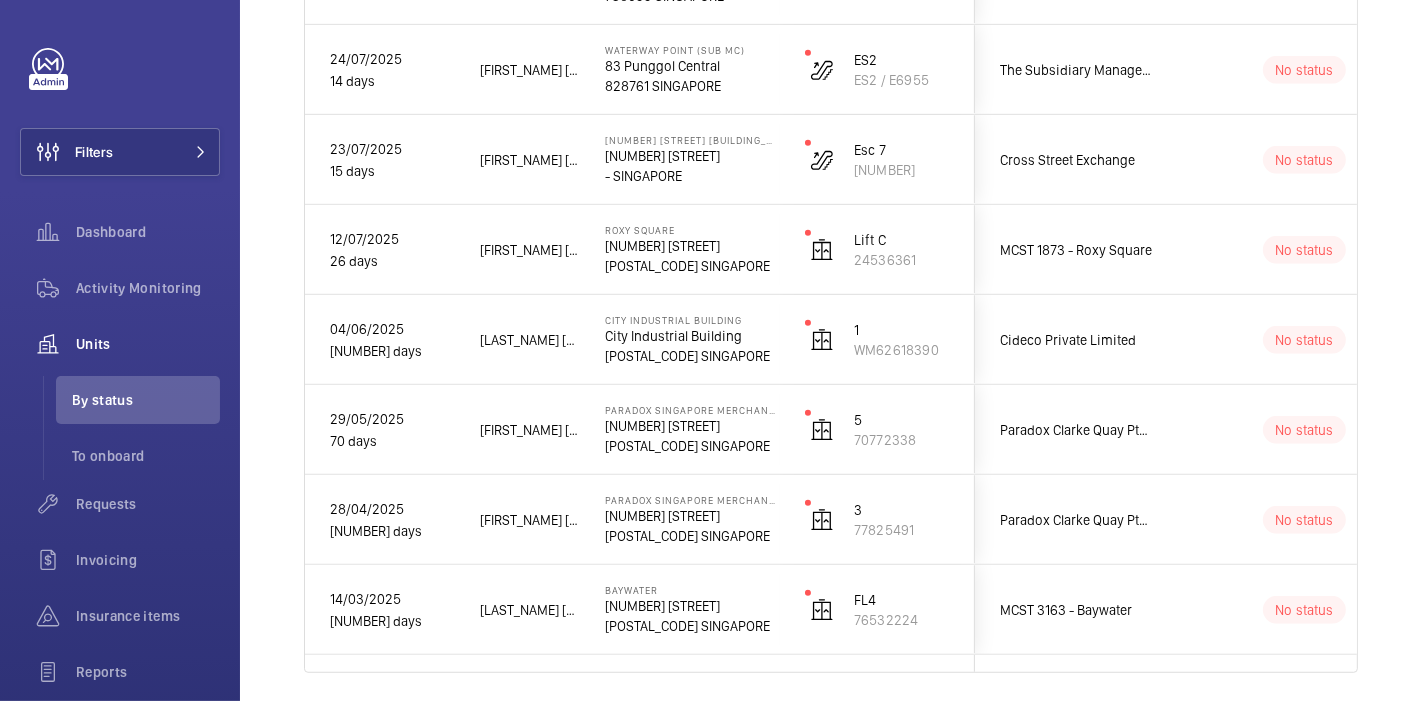 scroll, scrollTop: 0, scrollLeft: 0, axis: both 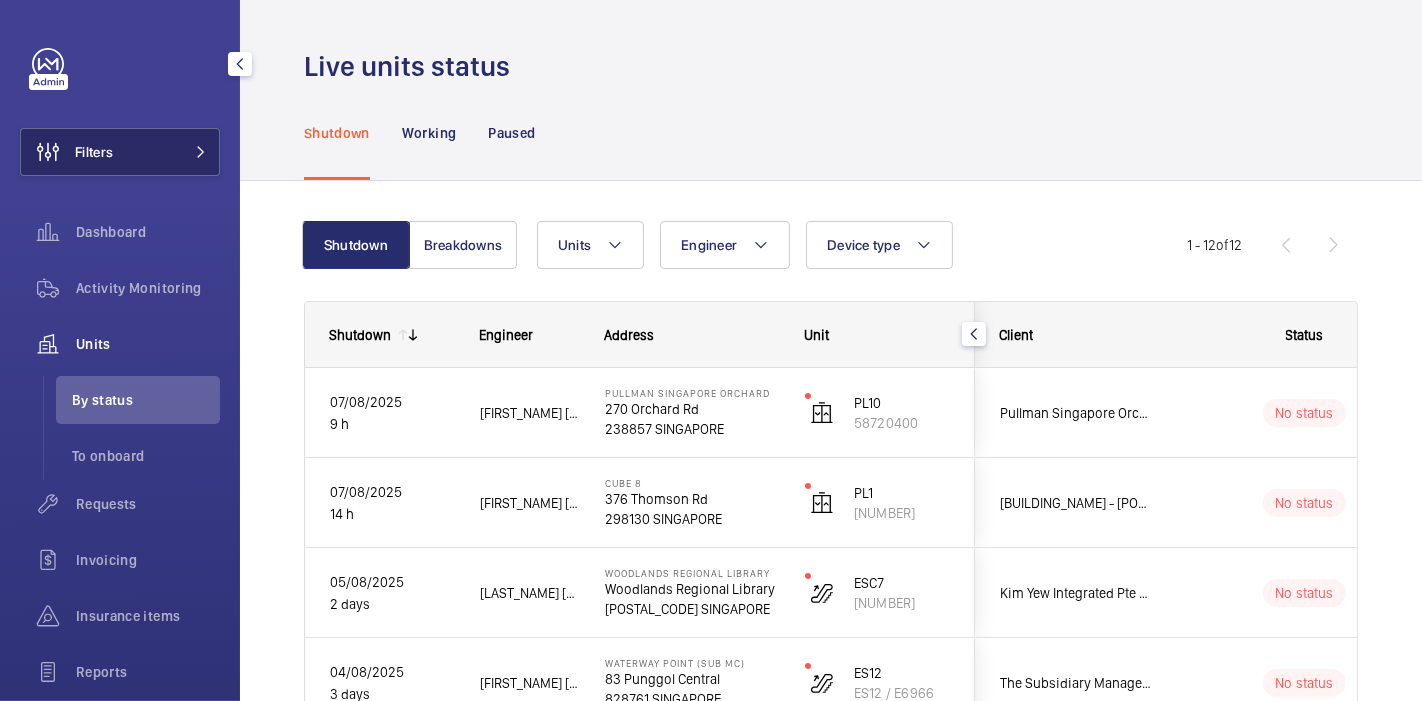 click on "Filters" 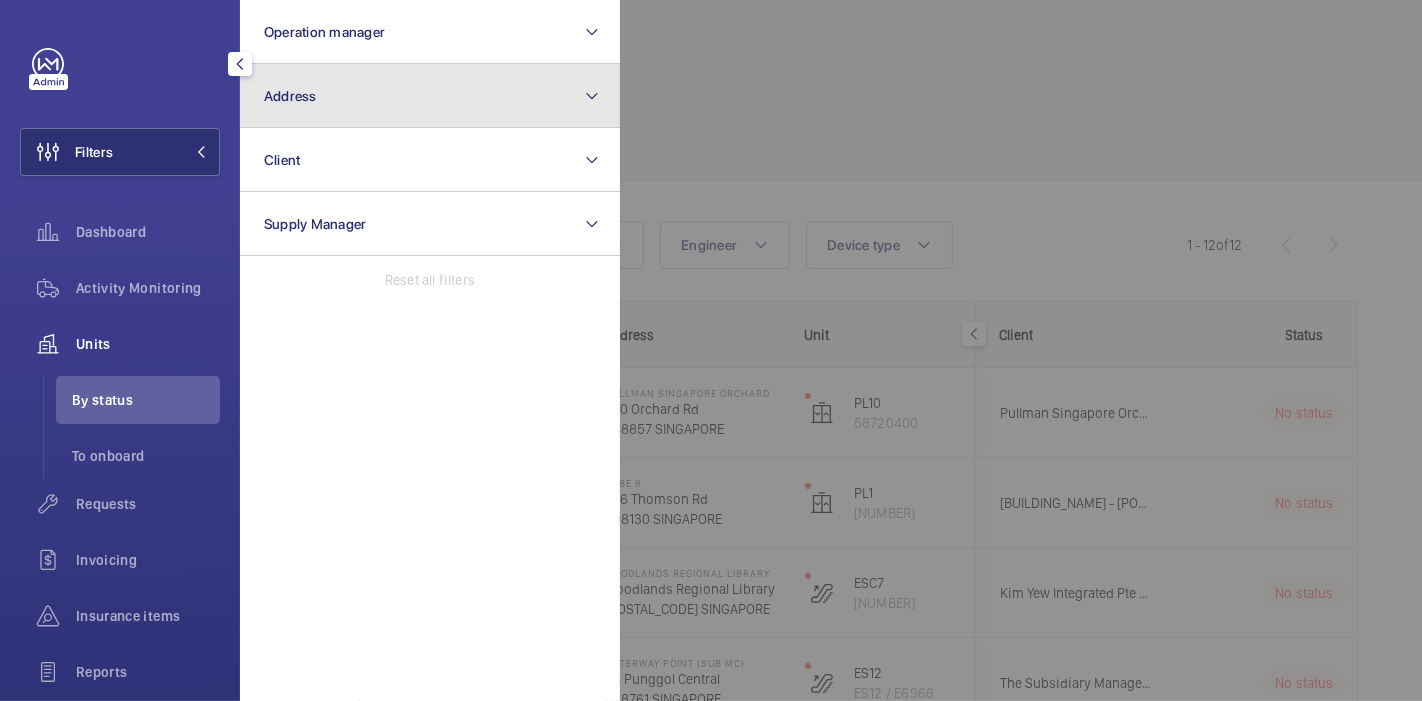 click on "Address" 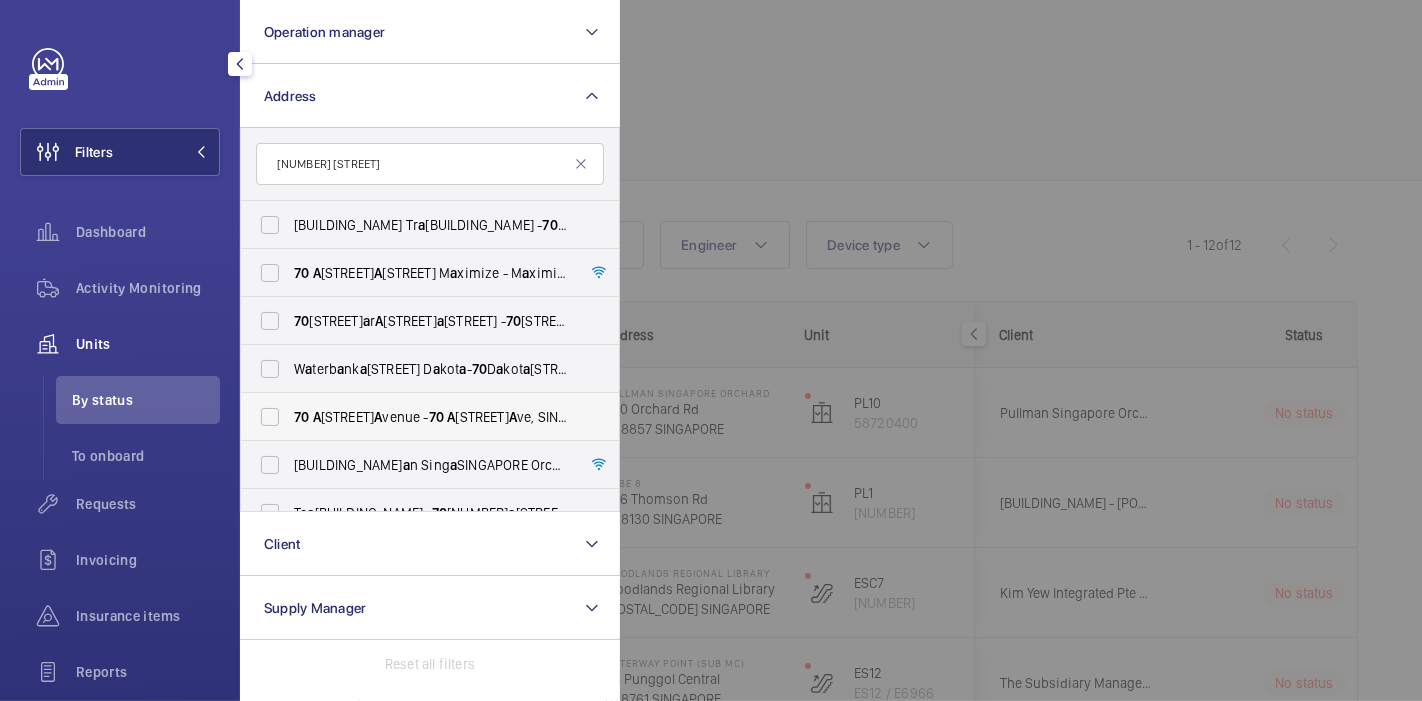 type on "[NUMBER] [STREET]" 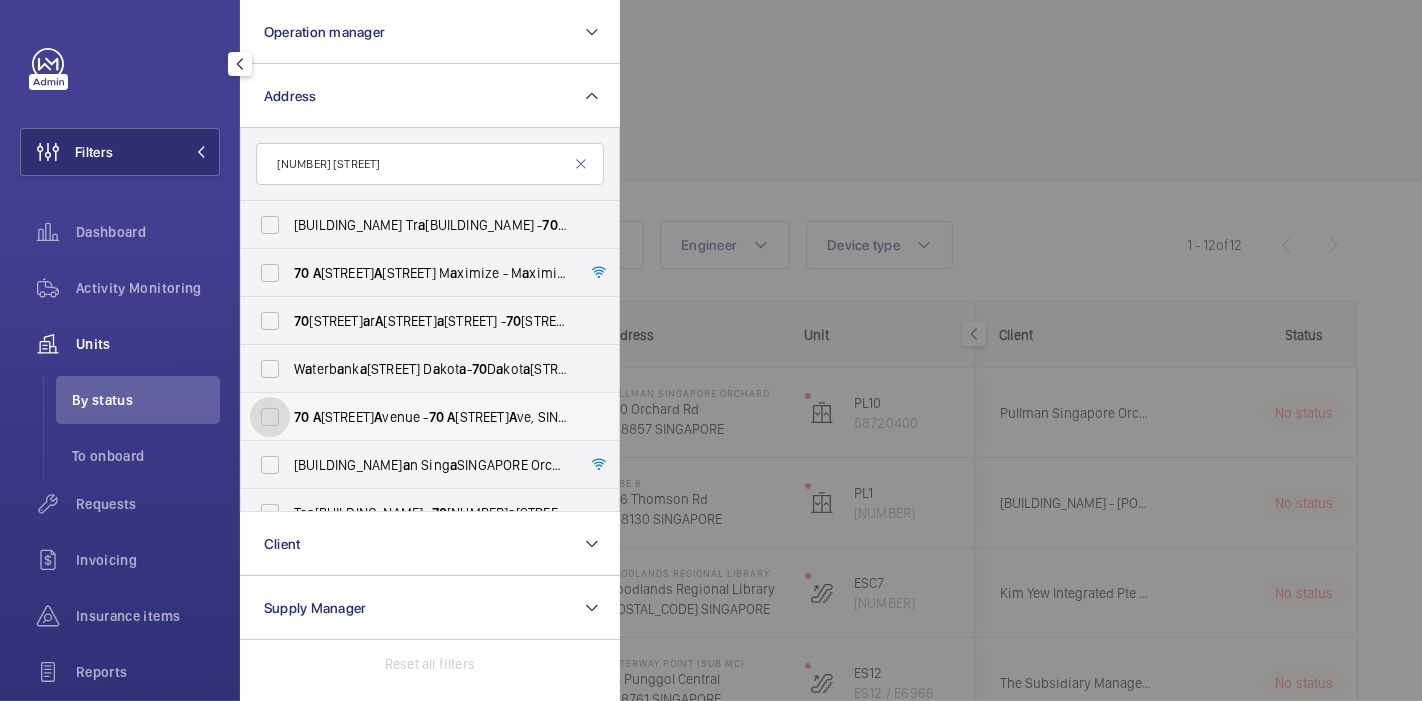 click on "[NUMBER] [STREET] -  [NUMBER] [STREET], SING A PORE [POSTAL_CODE]" at bounding box center (270, 417) 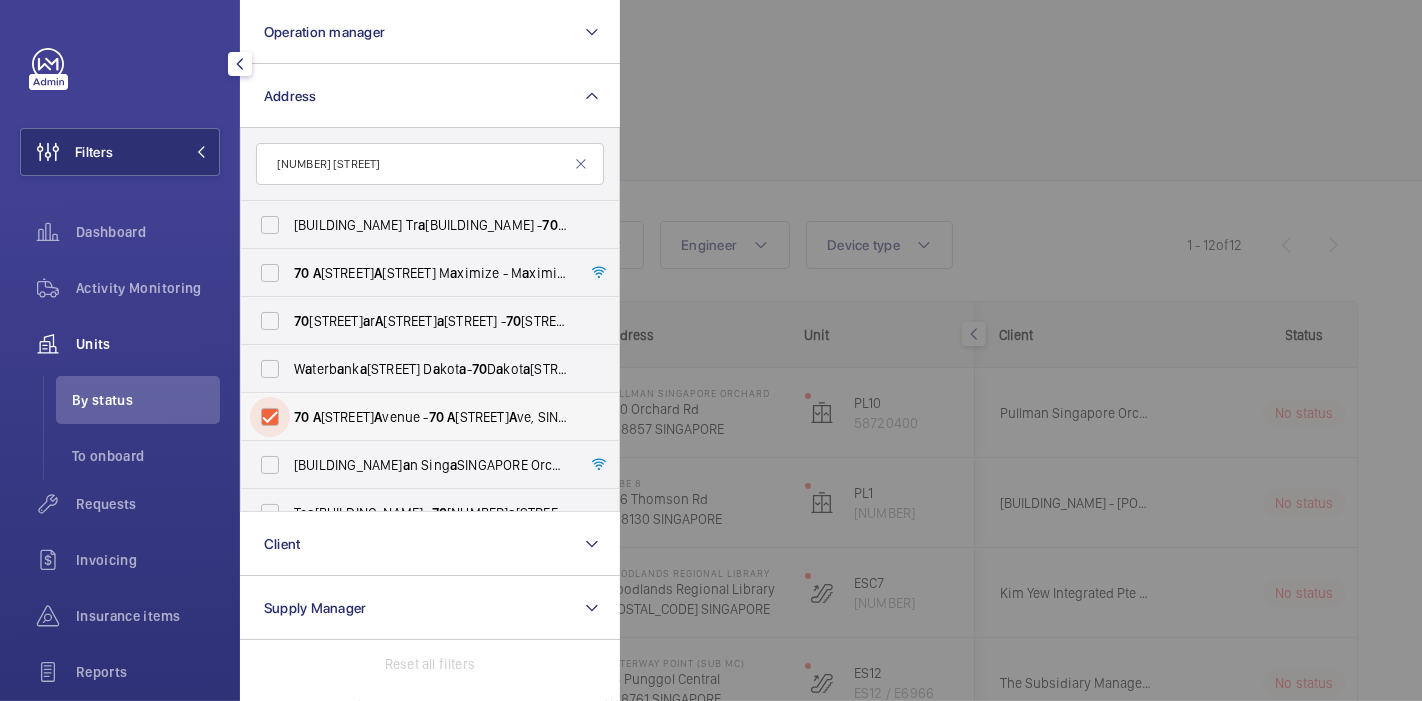 checkbox on "true" 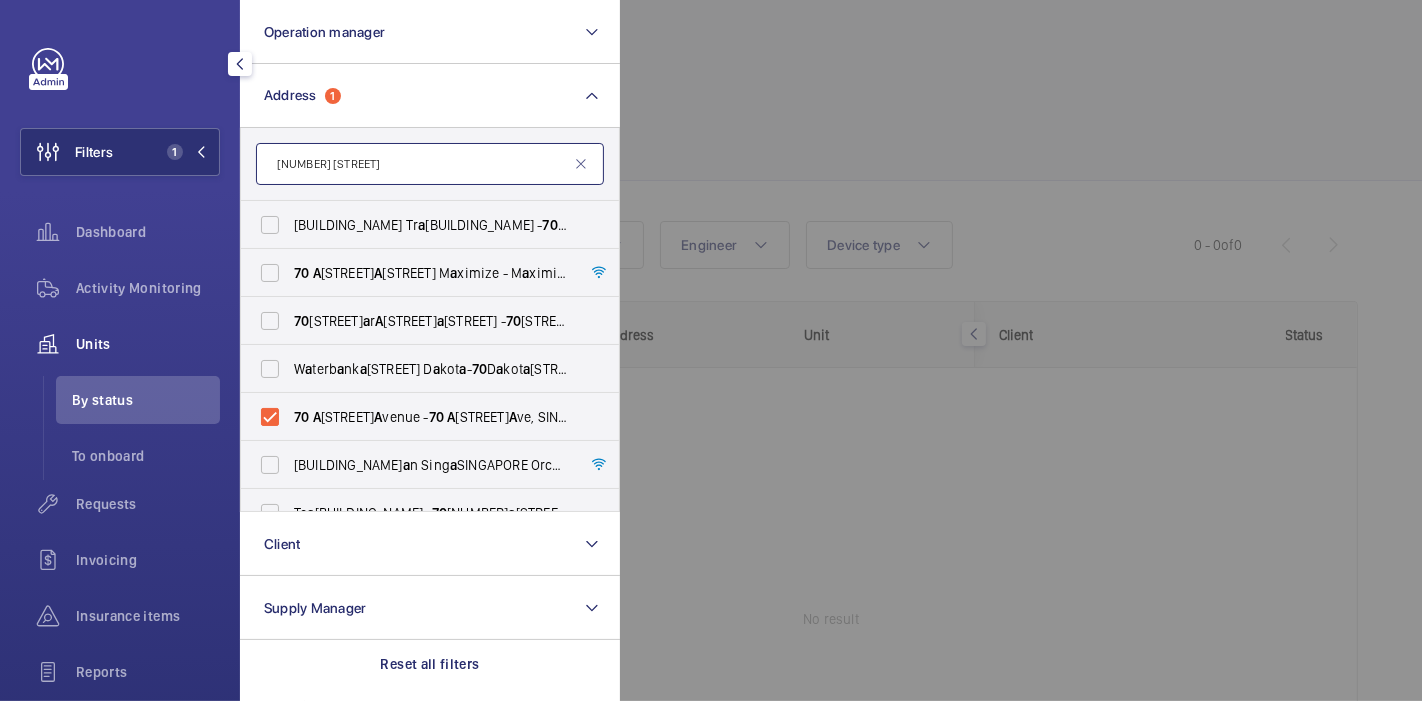 click on "[NUMBER] [STREET]" 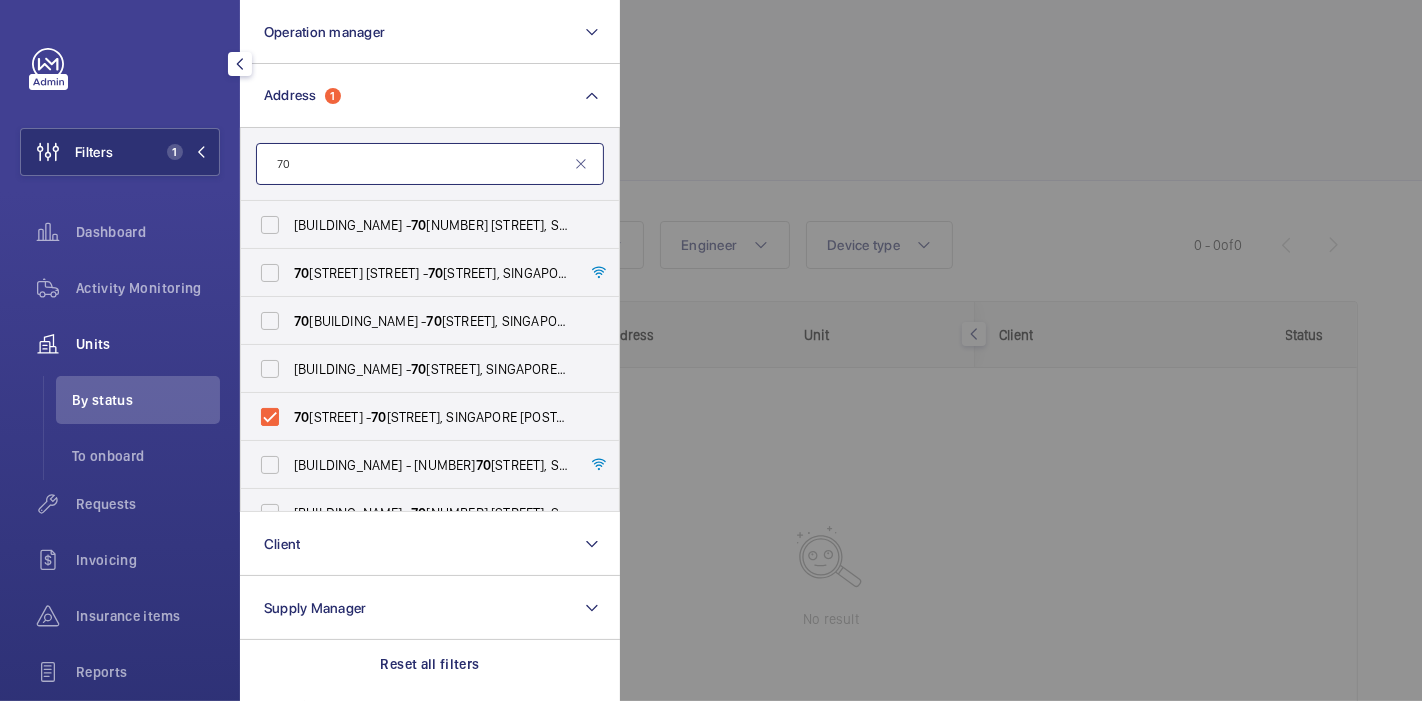 type on "7" 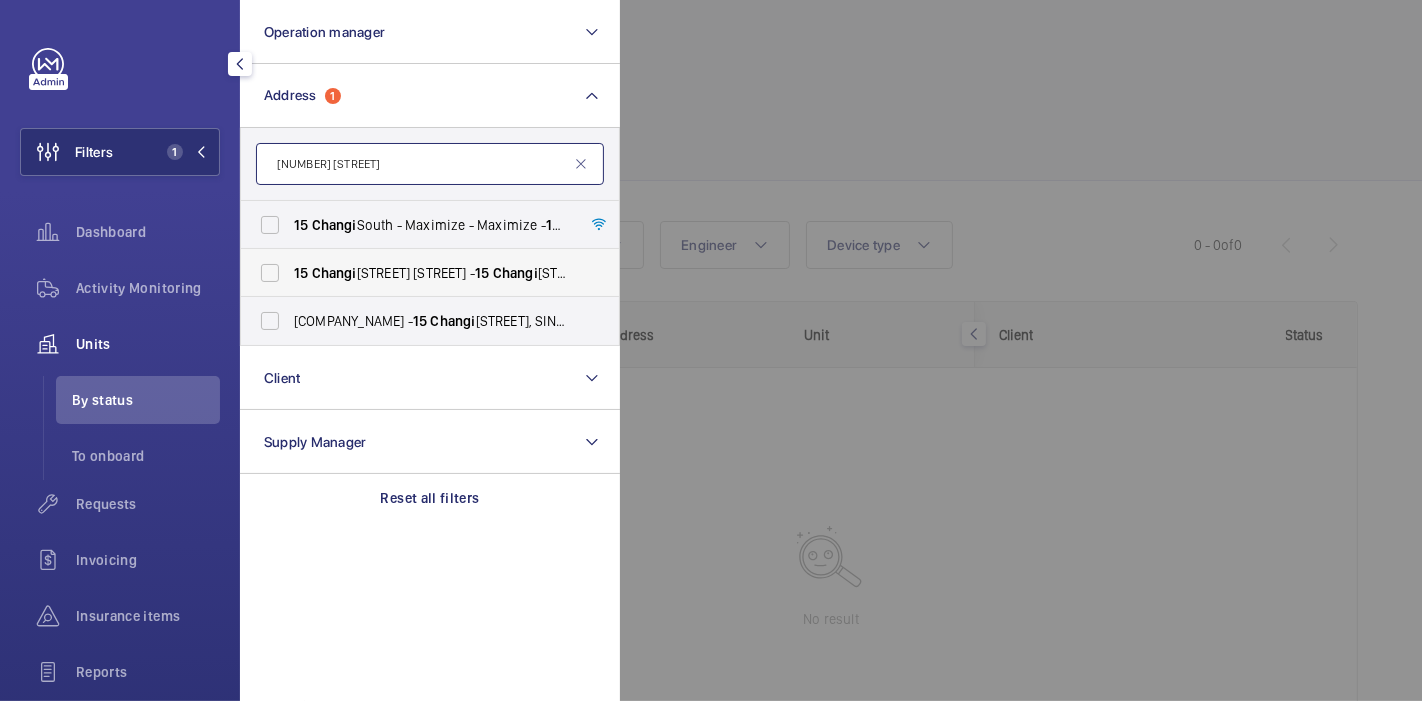 type on "[NUMBER] [STREET]" 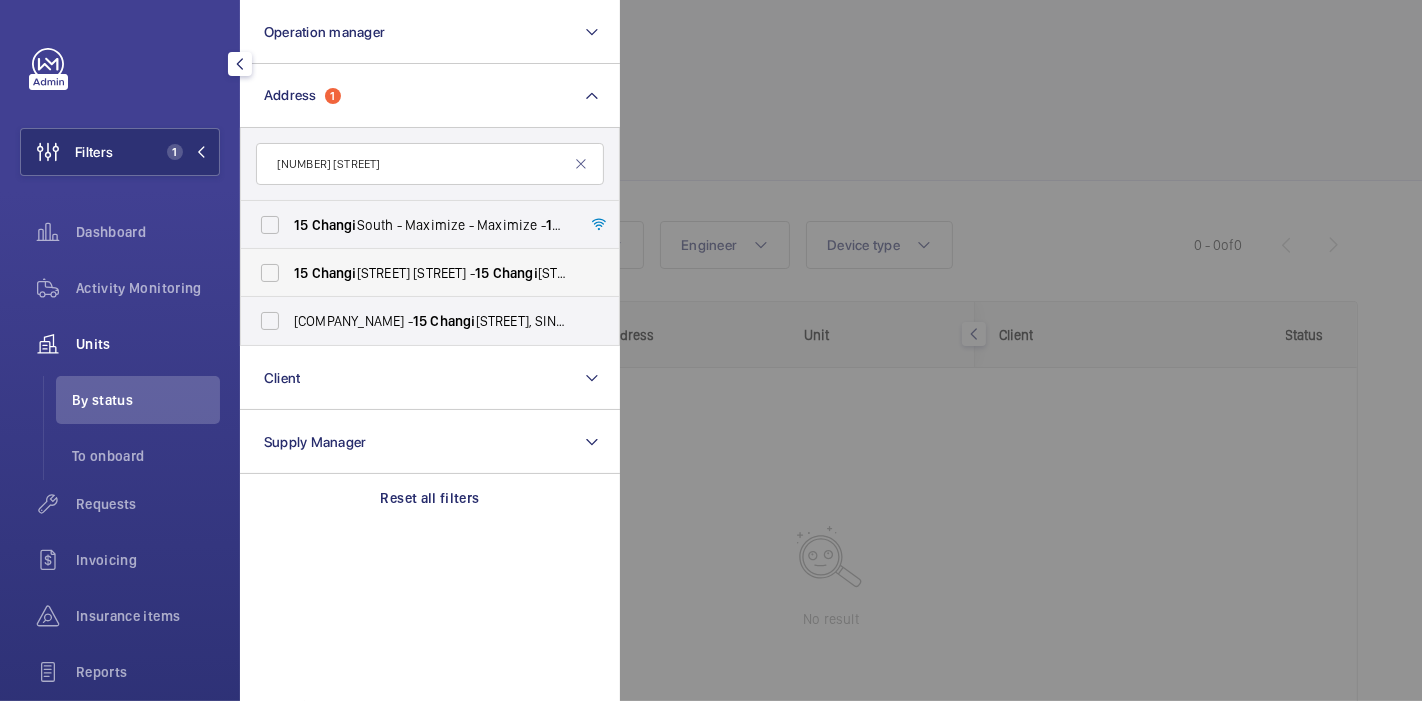 click on "[NUMBER]   [STREET] -  [NUMBER]   [STREET], SINGAPORE [POSTAL_CODE]" at bounding box center (415, 273) 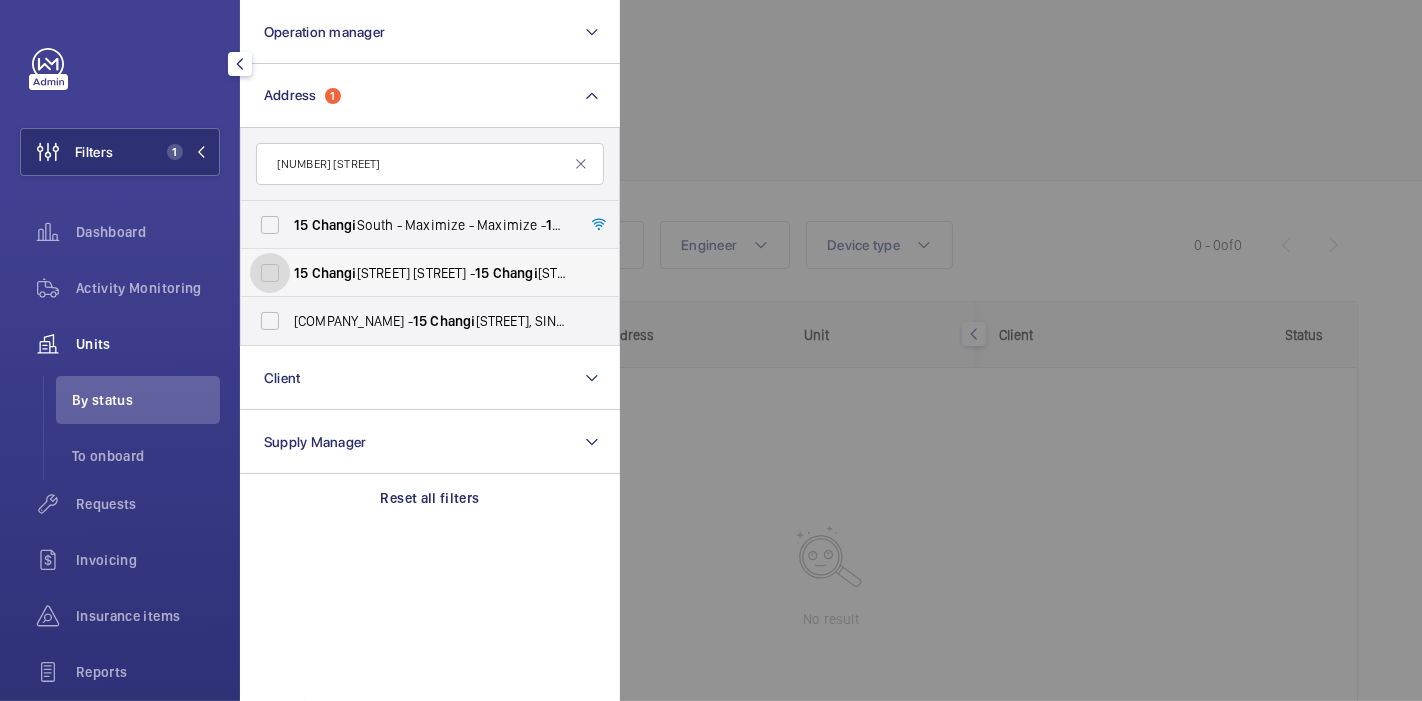 click on "[NUMBER]   [STREET] -  [NUMBER]   [STREET], SINGAPORE [POSTAL_CODE]" at bounding box center [270, 273] 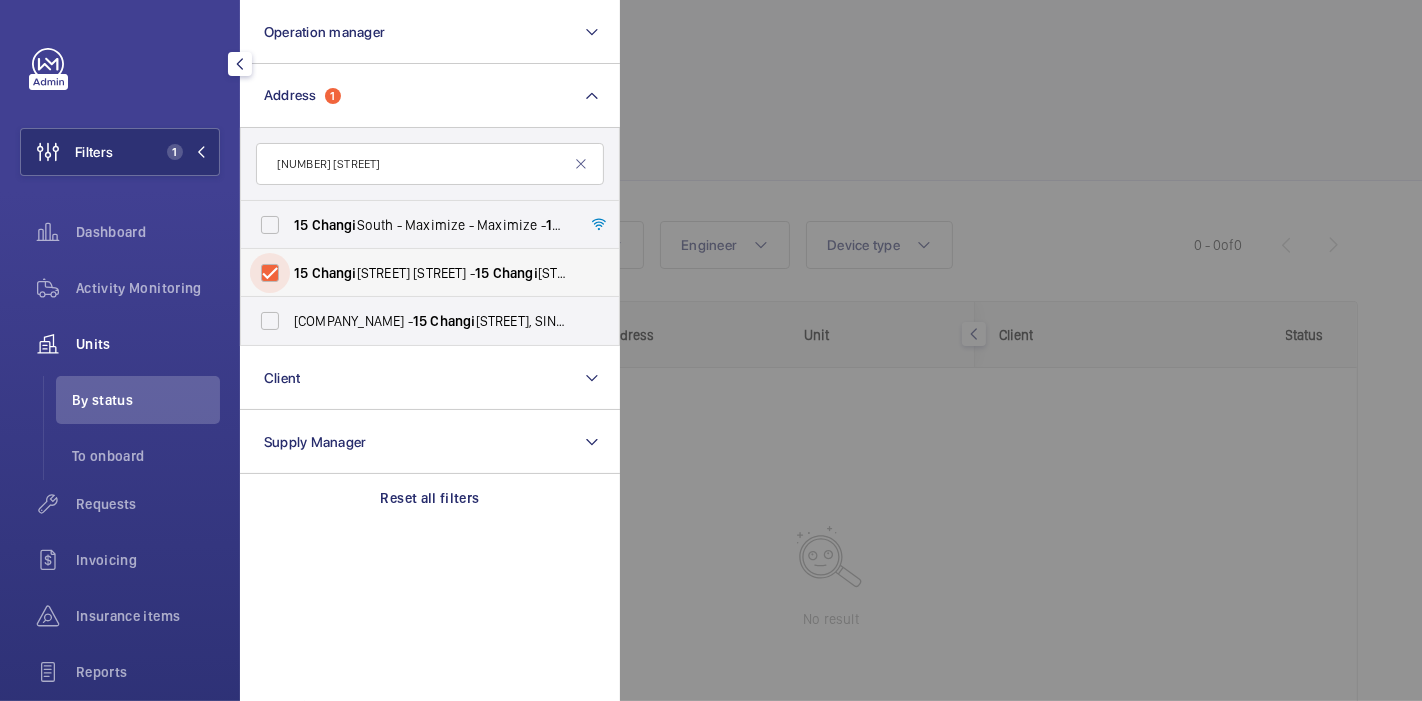 checkbox on "true" 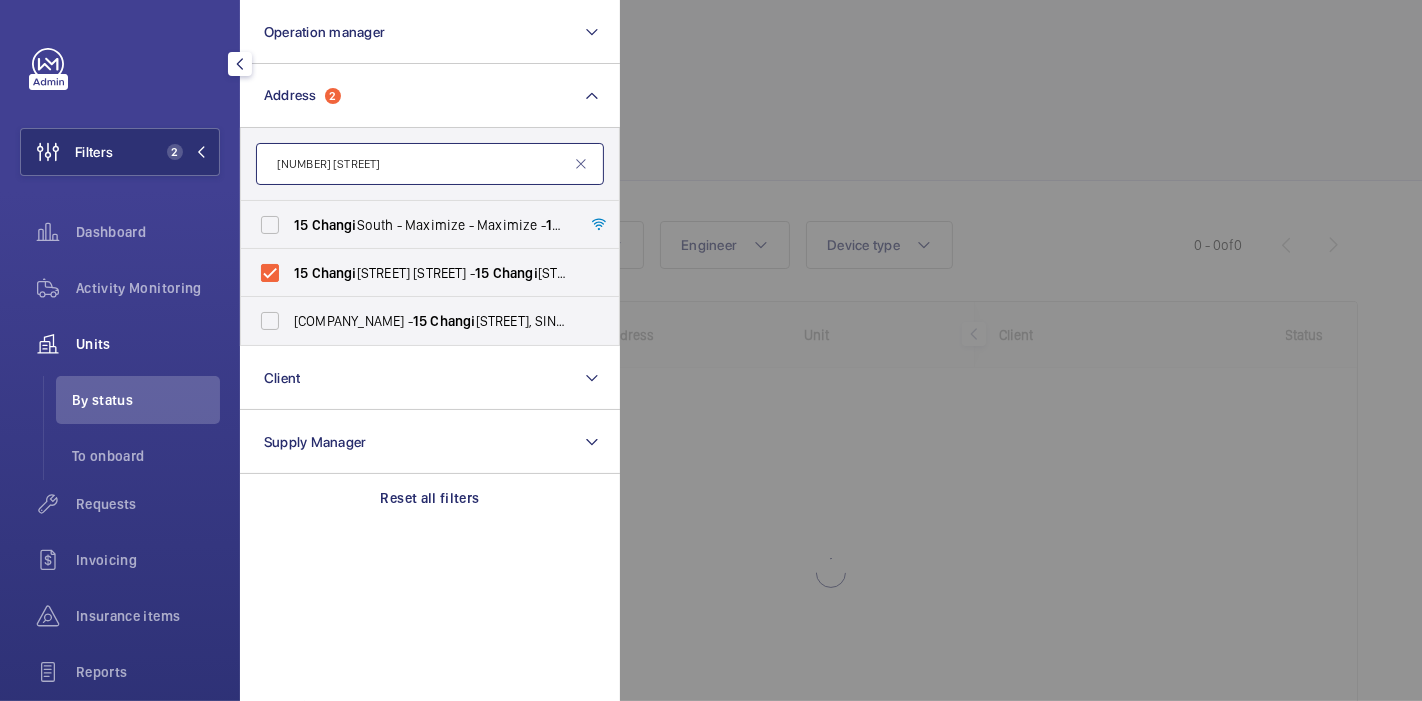 click on "[NUMBER] [STREET]" 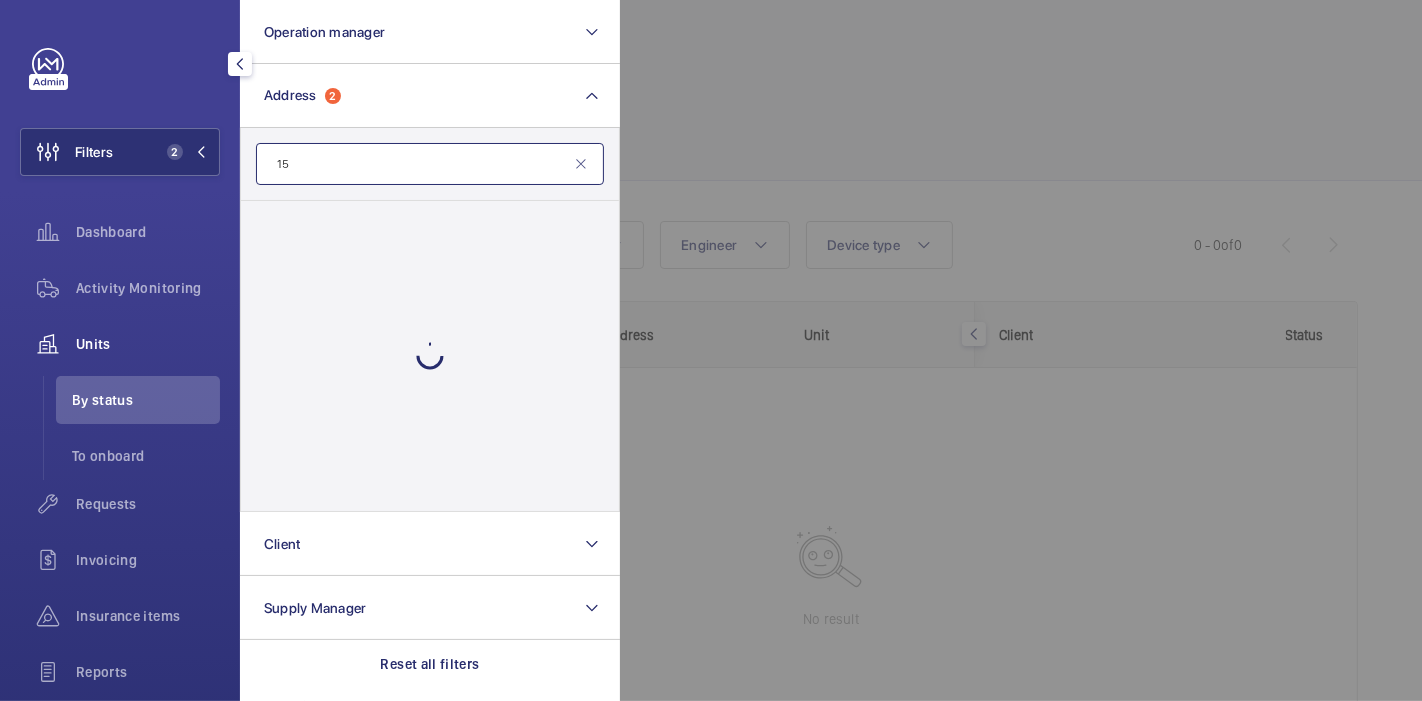 type on "1" 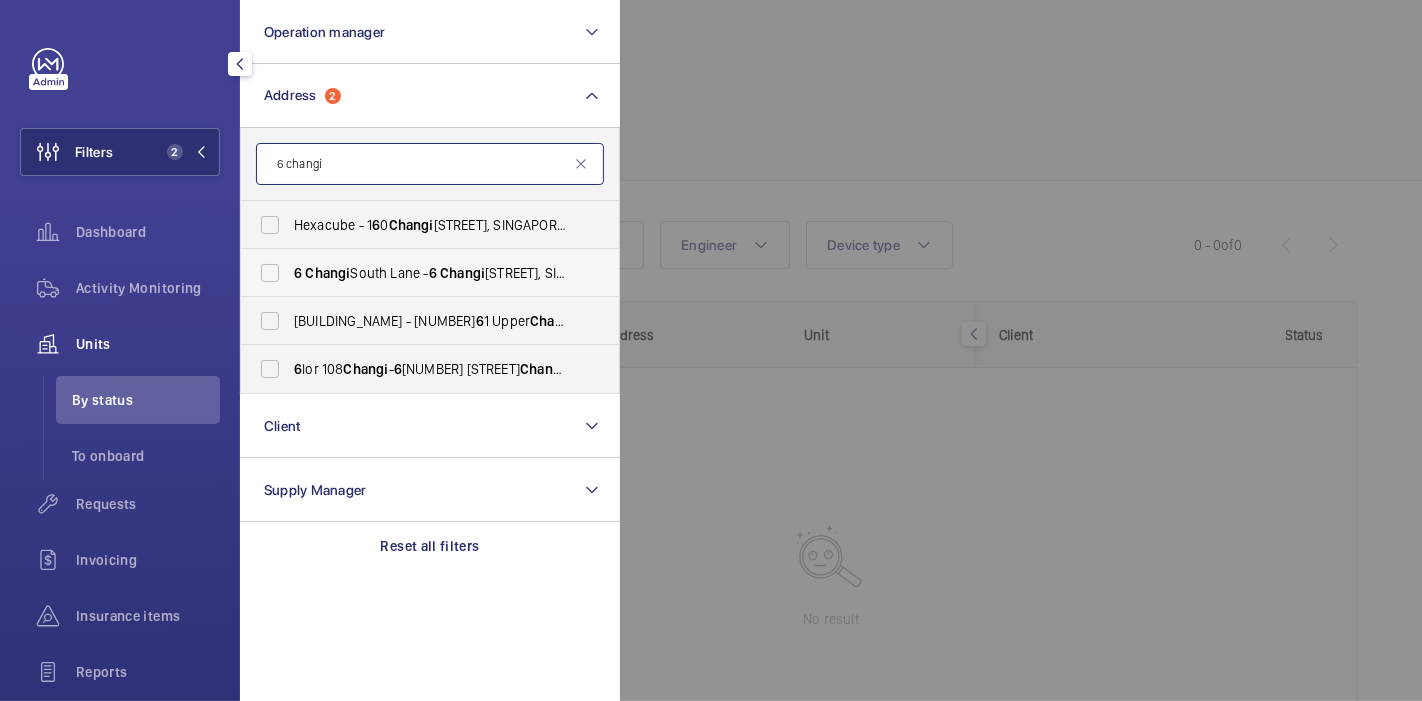 type on "6 changi" 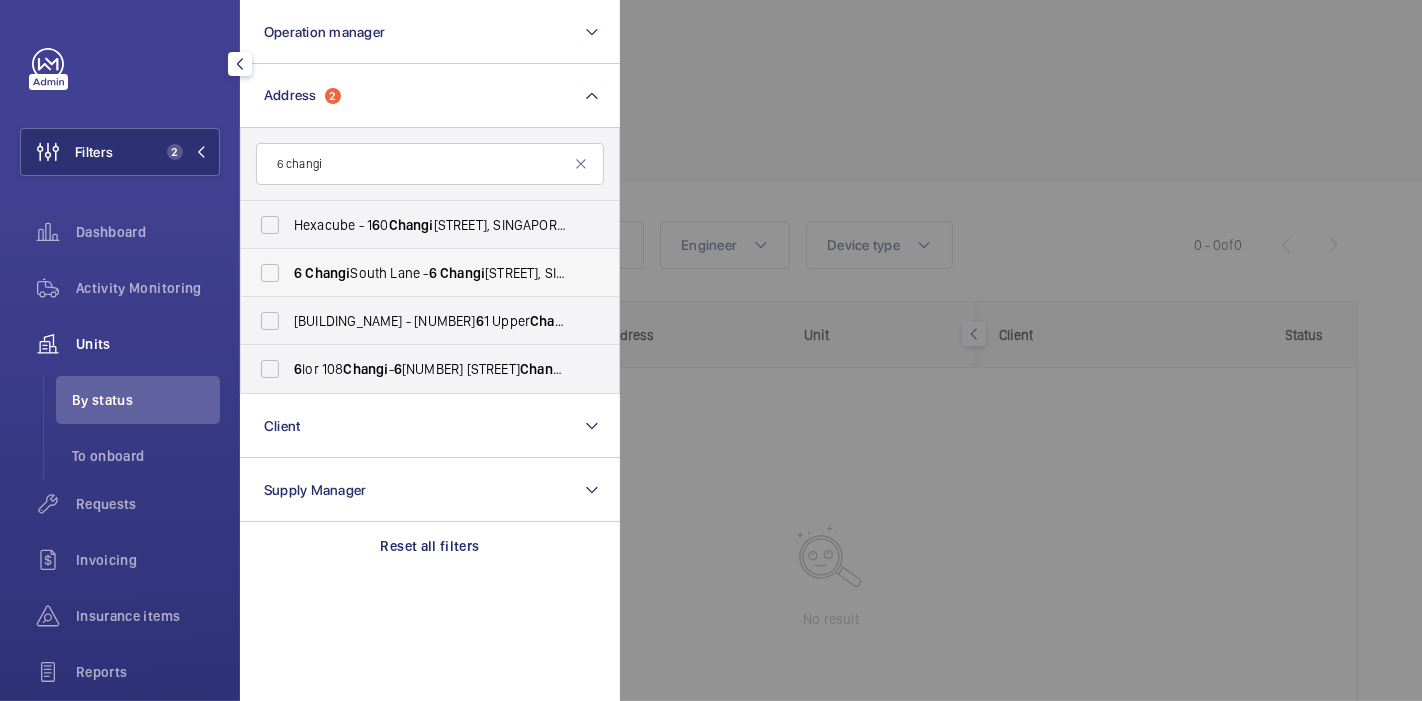 click on "[NUMBER]   [STREET] -  [NUMBER] [STREET], SINGAPORE [POSTAL_CODE]" at bounding box center [431, 273] 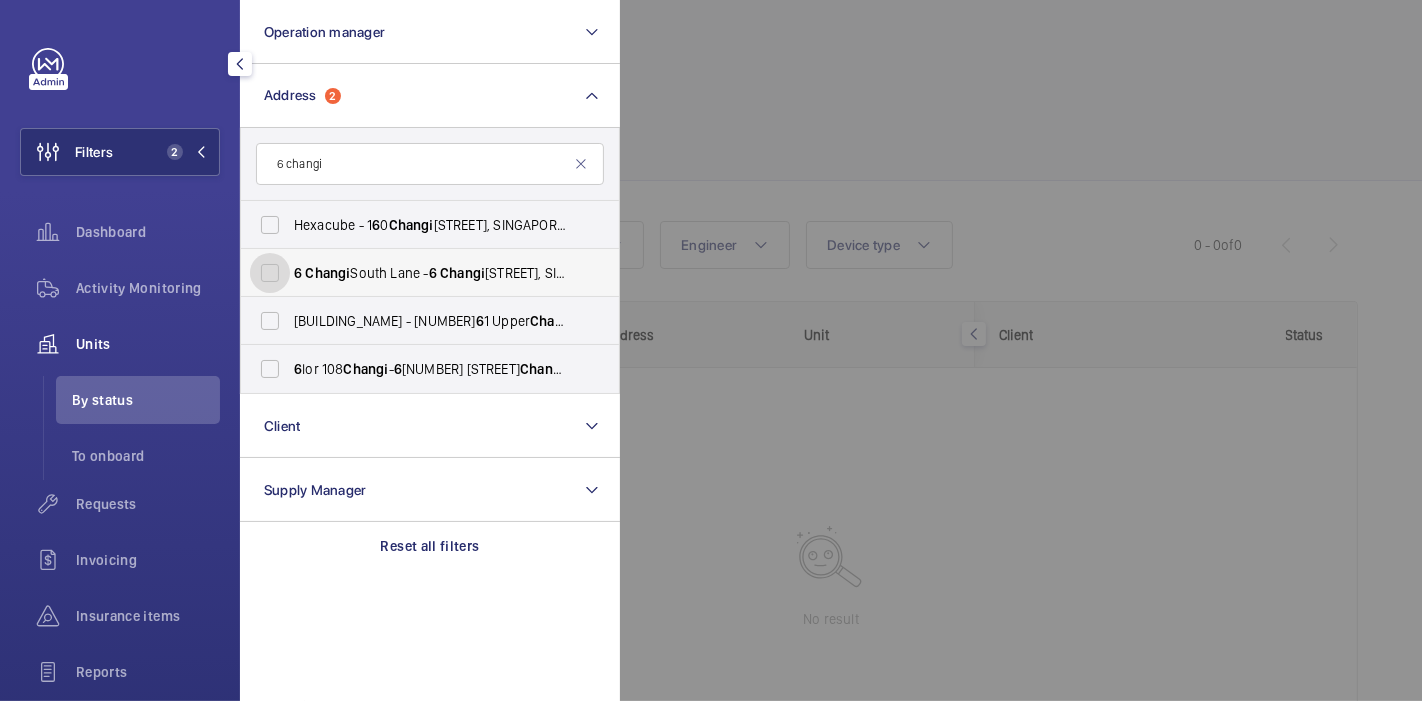 click on "[NUMBER]   [STREET] -  [NUMBER] [STREET], SINGAPORE [POSTAL_CODE]" at bounding box center (270, 273) 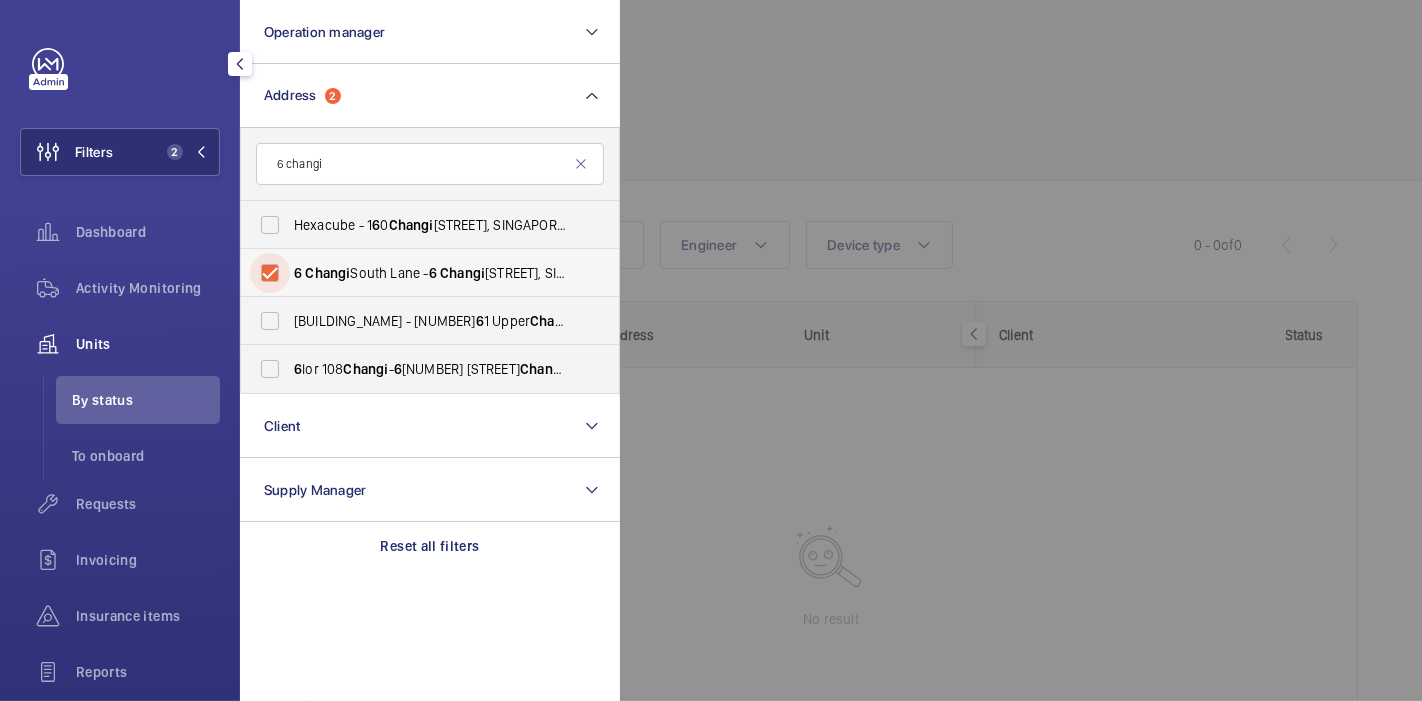 checkbox on "true" 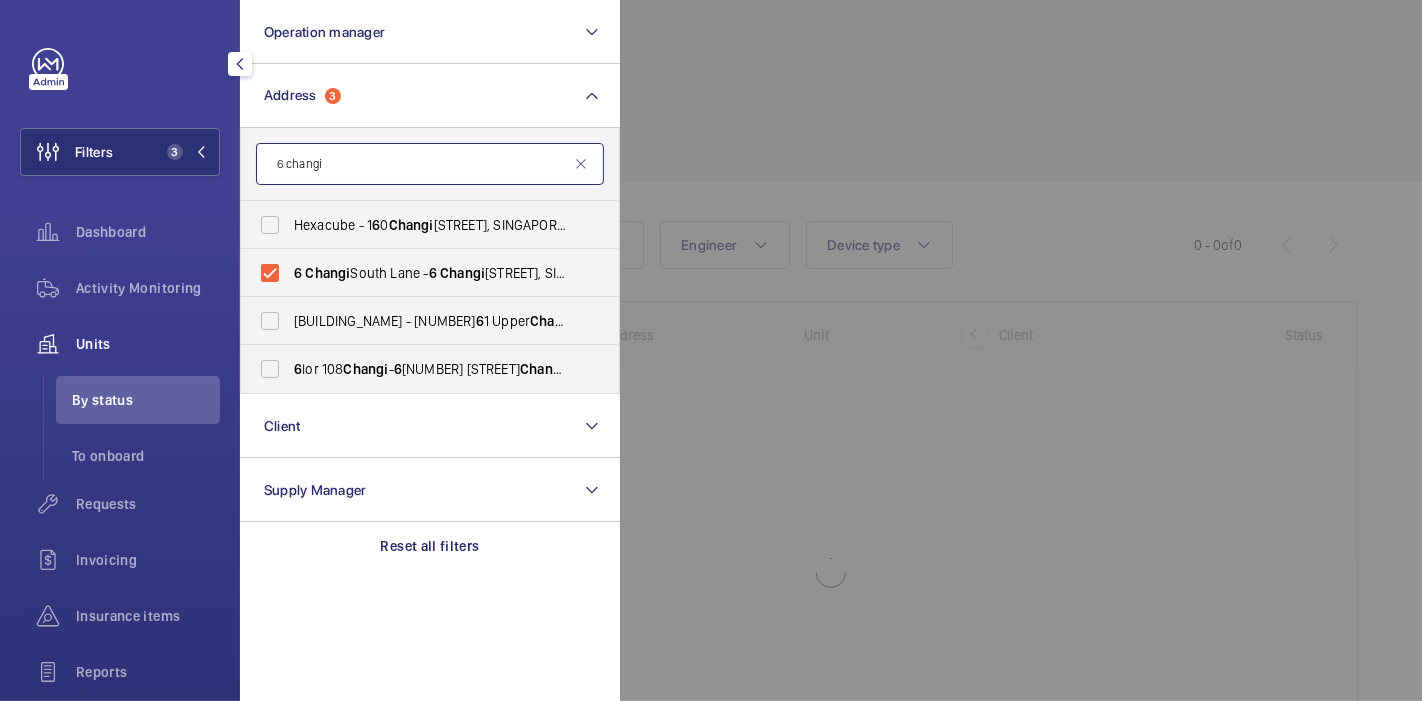 click on "6 changi" 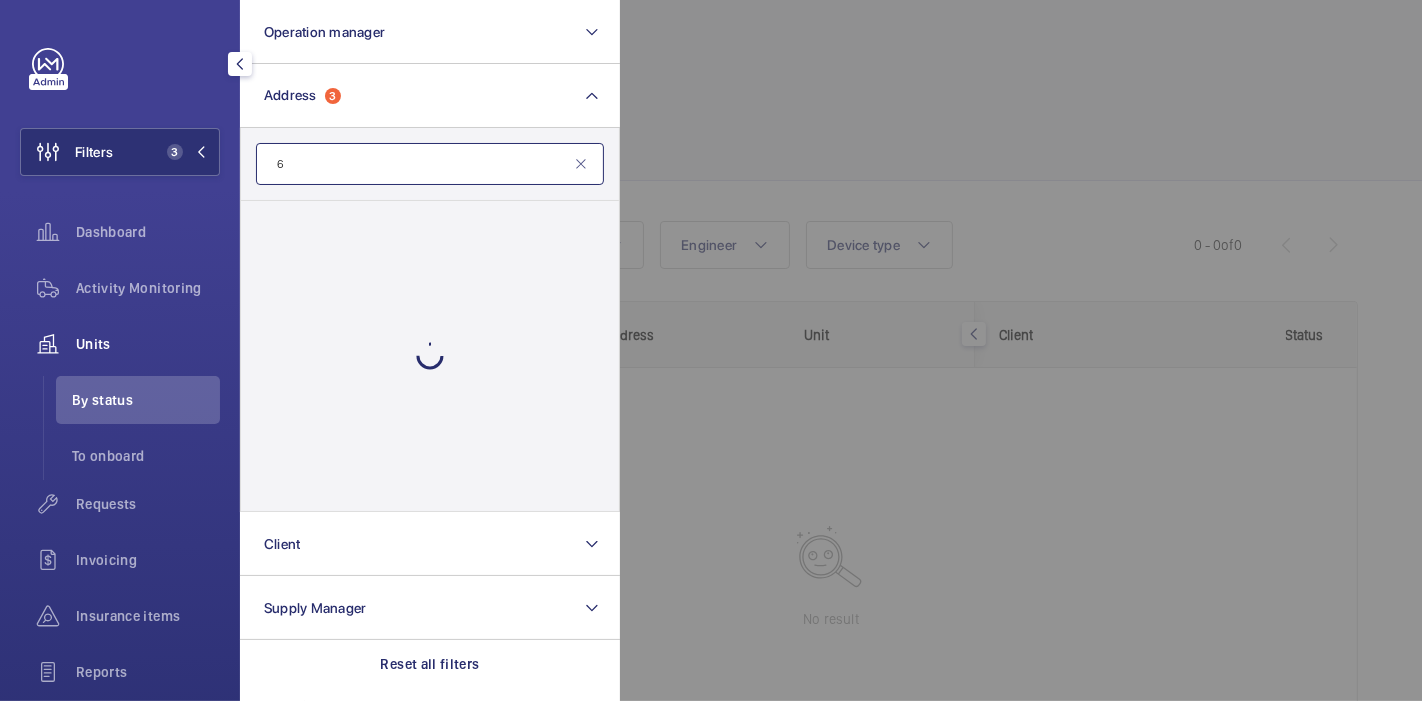 type on "6" 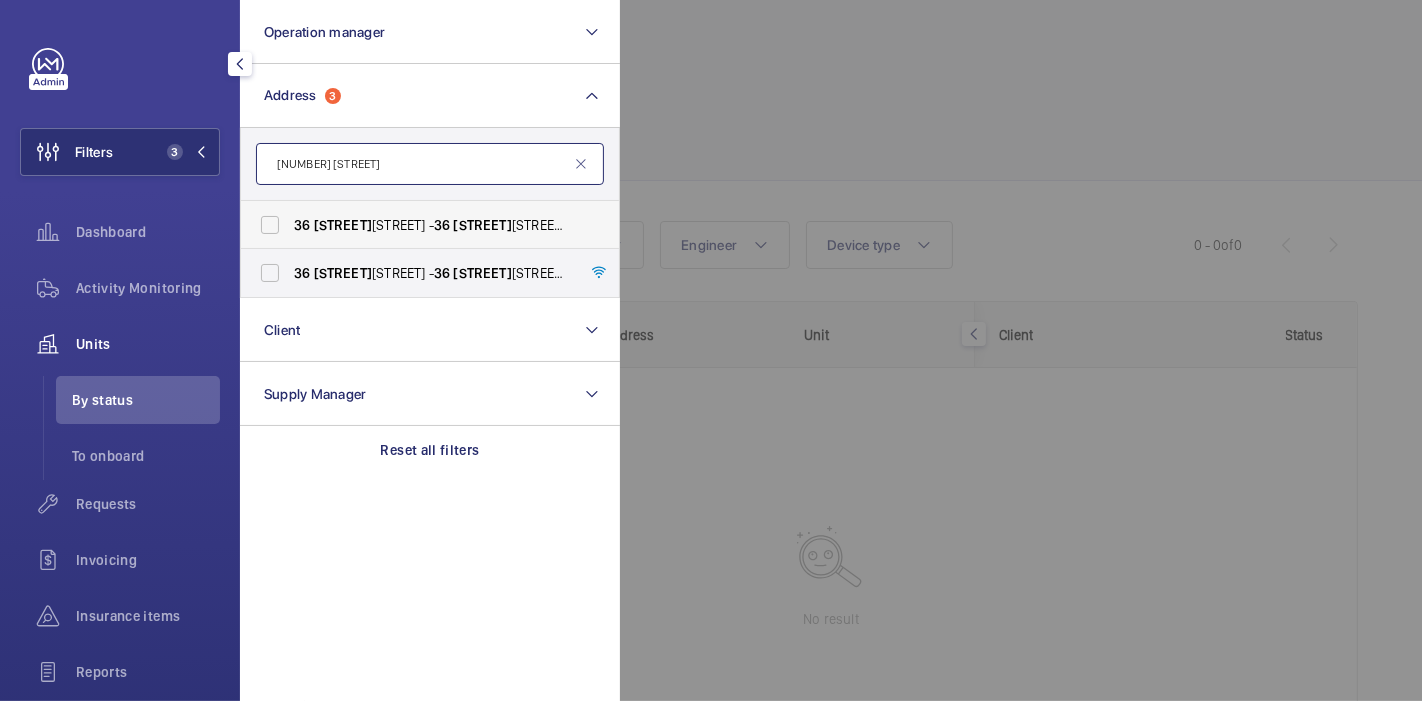 type on "[NUMBER] [STREET]" 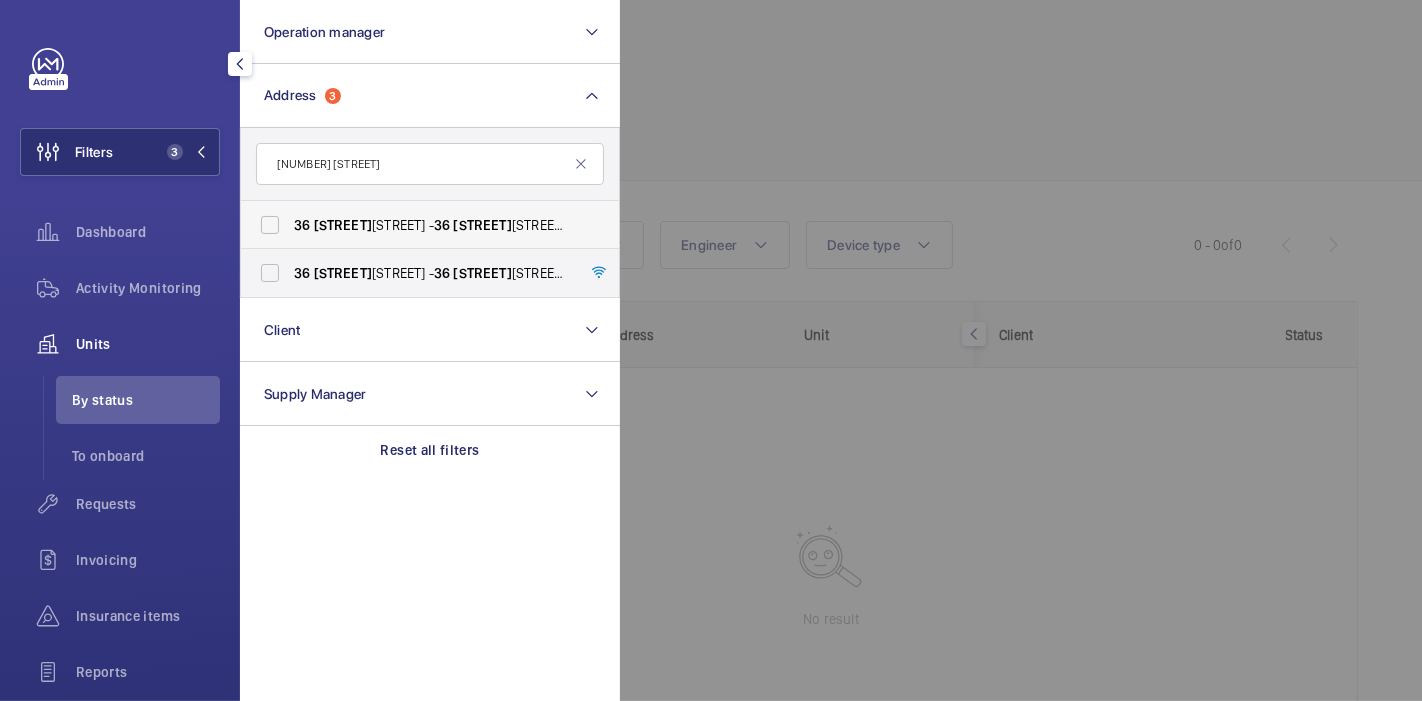 click on "[NUMBER]   [STREET] -  [NUMBER] [STREET], SINGAPORE [POSTAL_CODE]" at bounding box center [431, 225] 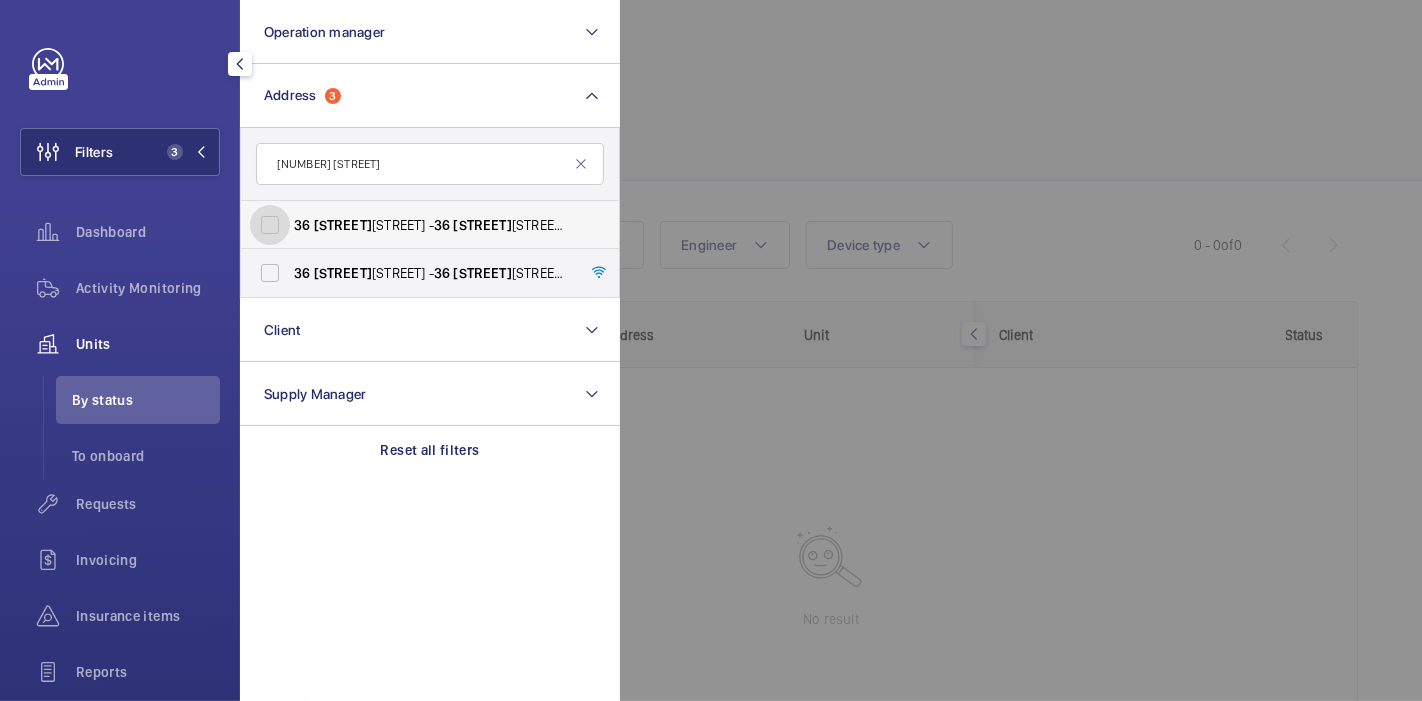 click on "[NUMBER]   [STREET] -  [NUMBER] [STREET], SINGAPORE [POSTAL_CODE]" at bounding box center (270, 225) 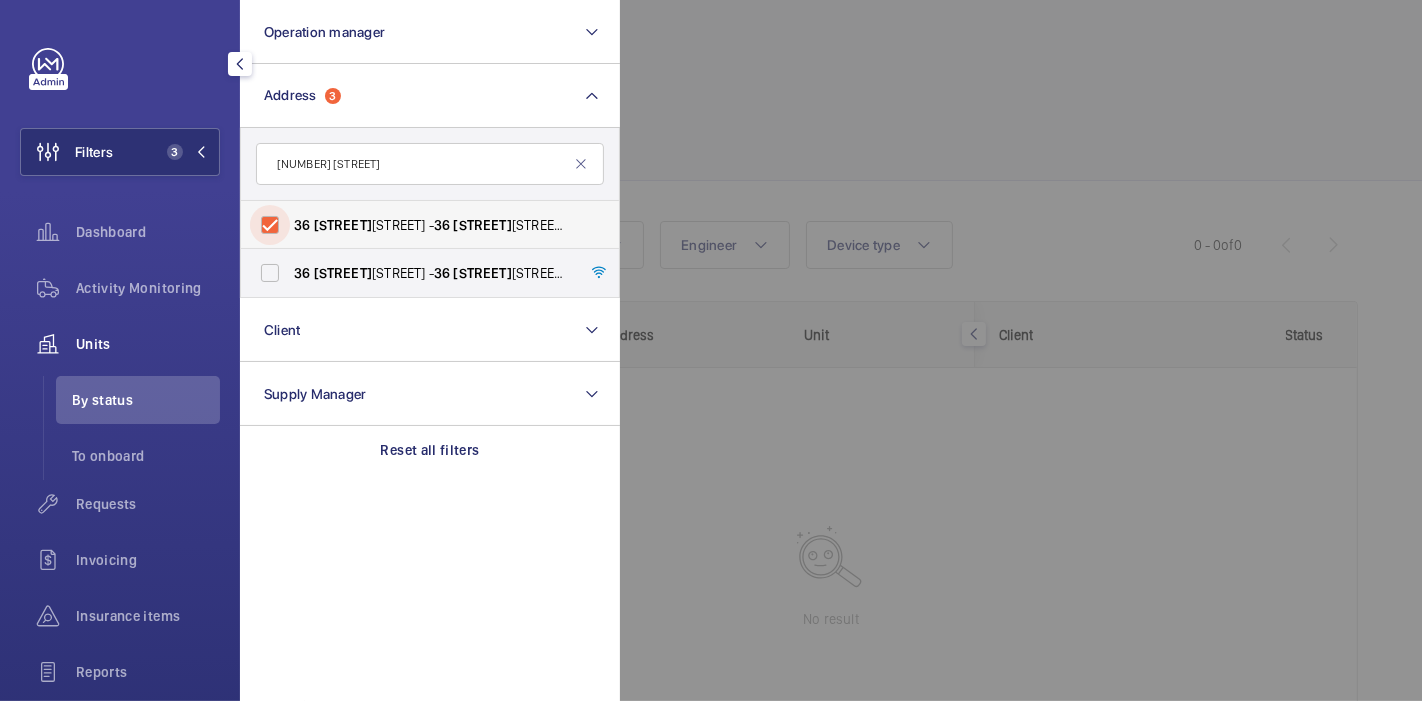 checkbox on "true" 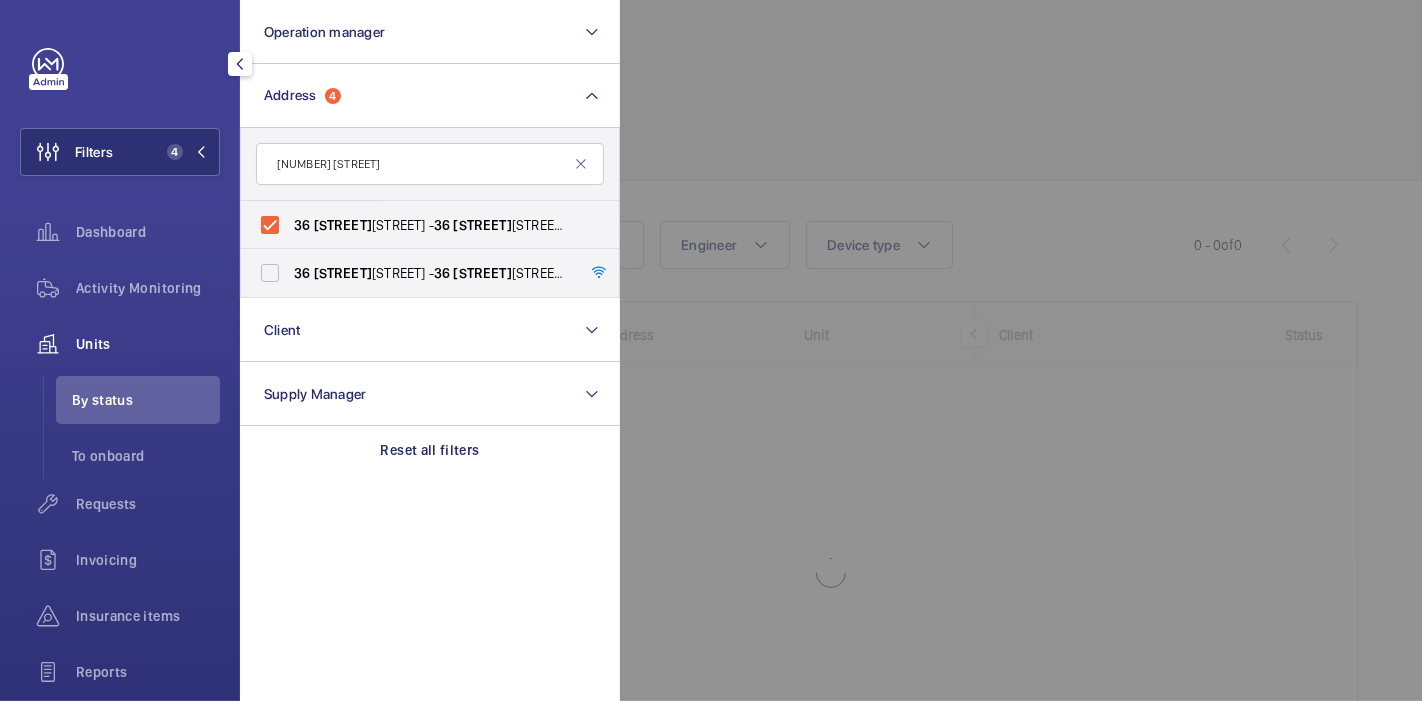 click 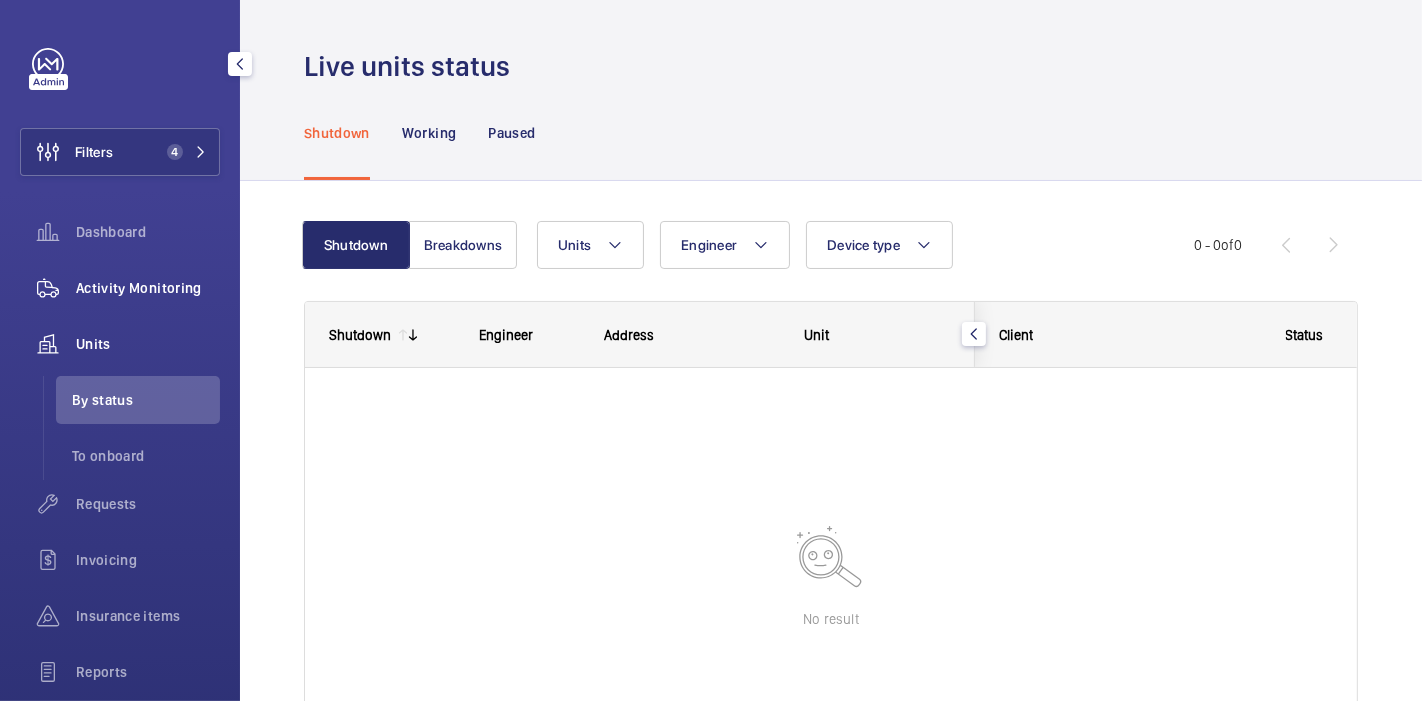 click on "Activity Monitoring" 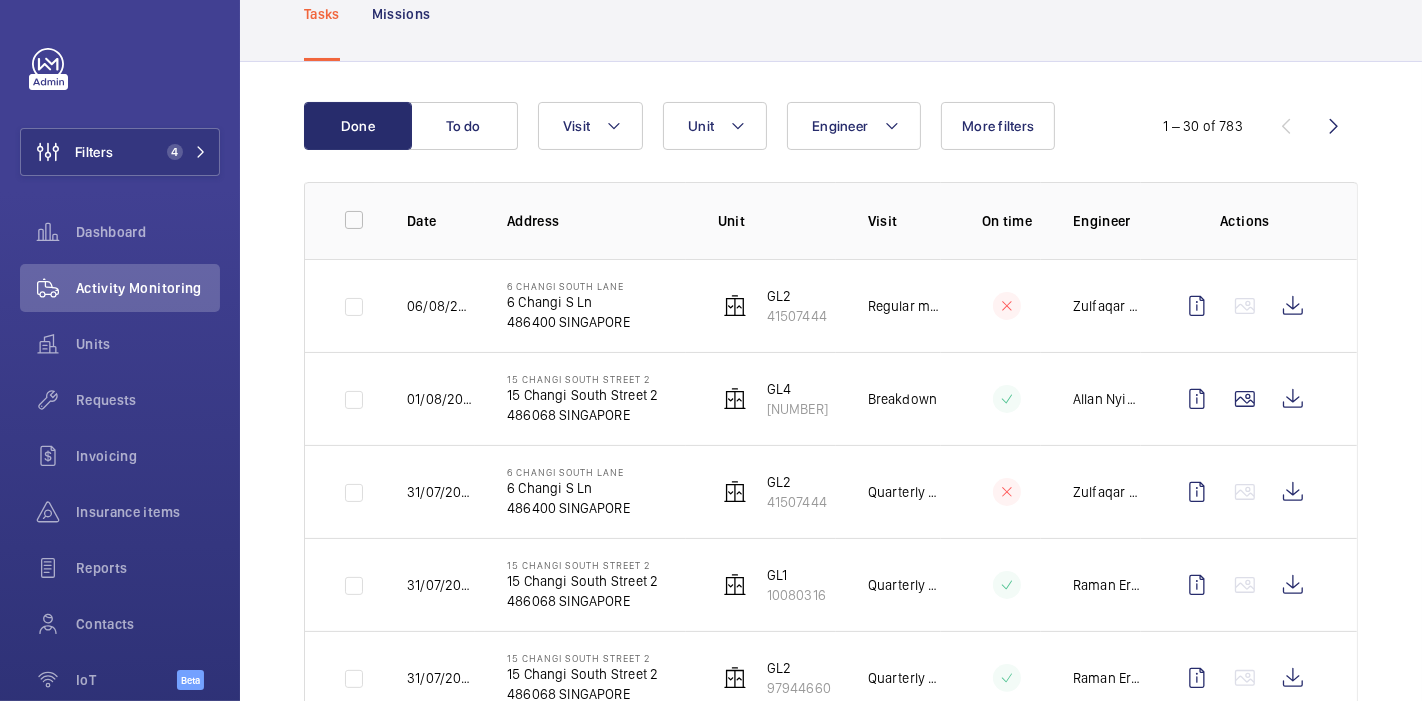 scroll, scrollTop: 132, scrollLeft: 0, axis: vertical 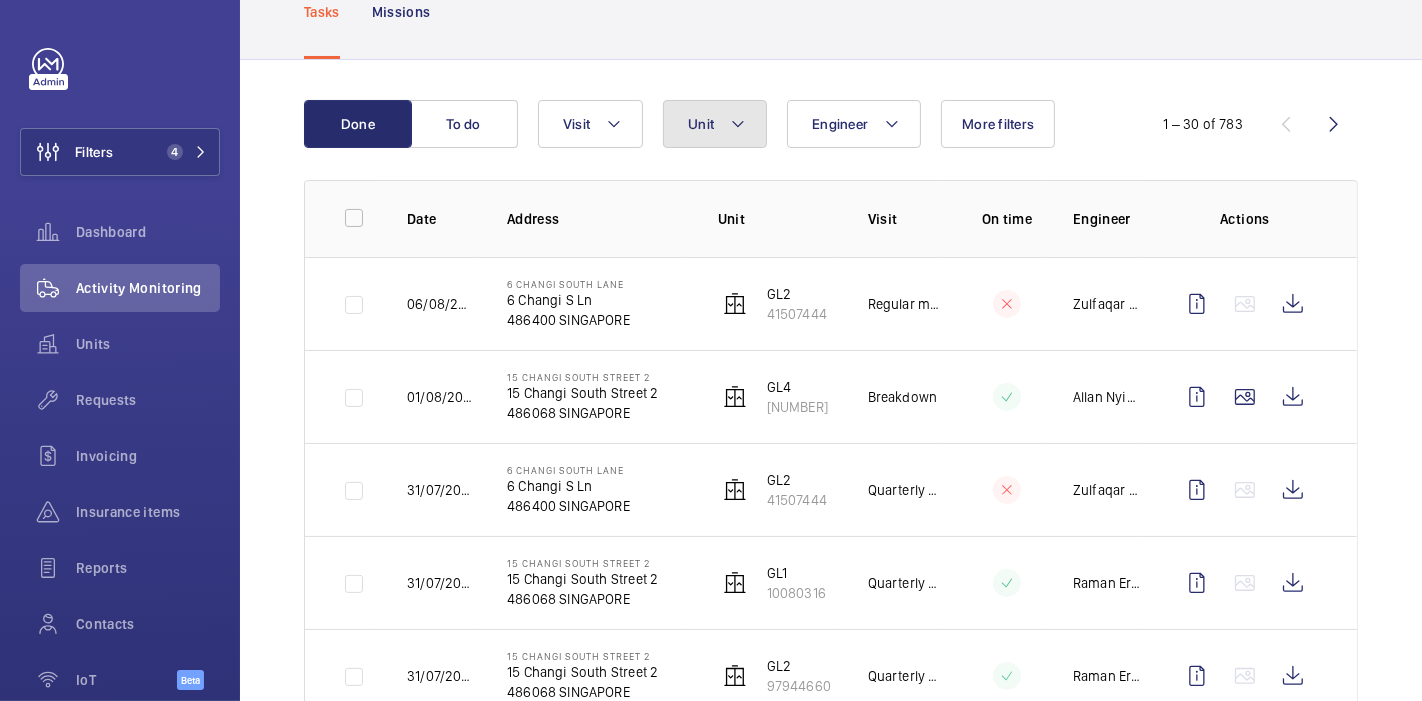 click on "Unit" 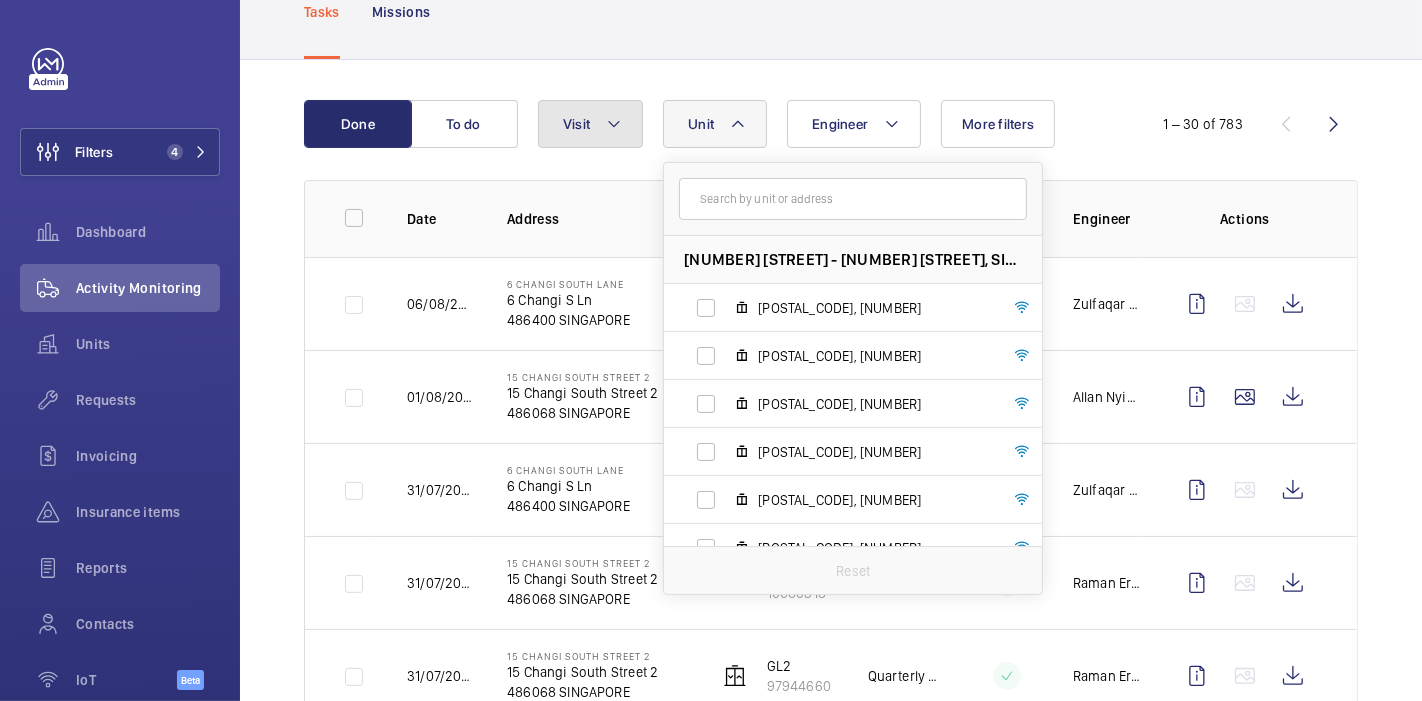 click on "Visit" 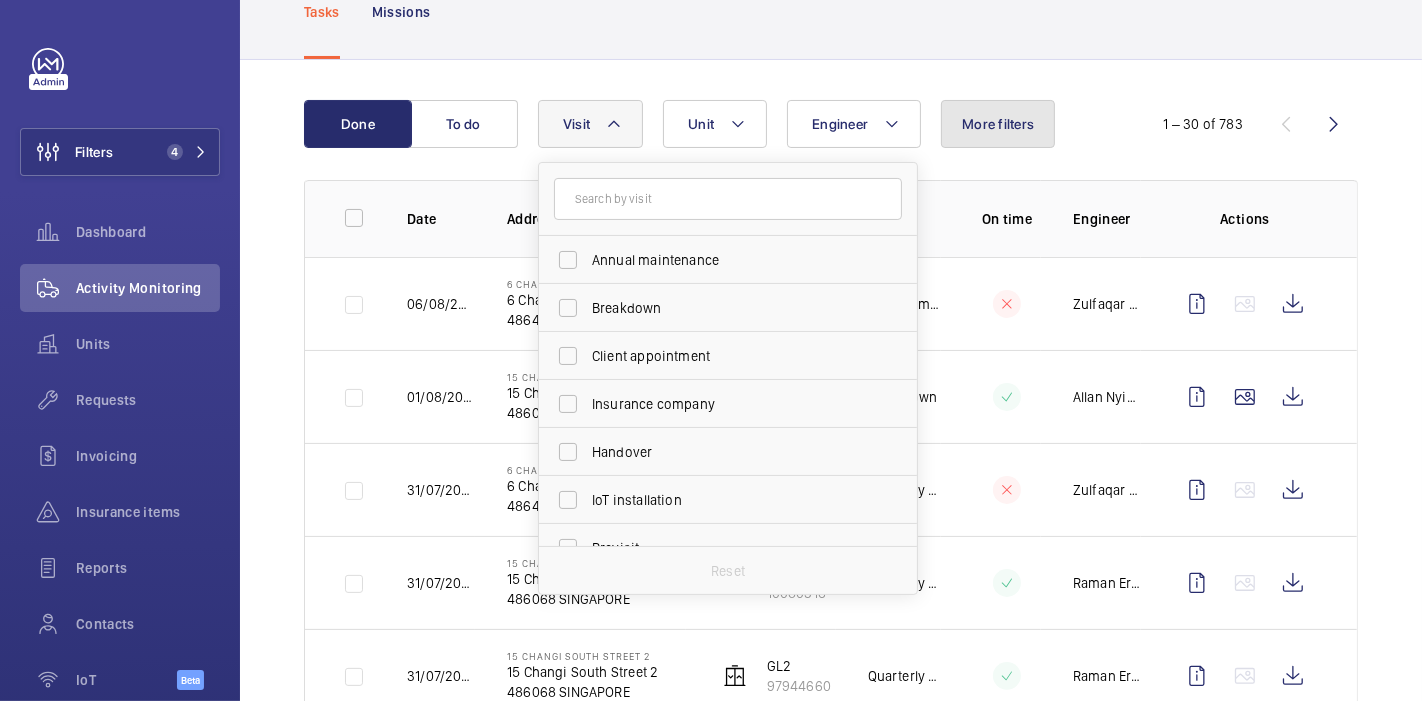 click on "More filters" 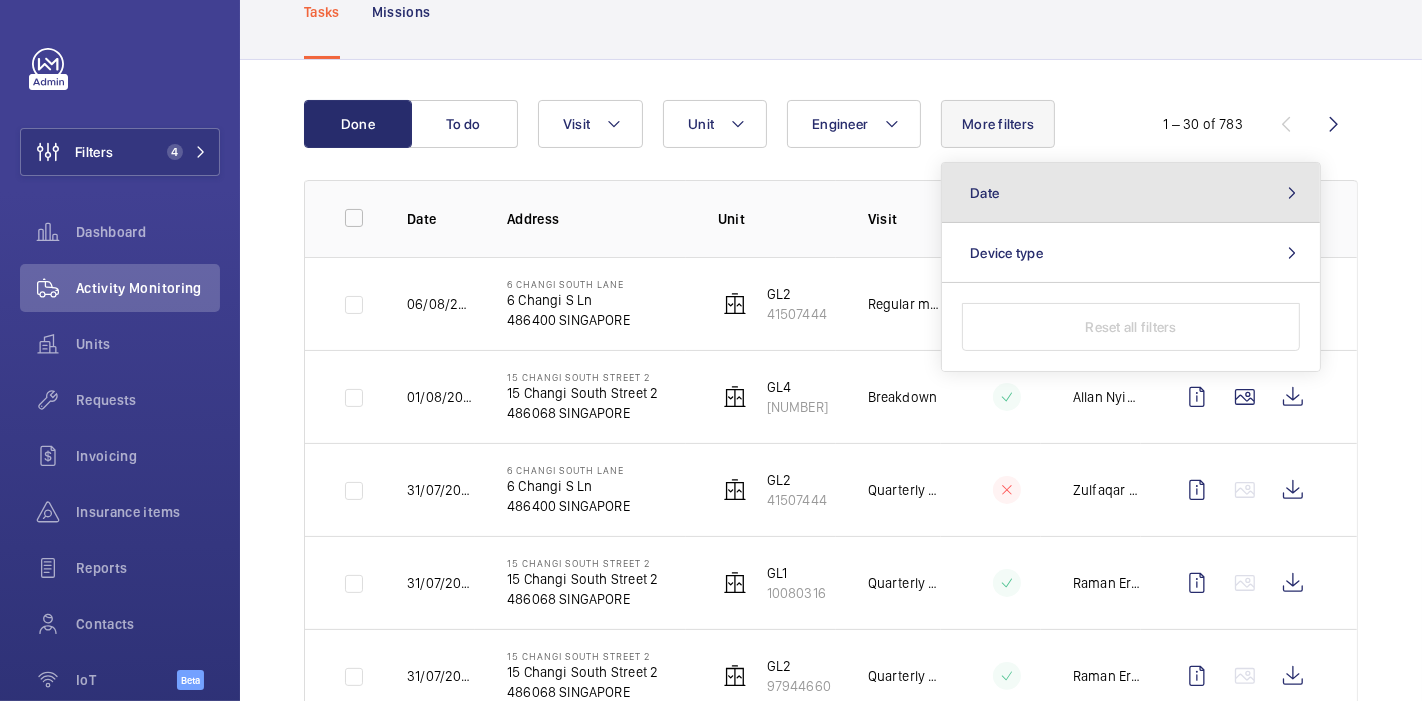 click on "Date" 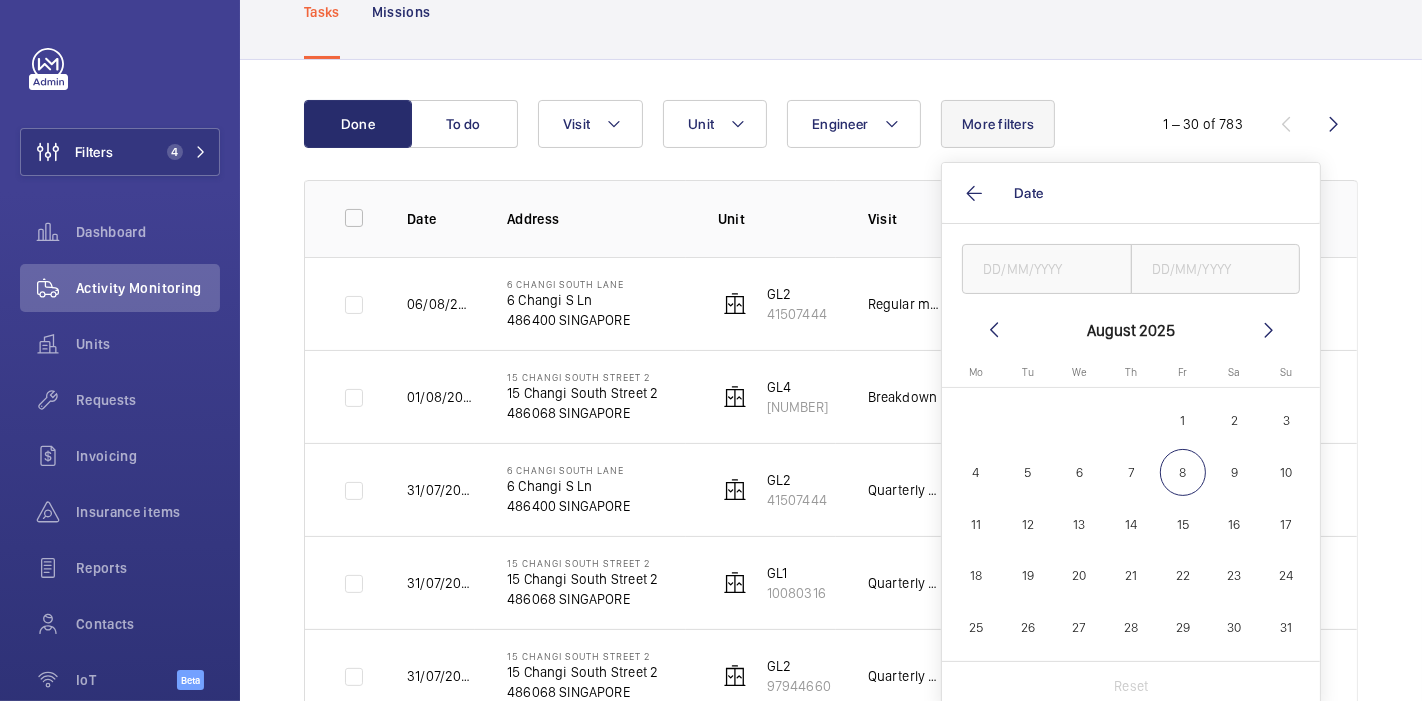 click 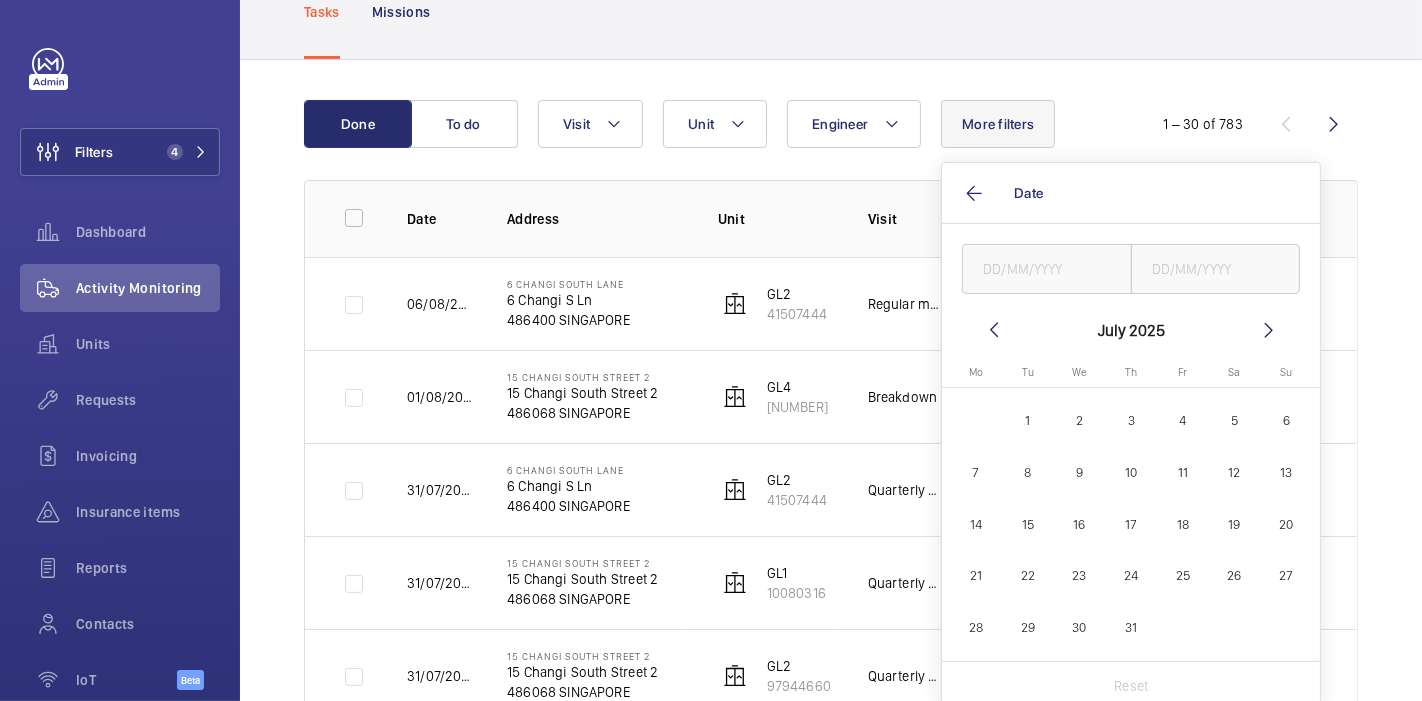 click on "1" 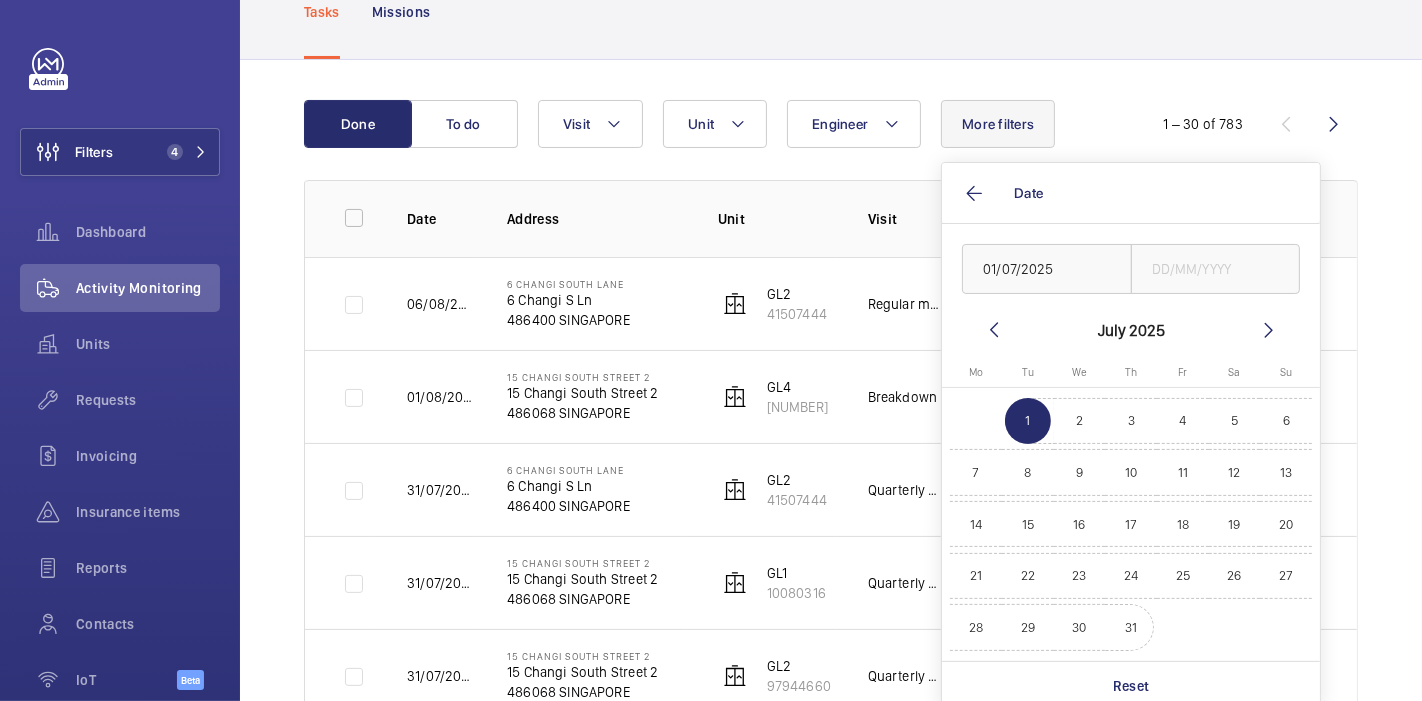 click on "31" 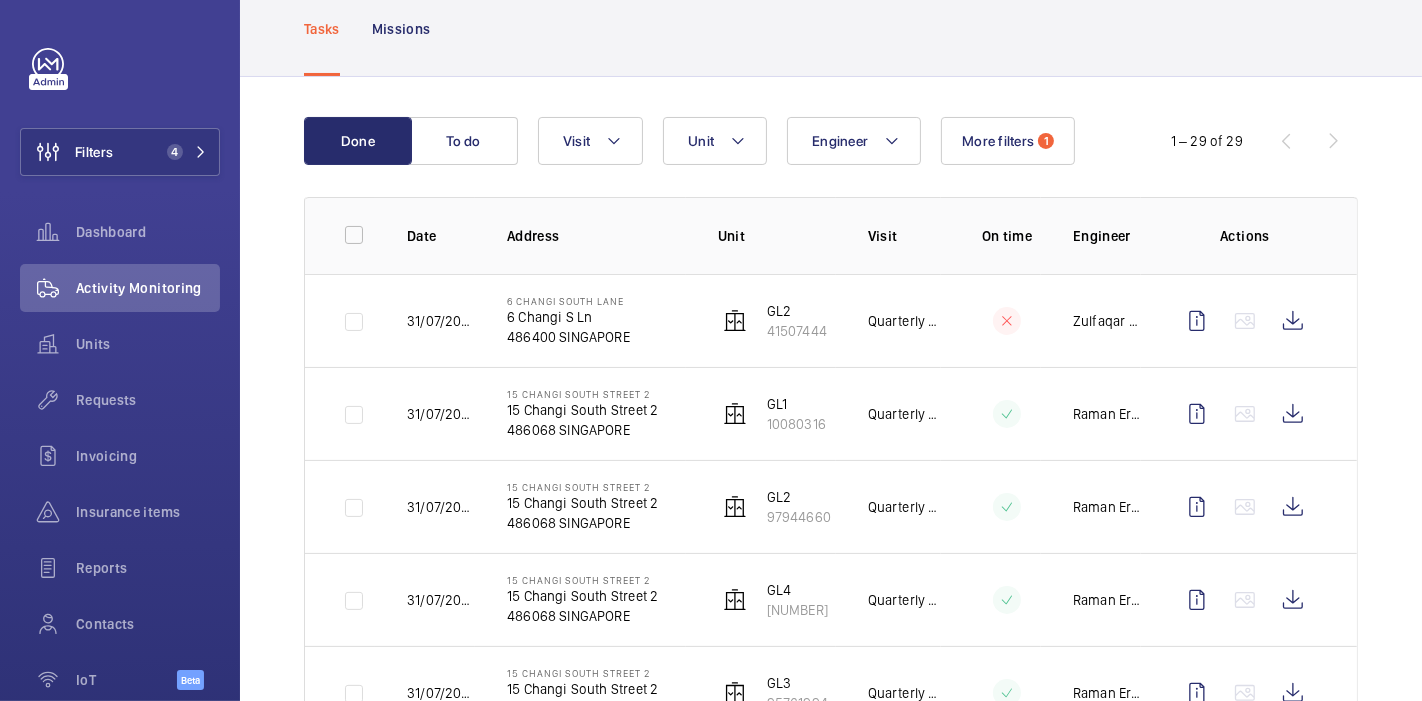 scroll, scrollTop: 132, scrollLeft: 0, axis: vertical 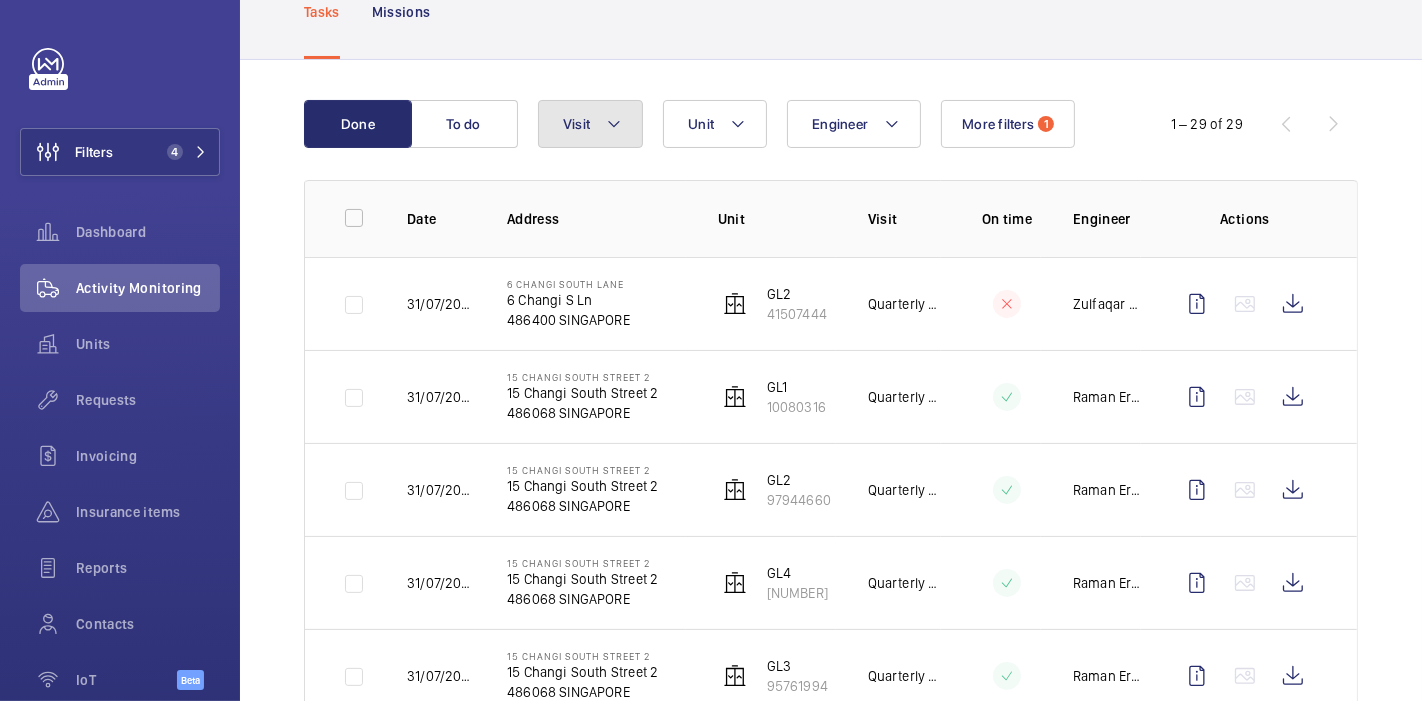 click on "Visit" 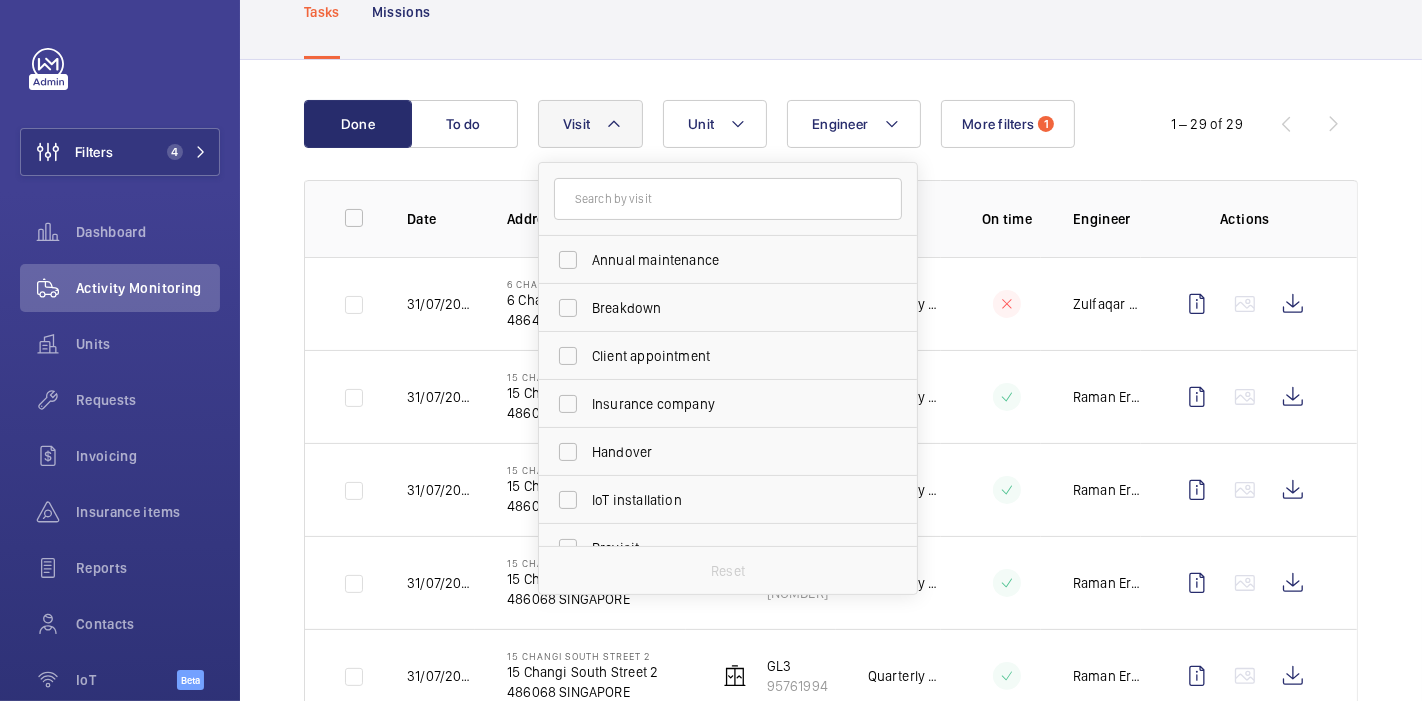 click on "Done To do Engineer Unit Visit [DATE]  [NUMBER] [STREET]   [NUMBER] [STREET]   [POSTAL_CODE] SINGAPORE   [POSTAL_CODE]   [NUMBER]   Quarterly maintenance  [FIRST_NAME] [LAST_NAME]  [DATE] [NUMBER] [STREET]   [NUMBER] [STREET]   [POSTAL_CODE] SINGAPORE   [POSTAL_CODE]   [NUMBER]   Quarterly maintenance  [FIRST_NAME] [LAST_NAME]  [DATE] [NUMBER] [STREET]   [NUMBER] [STREET]   [POSTAL_CODE] SINGAPORE   [POSTAL_CODE]   [NUMBER]   Quarterly maintenance  [FIRST_NAME] [LAST_NAME]  [DATE] [NUMBER] [STREET]   [NUMBER] [STREET]   [POSTAL_CODE] SINGAPORE   [POSTAL_CODE]   [NUMBER]   Quarterly maintenance  [FIRST_NAME] [LAST_NAME]" 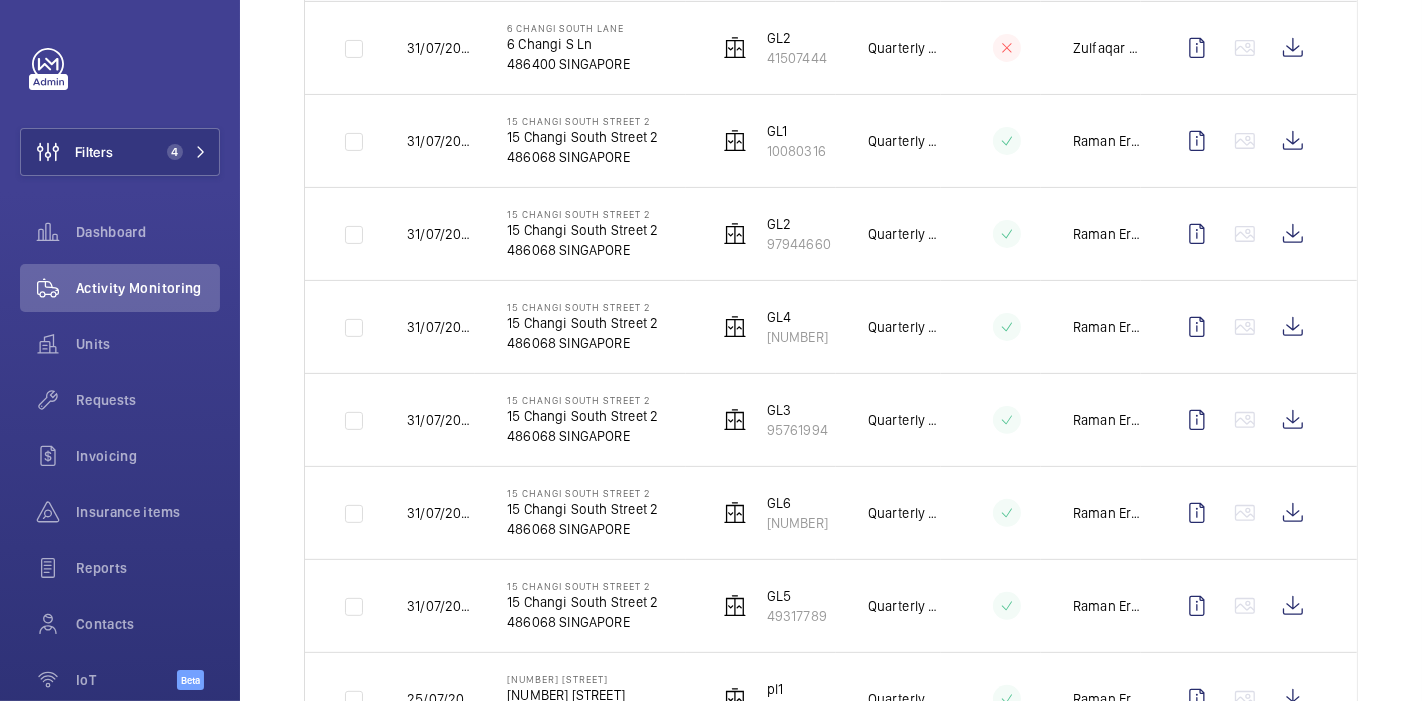 scroll, scrollTop: 0, scrollLeft: 0, axis: both 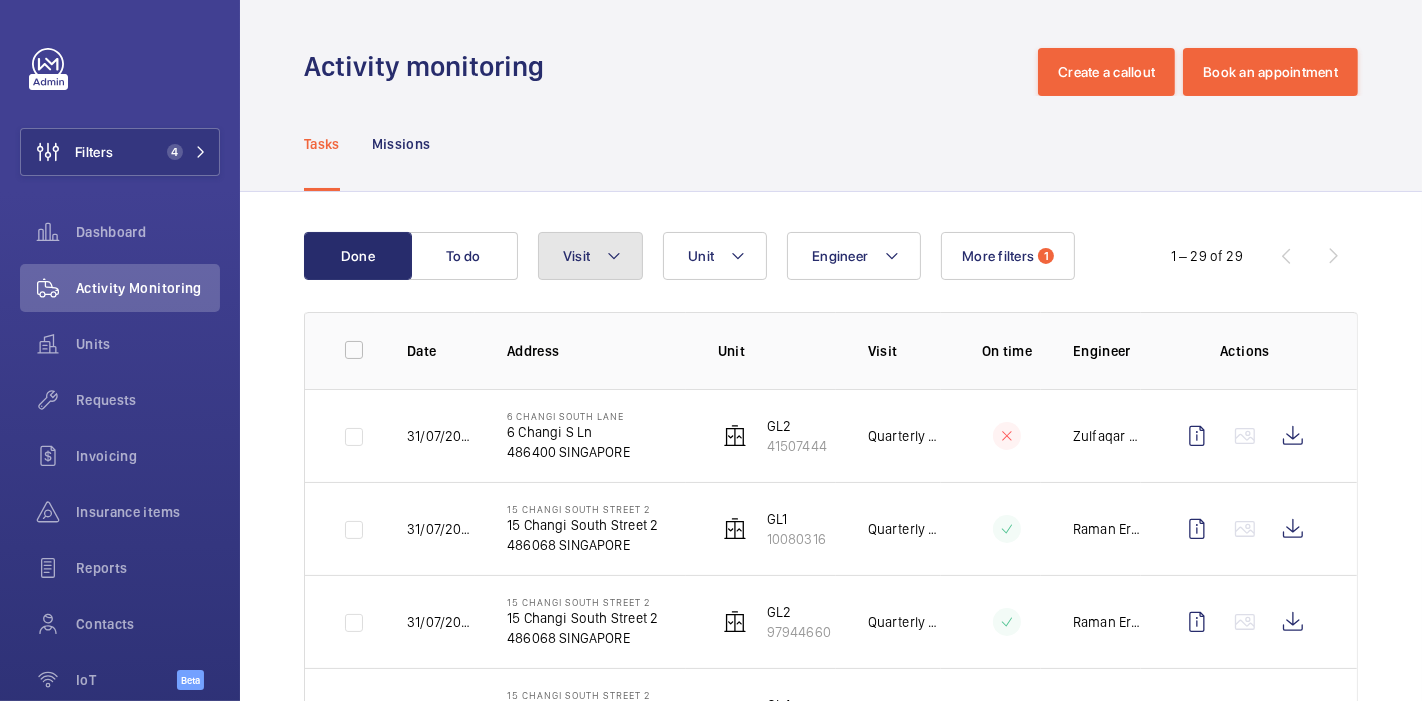 click 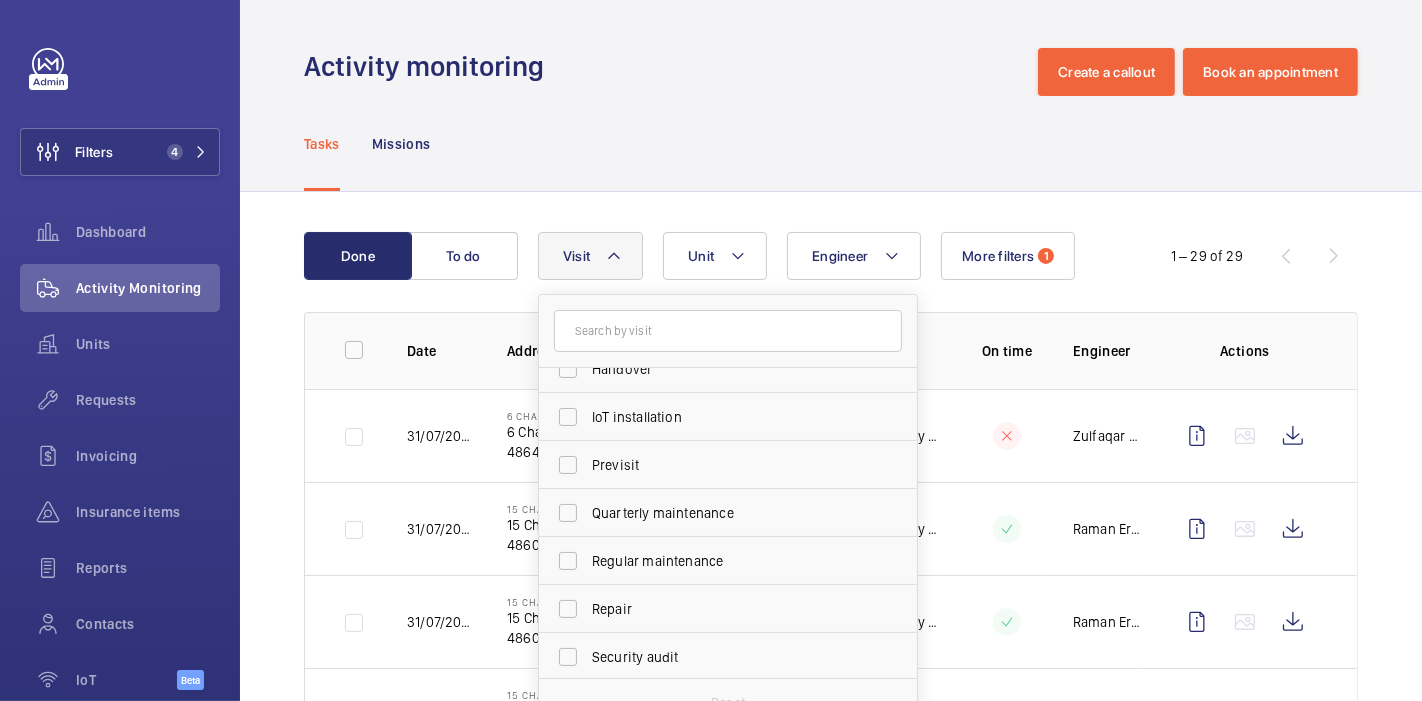 scroll, scrollTop: 217, scrollLeft: 0, axis: vertical 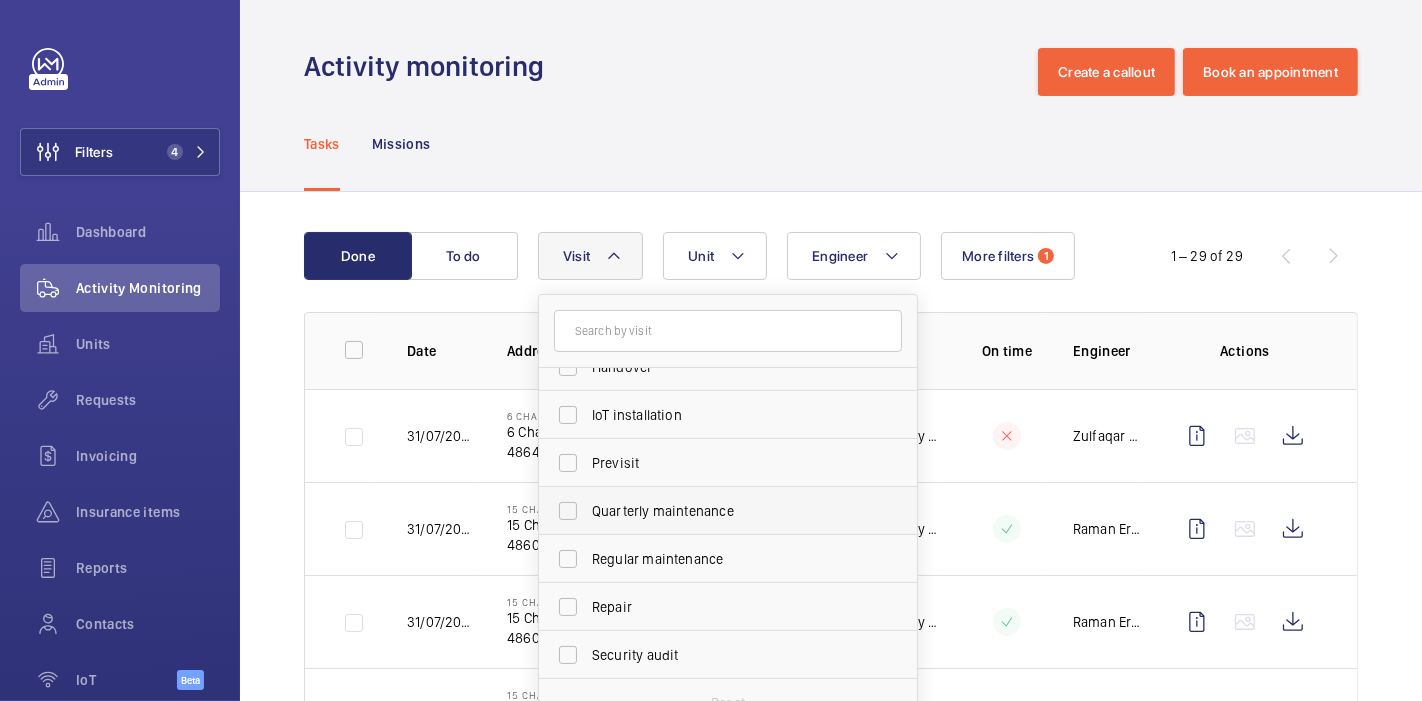 click on "Quarterly maintenance" at bounding box center [713, 511] 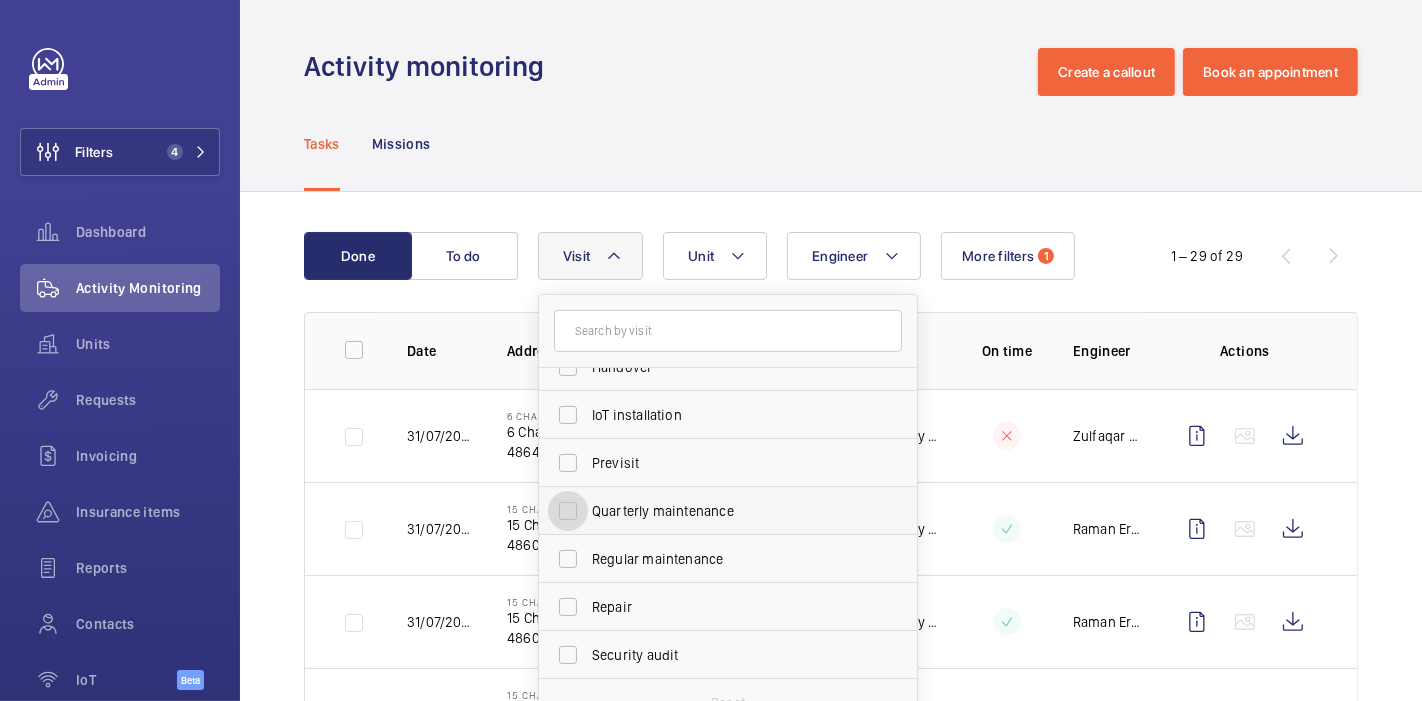 click on "Quarterly maintenance" at bounding box center [568, 511] 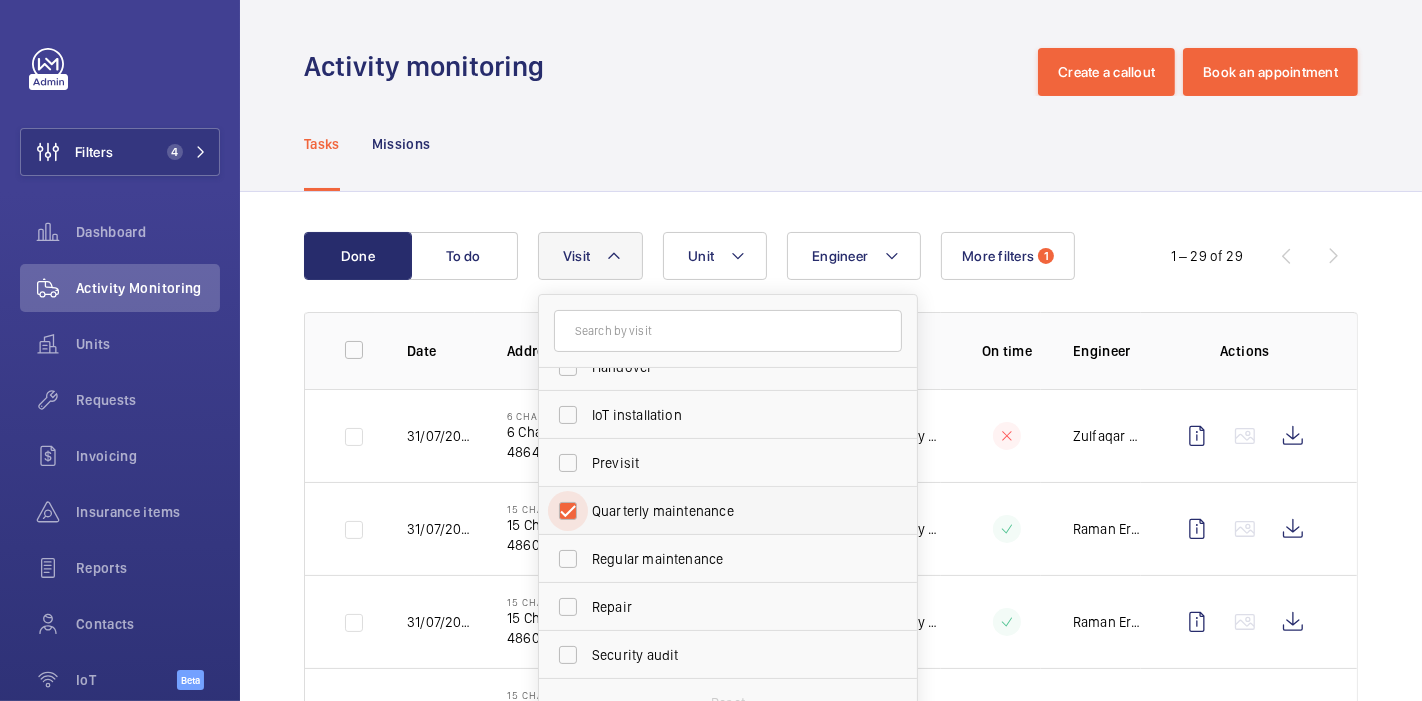 checkbox on "true" 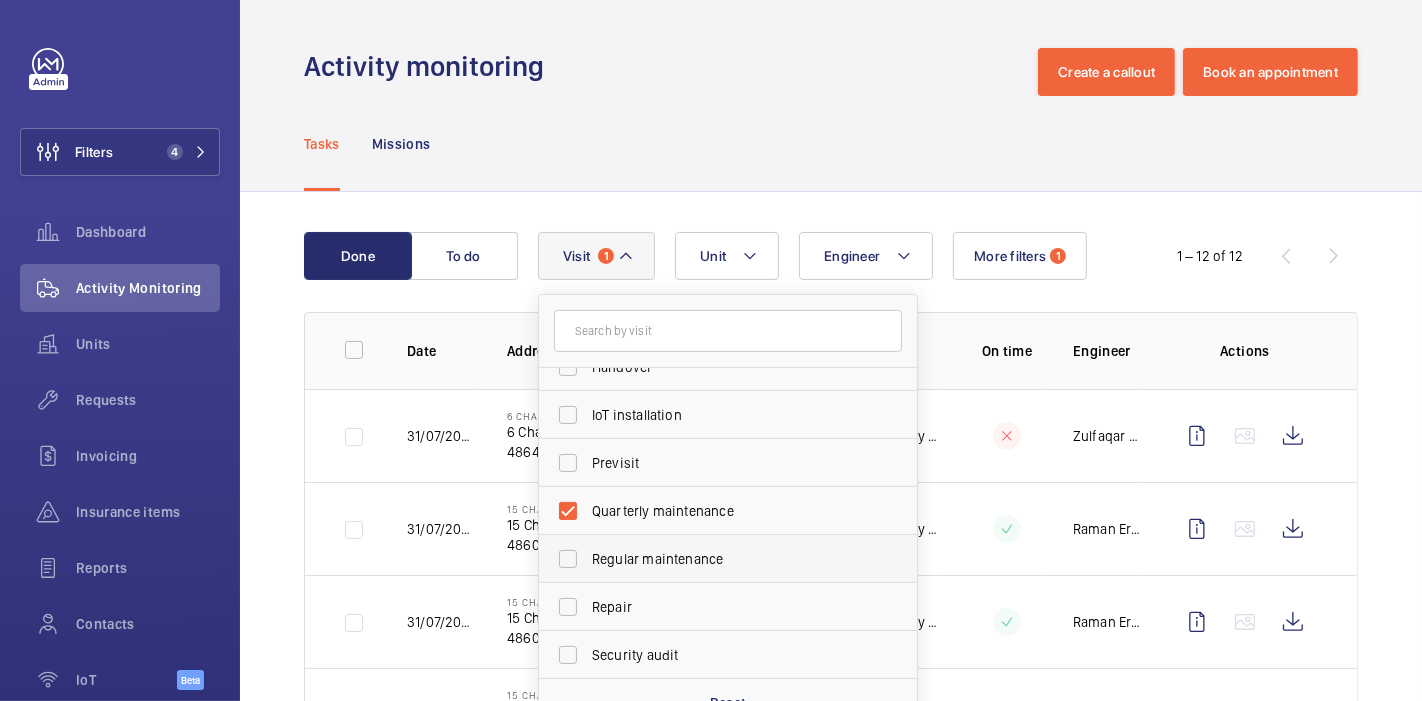 click on "Regular maintenance" at bounding box center (713, 559) 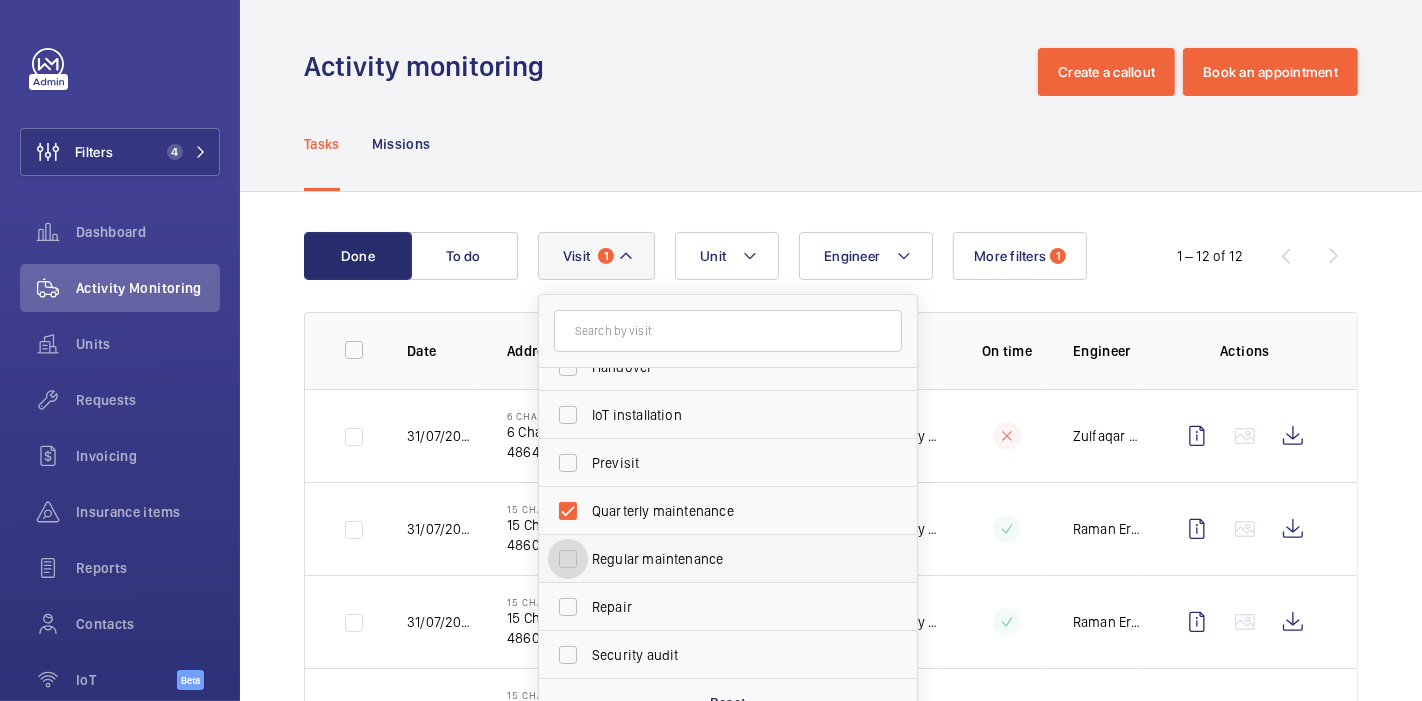 click on "Regular maintenance" at bounding box center [568, 559] 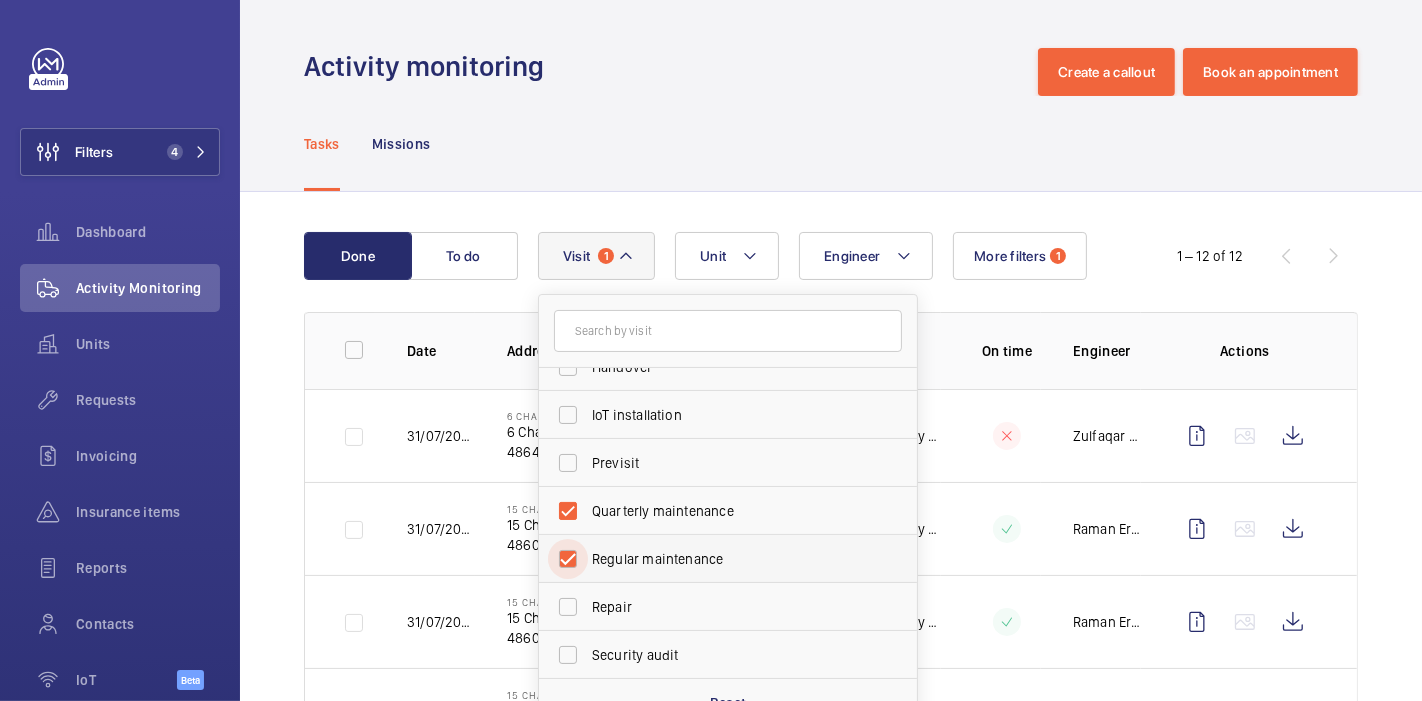 checkbox on "true" 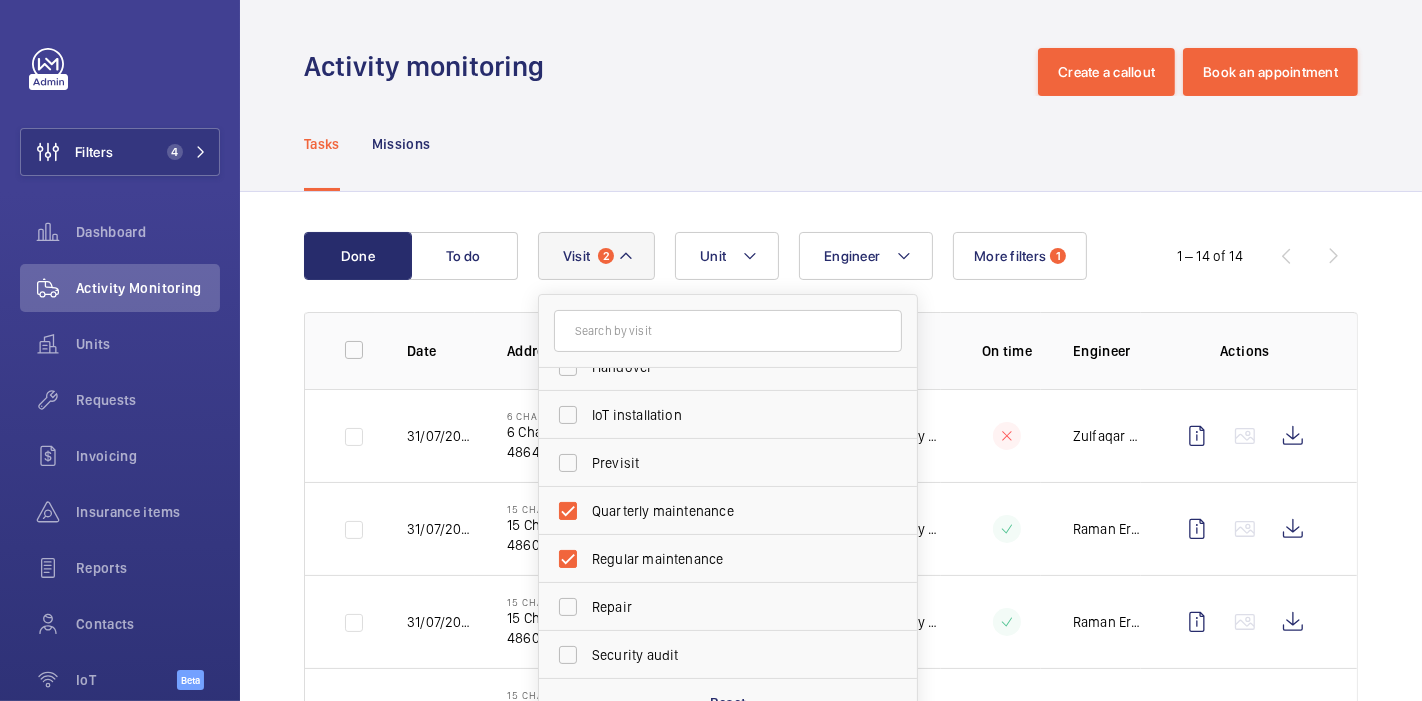 click on "Done To do Engineer Unit Visit [DATE]  [NUMBER] [STREET]   [NUMBER] [STREET]   [POSTAL_CODE] SINGAPORE   [POSTAL_CODE]   [NUMBER]   Quarterly maintenance  [FIRST_NAME] [LAST_NAME]  [DATE] [NUMBER] [STREET]   [NUMBER] [STREET]   [POSTAL_CODE] SINGAPORE   [POSTAL_CODE]   [NUMBER]   Quarterly maintenance  [FIRST_NAME] [LAST_NAME]  [DATE] [NUMBER] [STREET]   [NUMBER] [STREET]   [POSTAL_CODE] SINGAPORE   [POSTAL_CODE]   [NUMBER]   Quarterly maintenance  [FIRST_NAME] [LAST_NAME]  [DATE] [NUMBER] [STREET]   [NUMBER] [STREET]   [POSTAL_CODE] SINGAPORE   [POSTAL_CODE]   [NUMBER]   Quarterly maintenance  [FIRST_NAME] [LAST_NAME]  [DATE] [NUMBER] [STREET]   [NUMBER] [STREET]   [POSTAL_CODE] SINGAPORE   [POSTAL_CODE]   [NUMBER]   Quarterly maintenance  [FIRST_NAME] [LAST_NAME]" 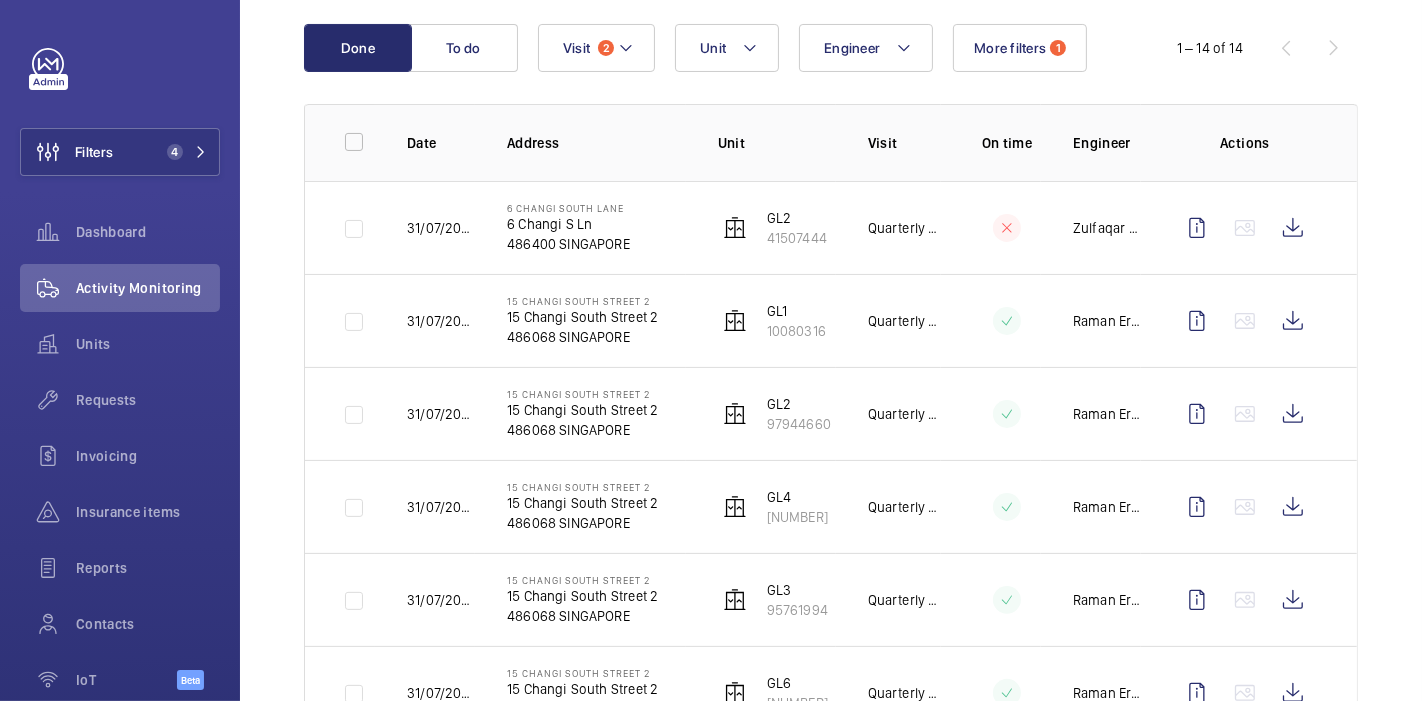 scroll, scrollTop: 188, scrollLeft: 0, axis: vertical 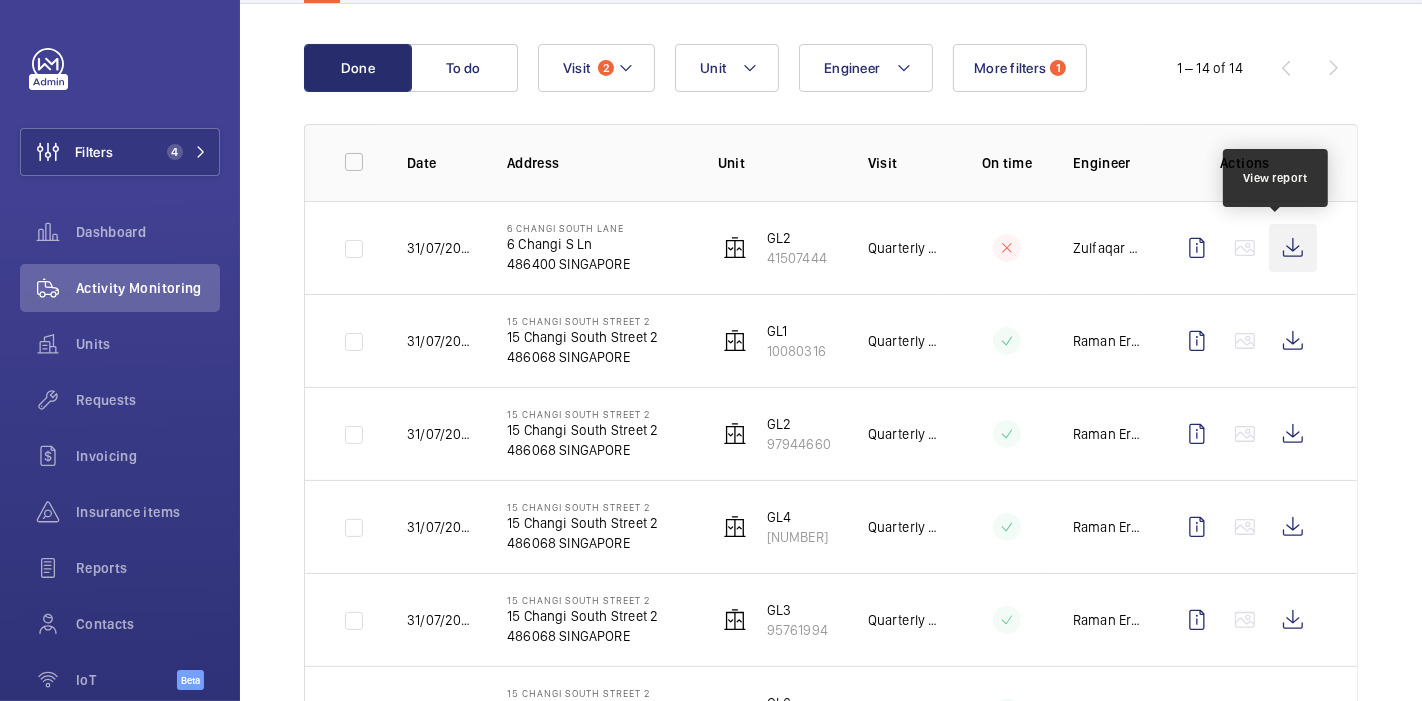 click 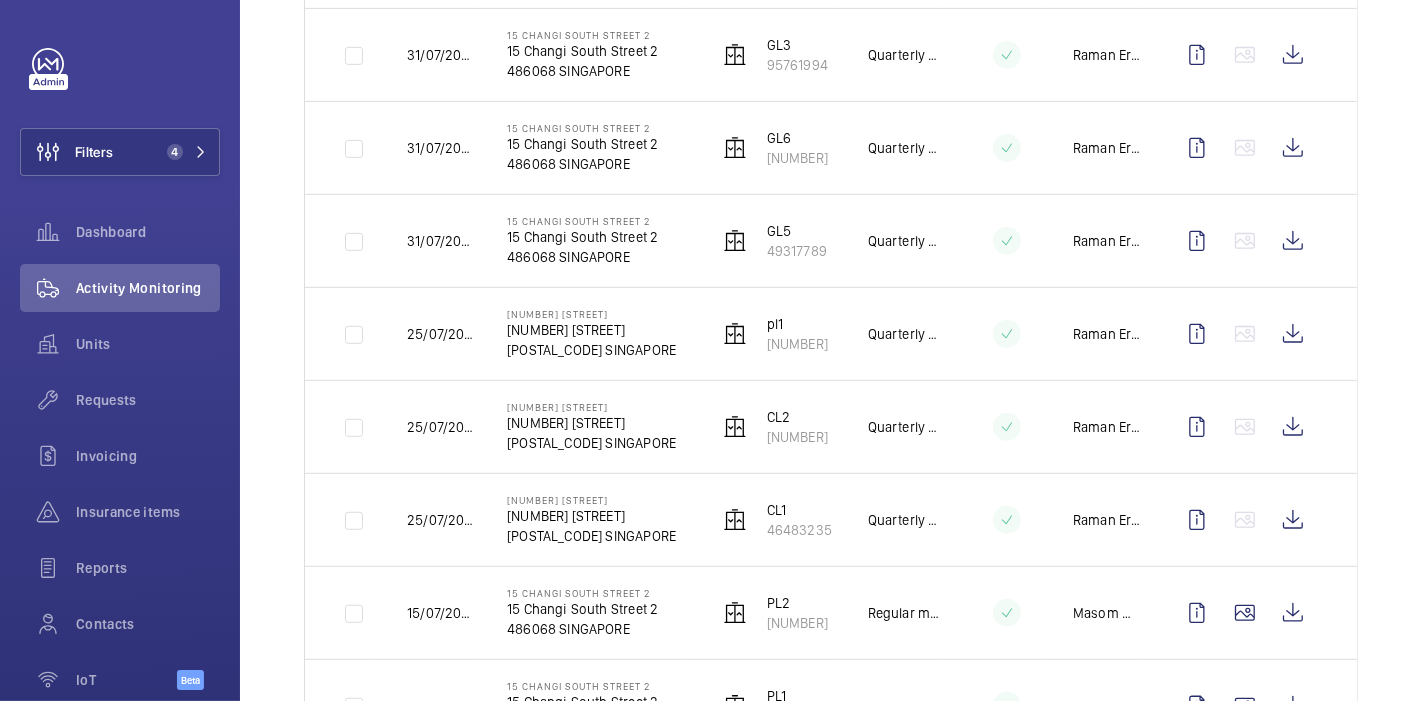 scroll, scrollTop: 754, scrollLeft: 0, axis: vertical 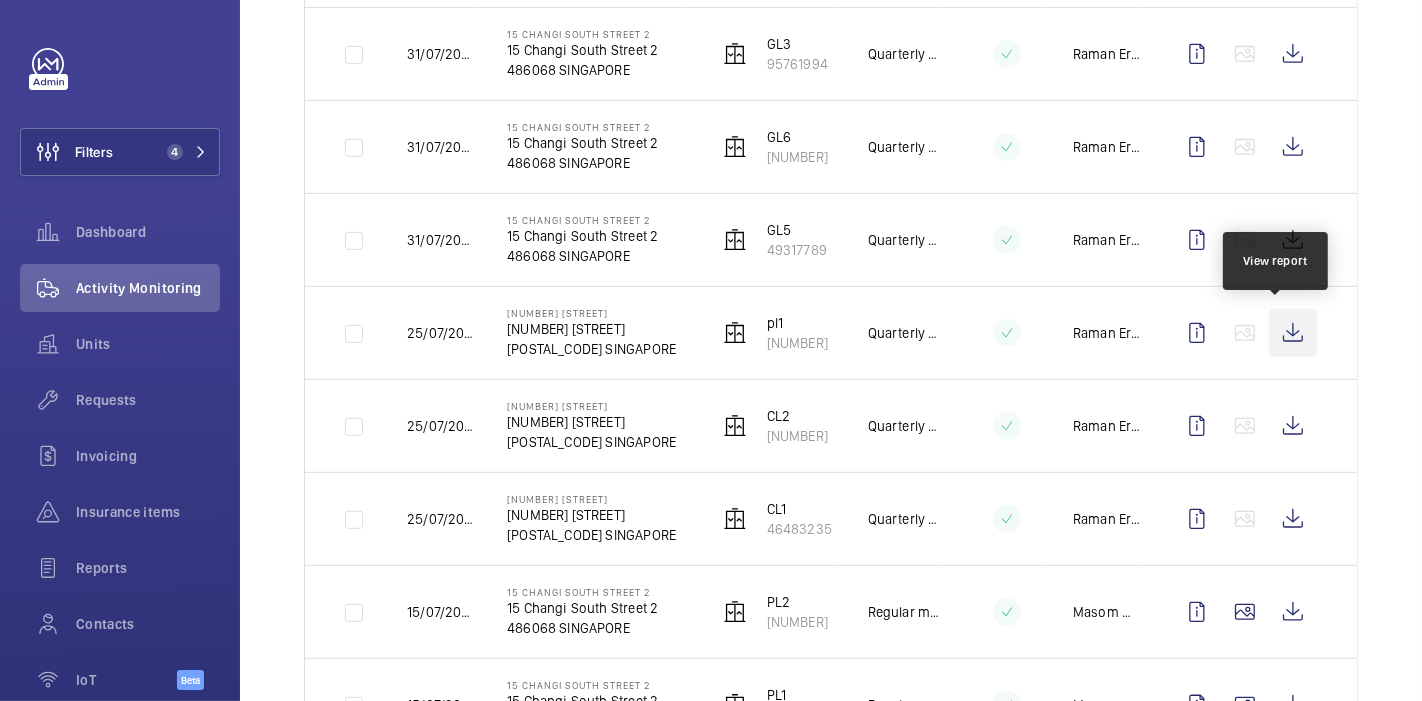 click 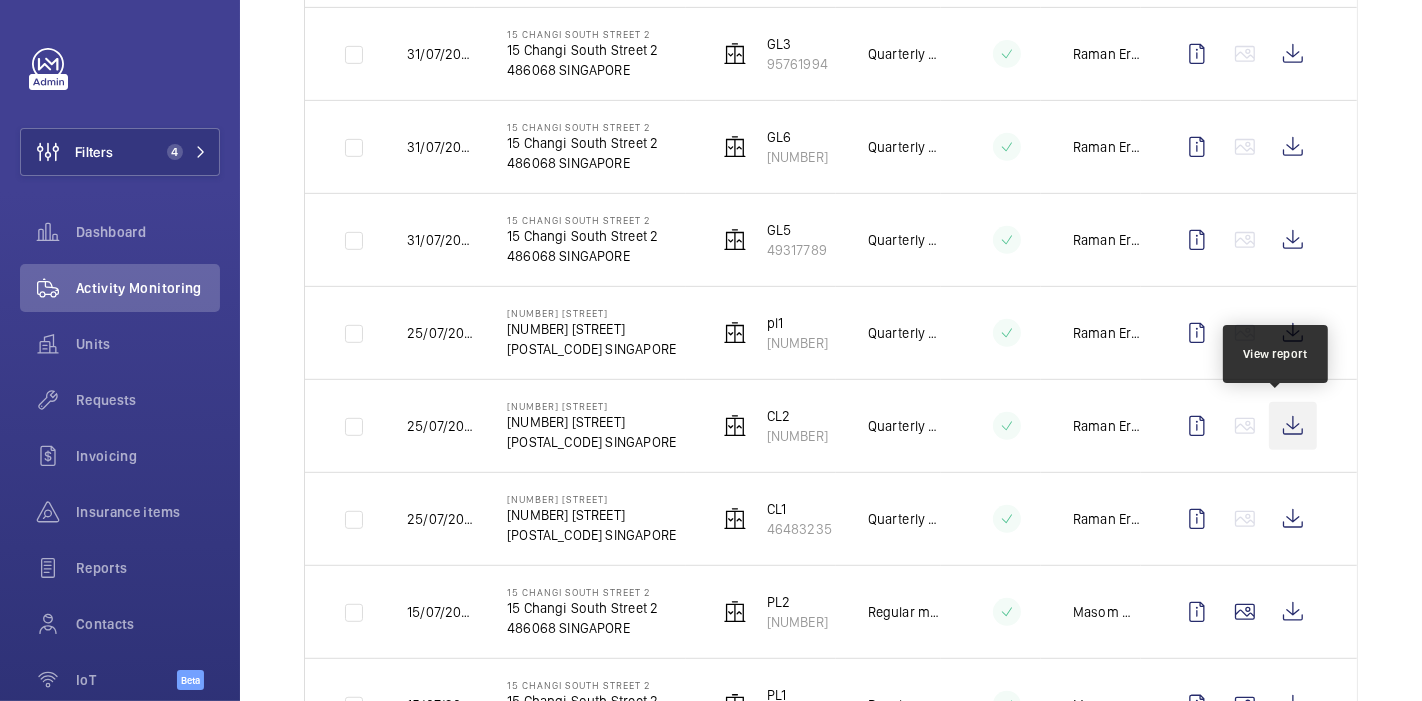 click 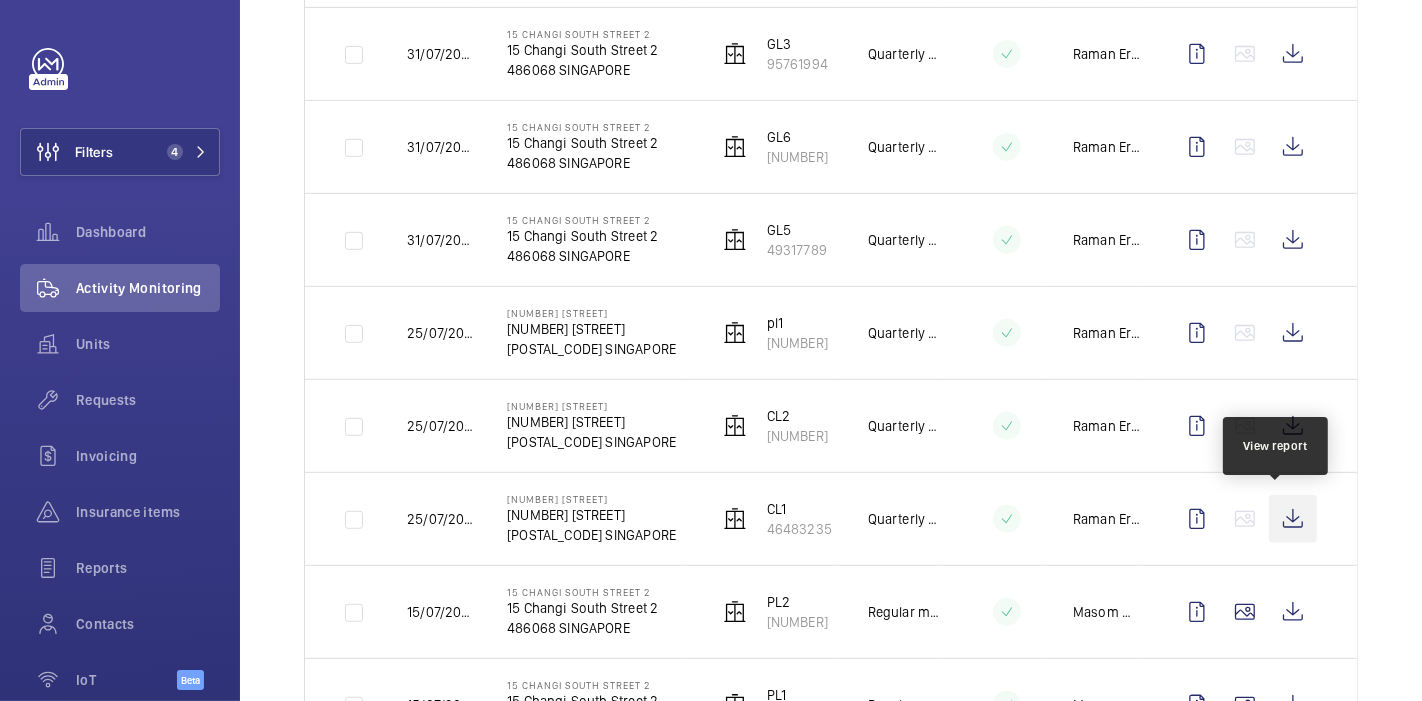 click 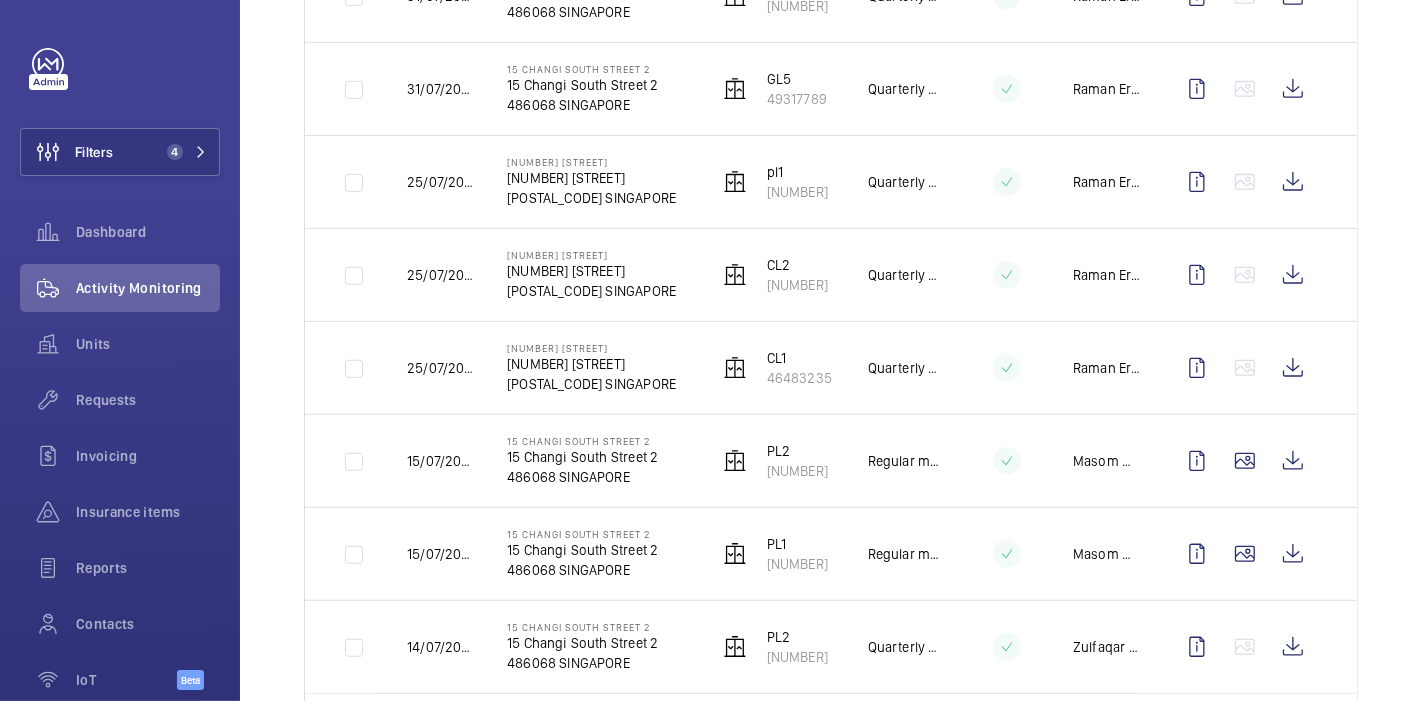 scroll, scrollTop: 1031, scrollLeft: 0, axis: vertical 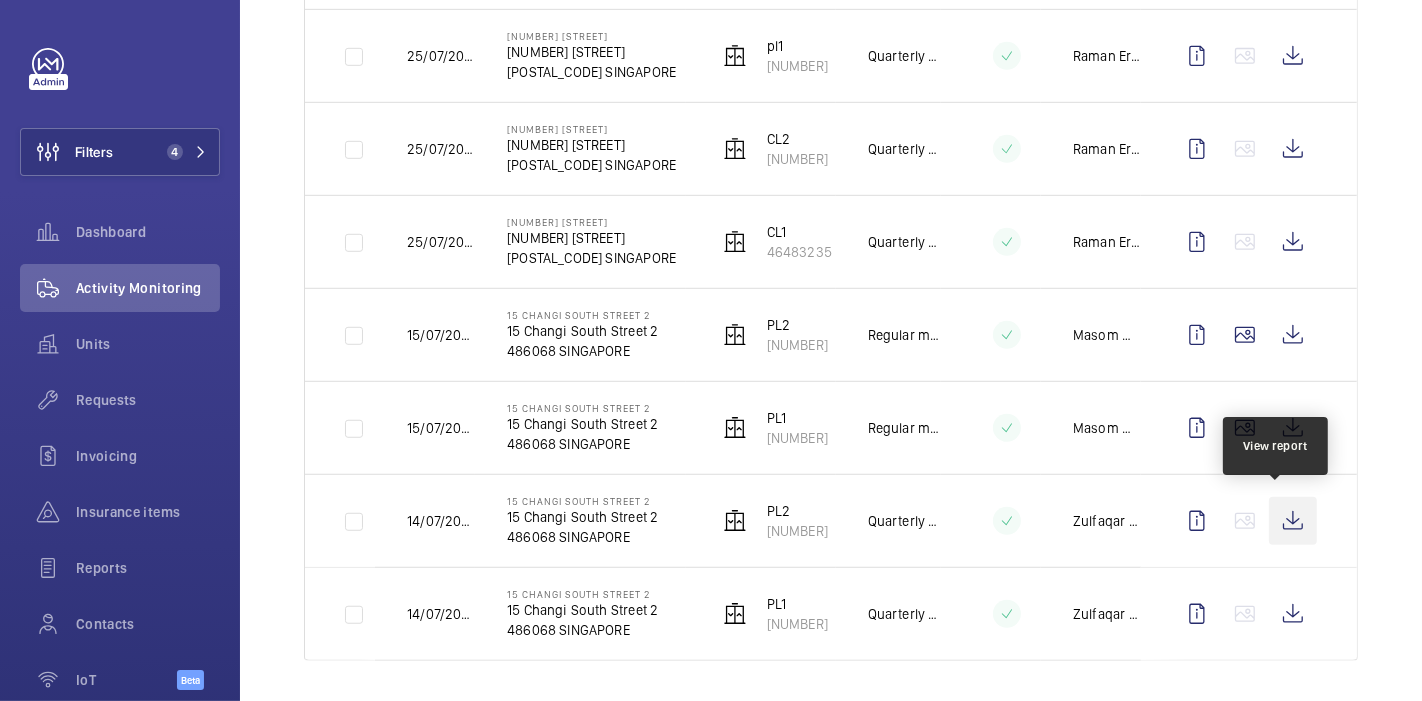 click 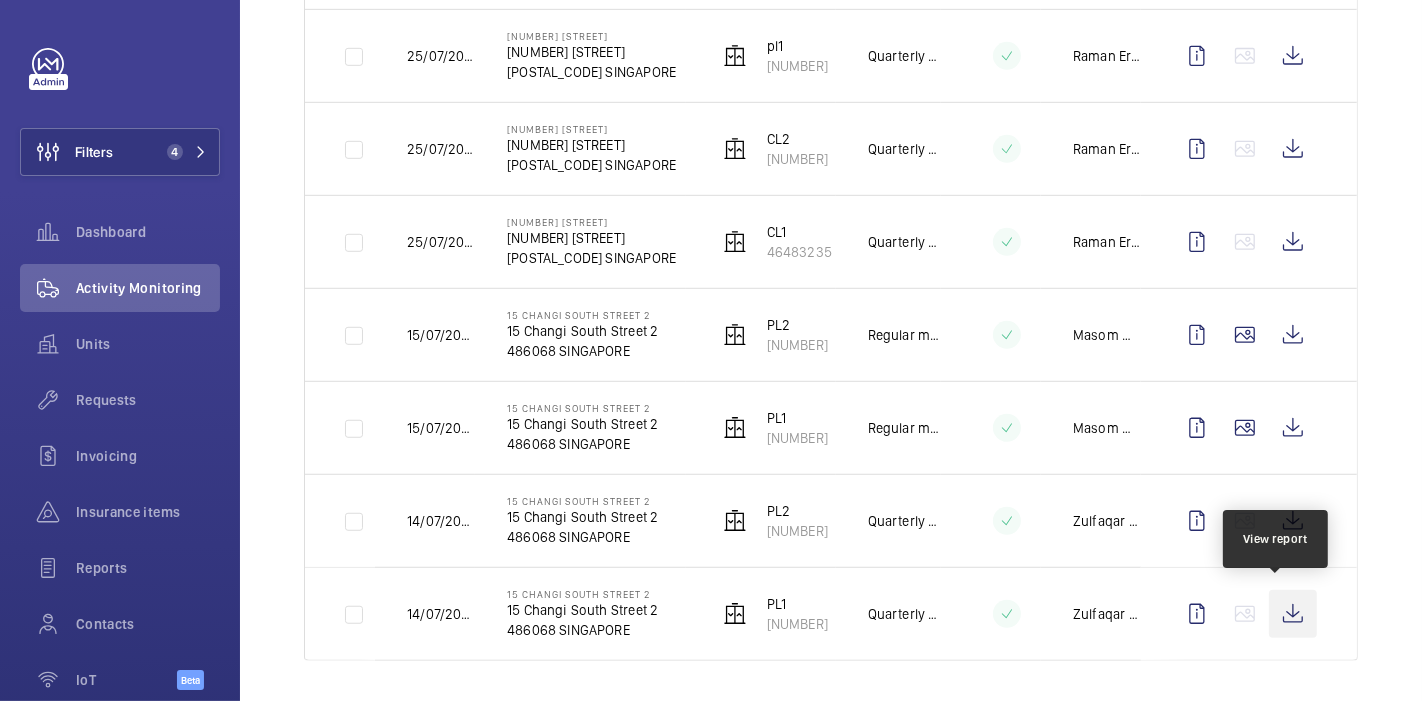 click 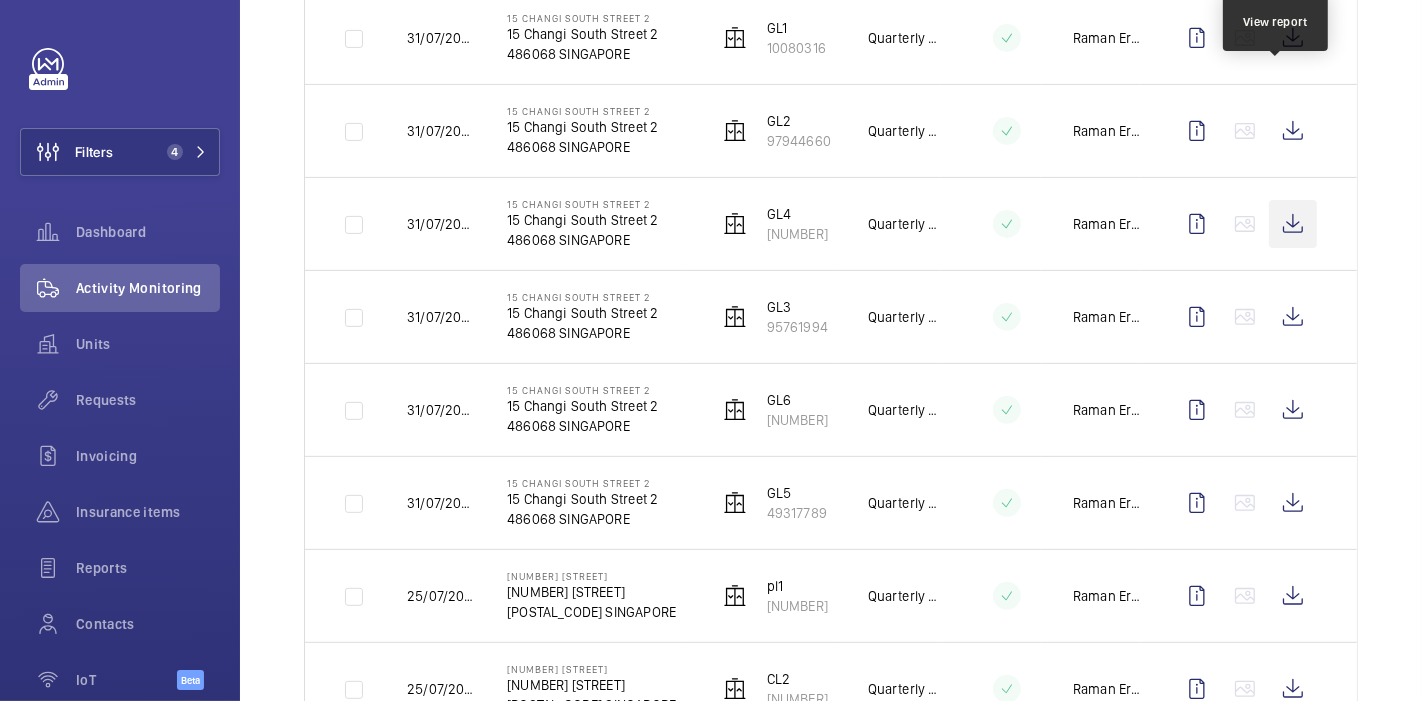 scroll, scrollTop: 597, scrollLeft: 0, axis: vertical 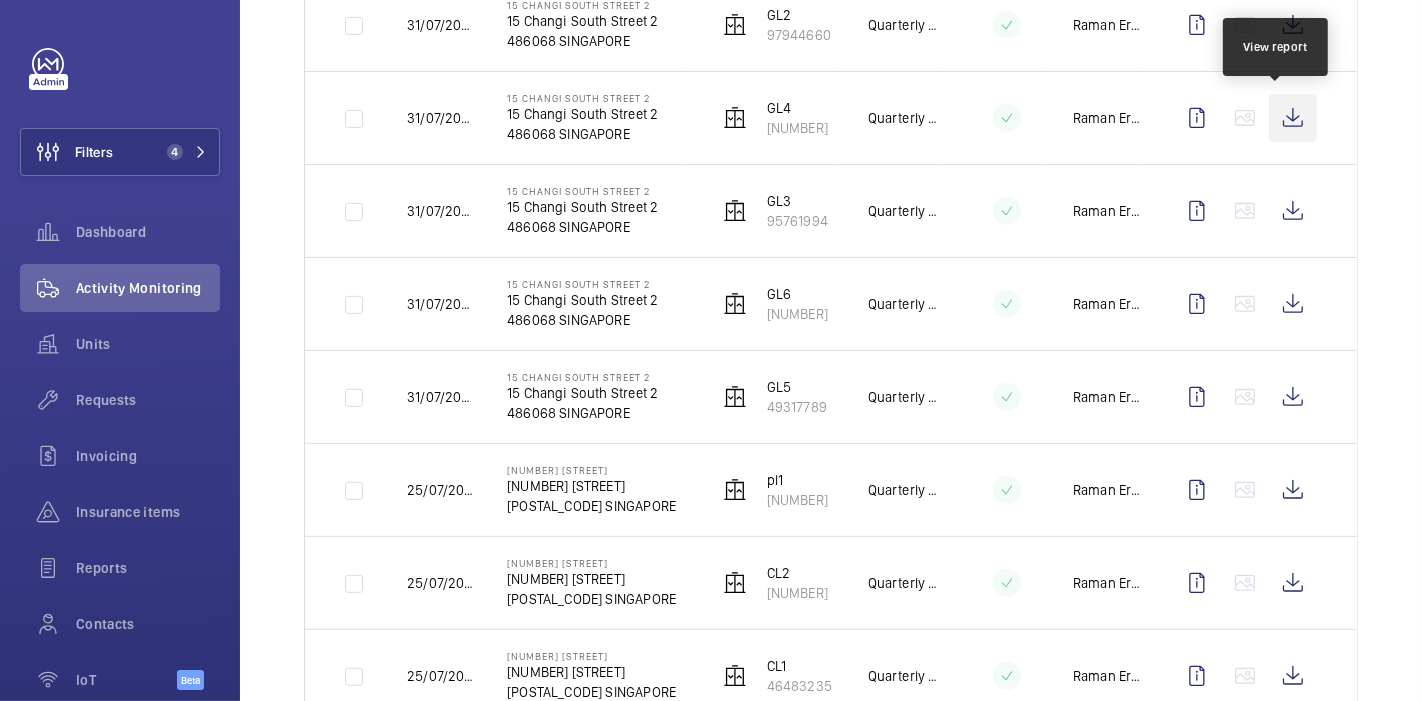 click 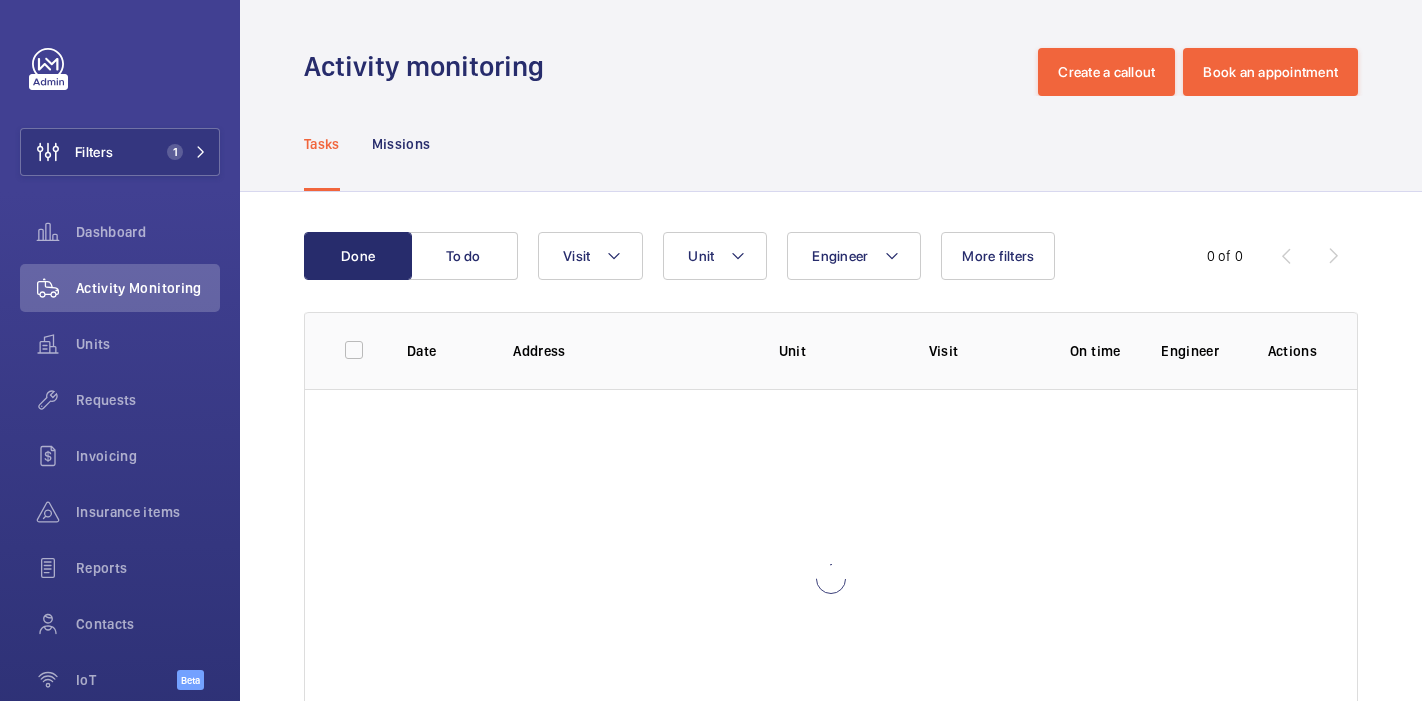 scroll, scrollTop: 0, scrollLeft: 0, axis: both 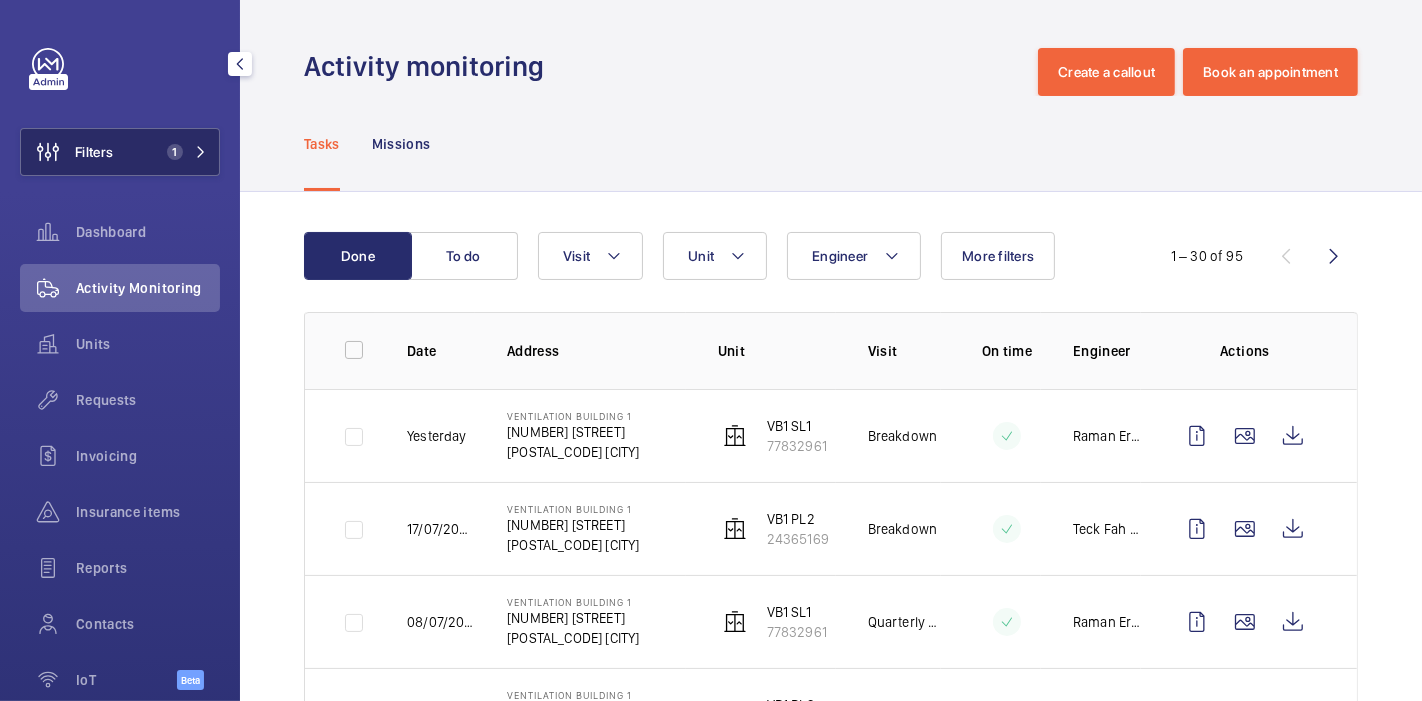 click on "Filters 1" 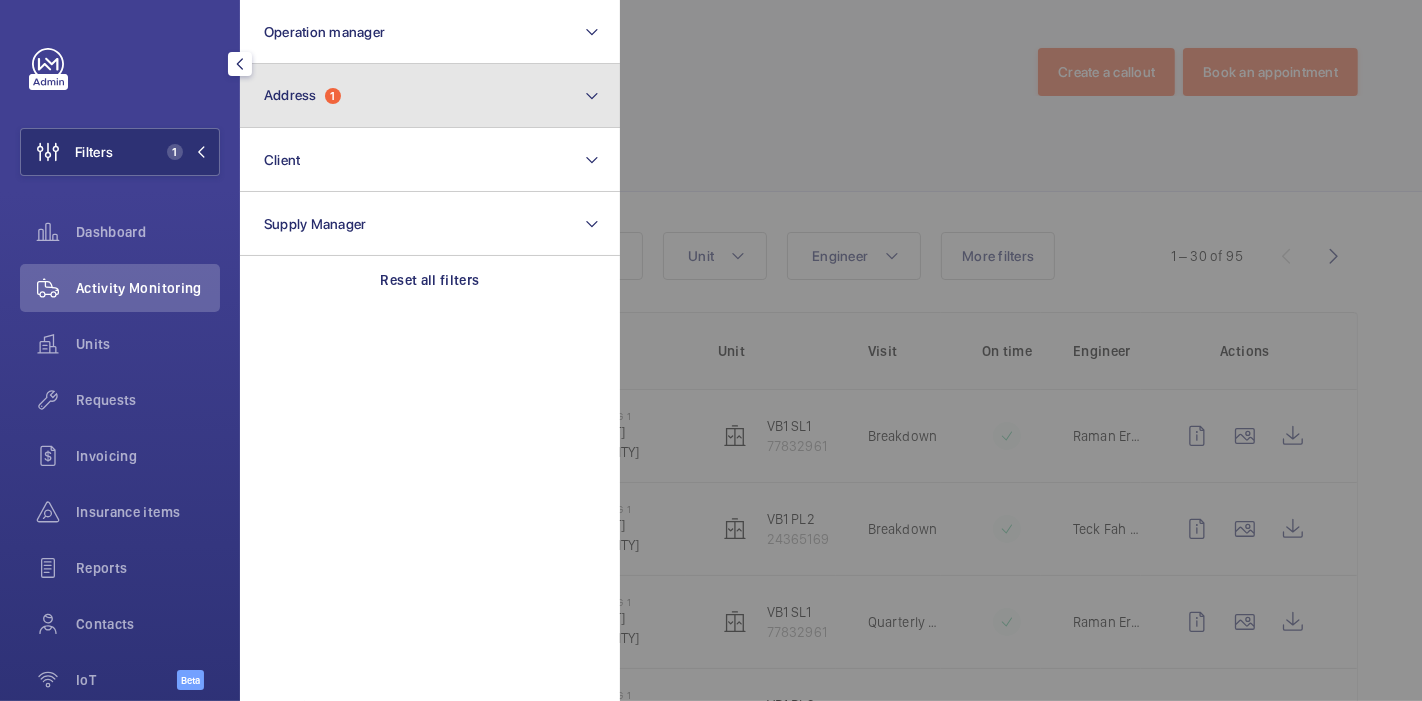click on "Address  1" 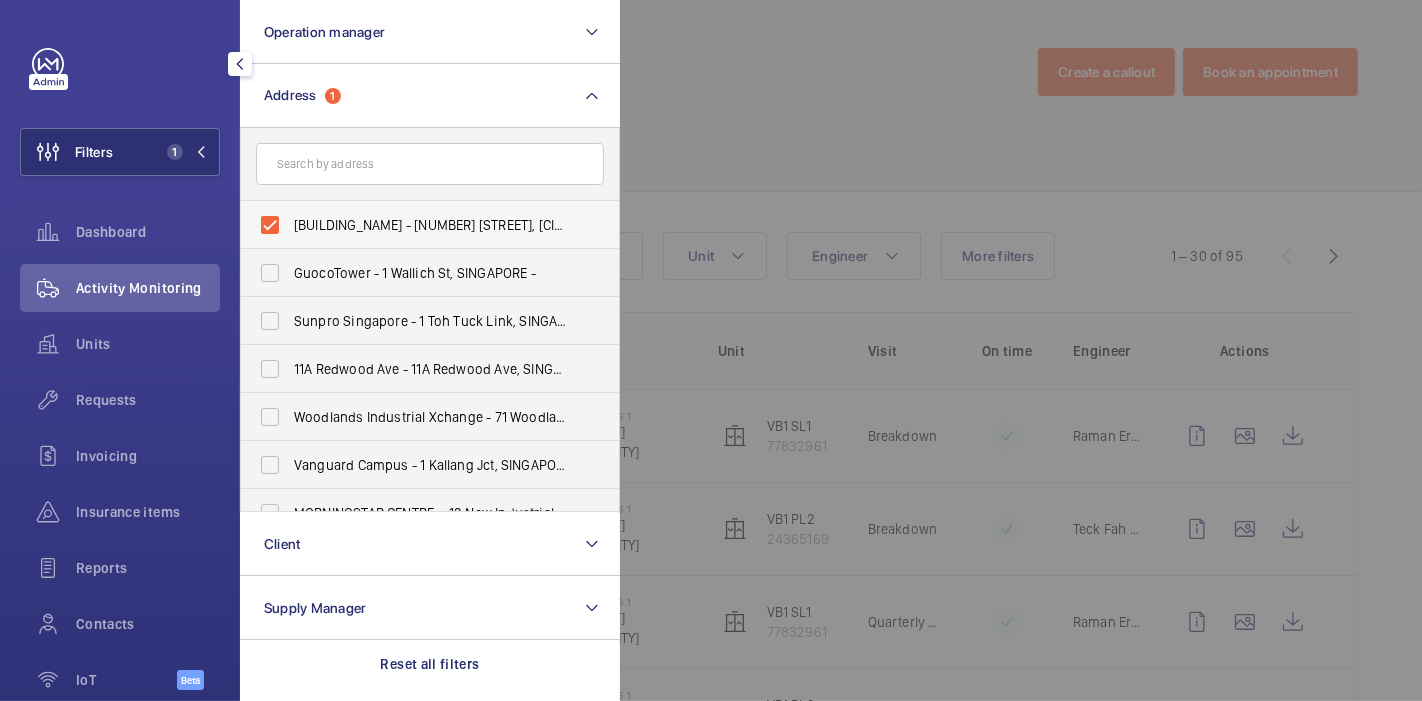 click on "Ventilation Building 1 - 210 Marina East Drive, SINGAPORE 029997" at bounding box center (415, 225) 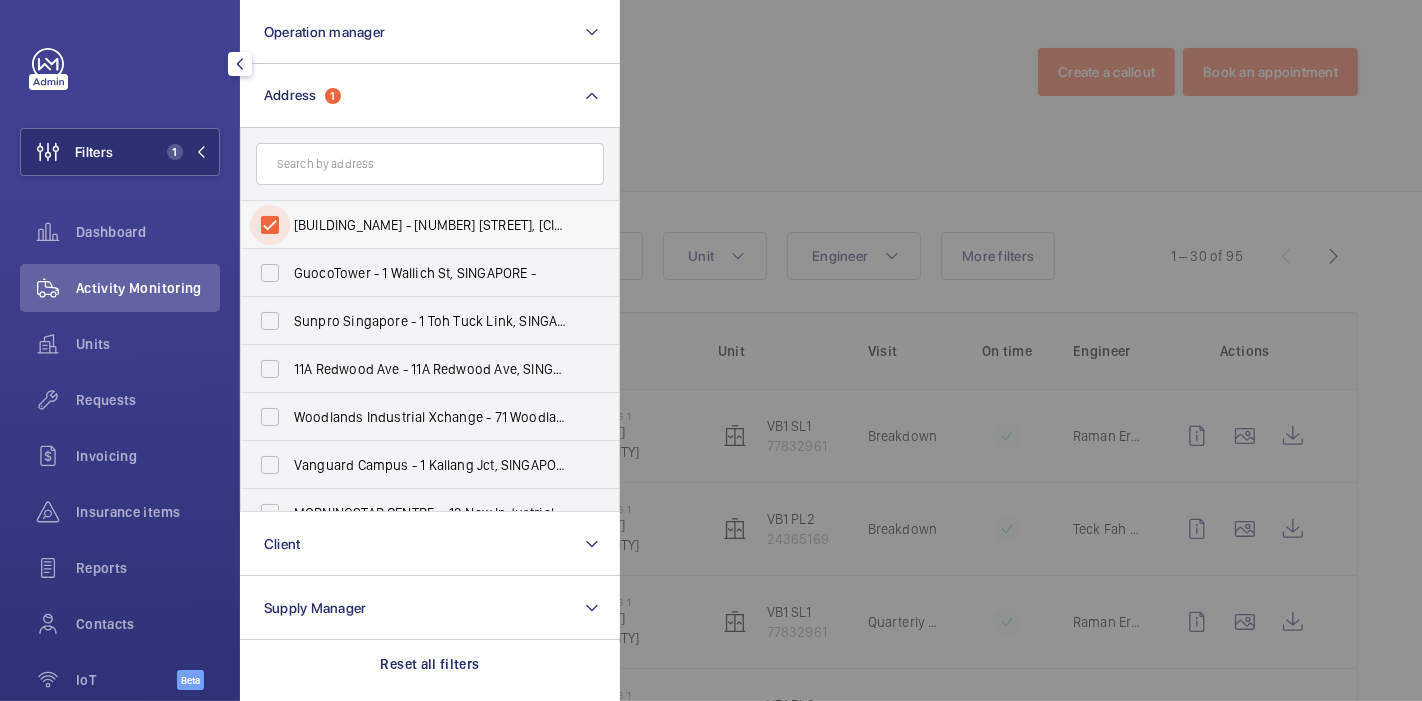 click on "Ventilation Building 1 - 210 Marina East Drive, SINGAPORE 029997" at bounding box center [270, 225] 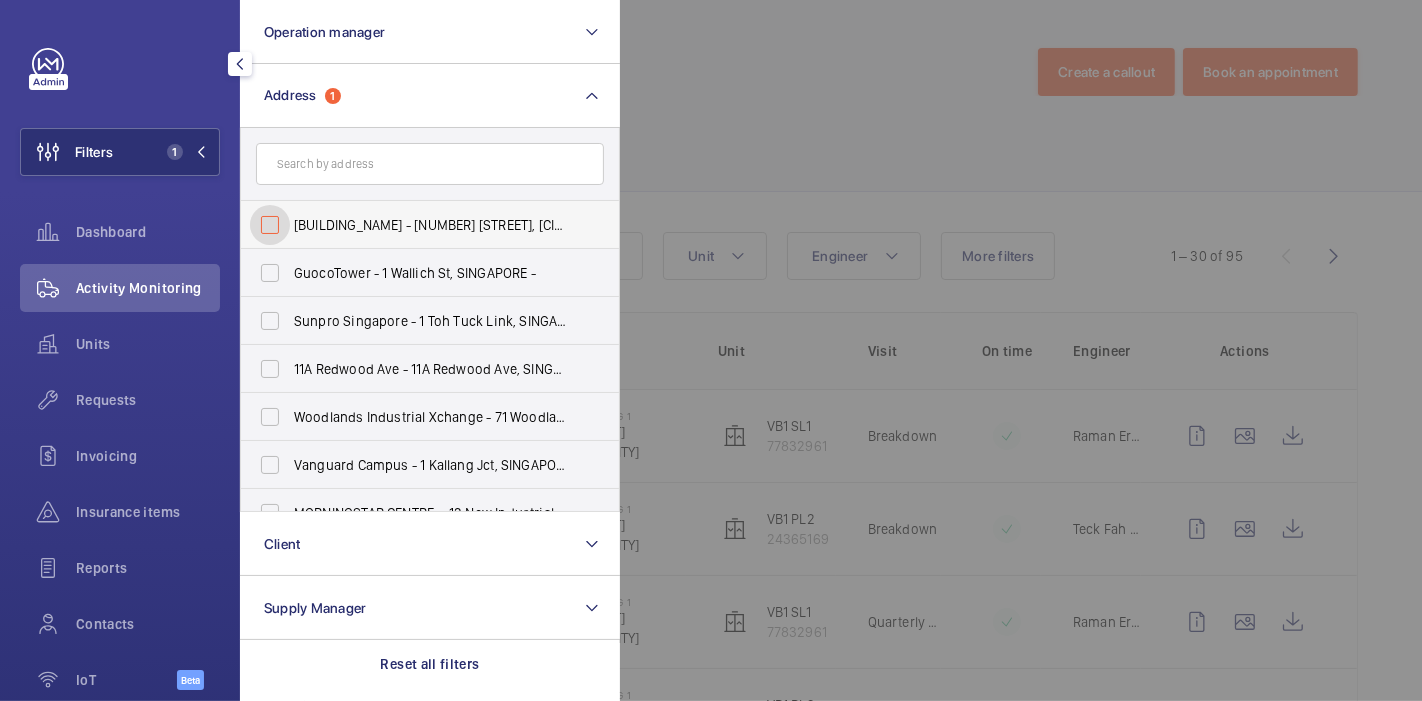 checkbox on "false" 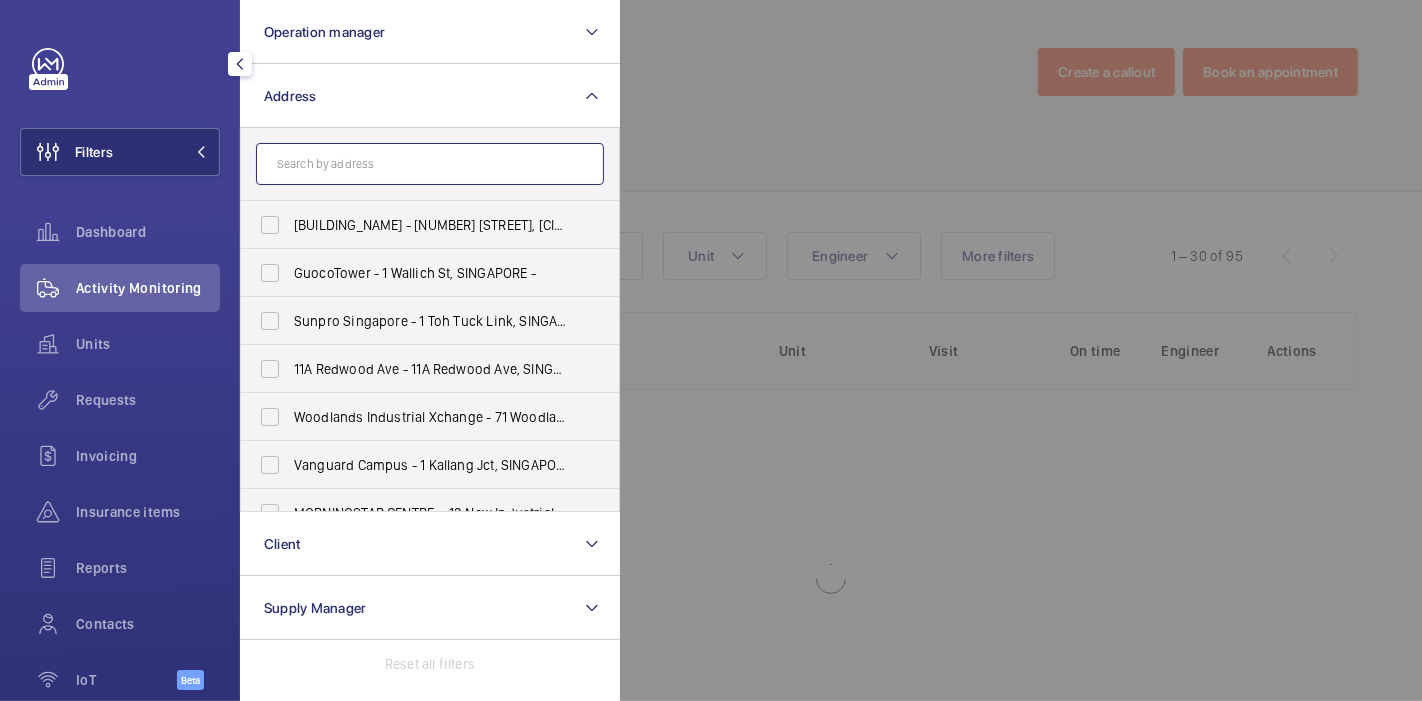 click 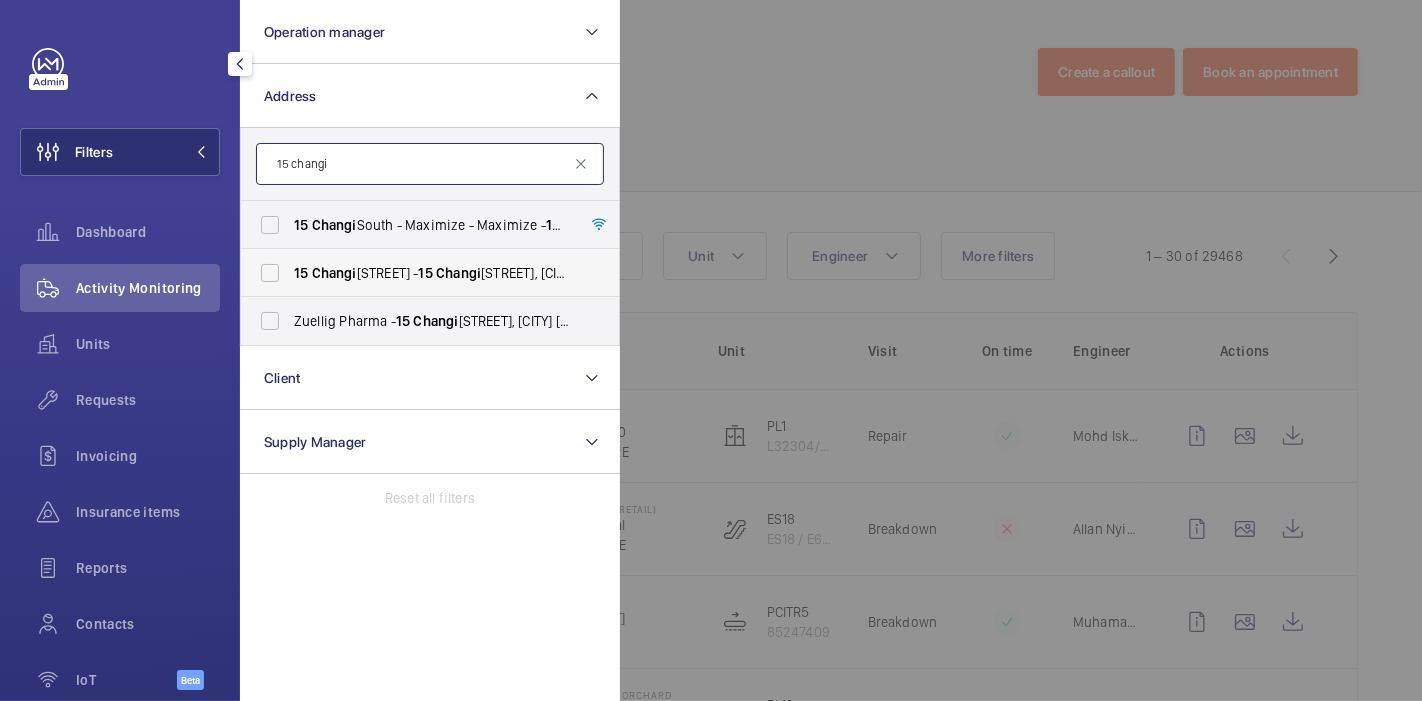 type on "[NUMBER] [STREET]" 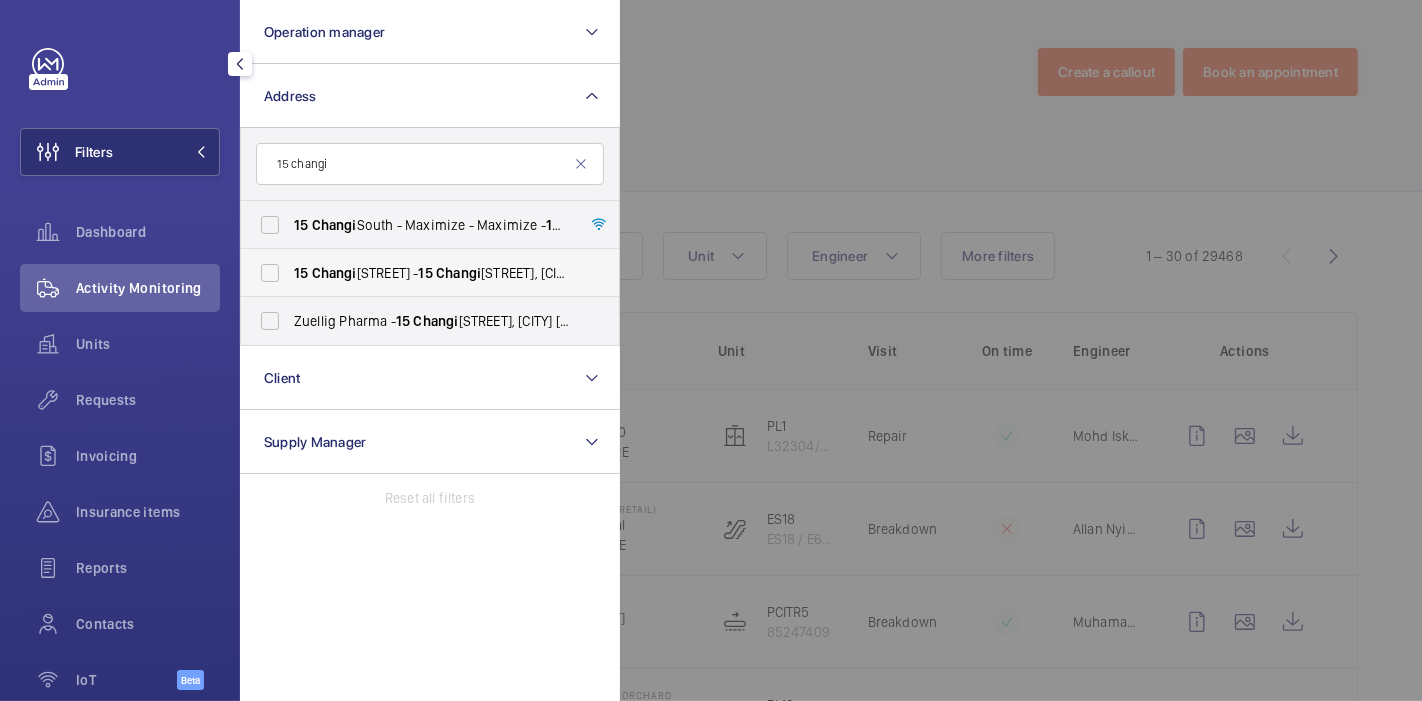 click on "Changi" at bounding box center (334, 273) 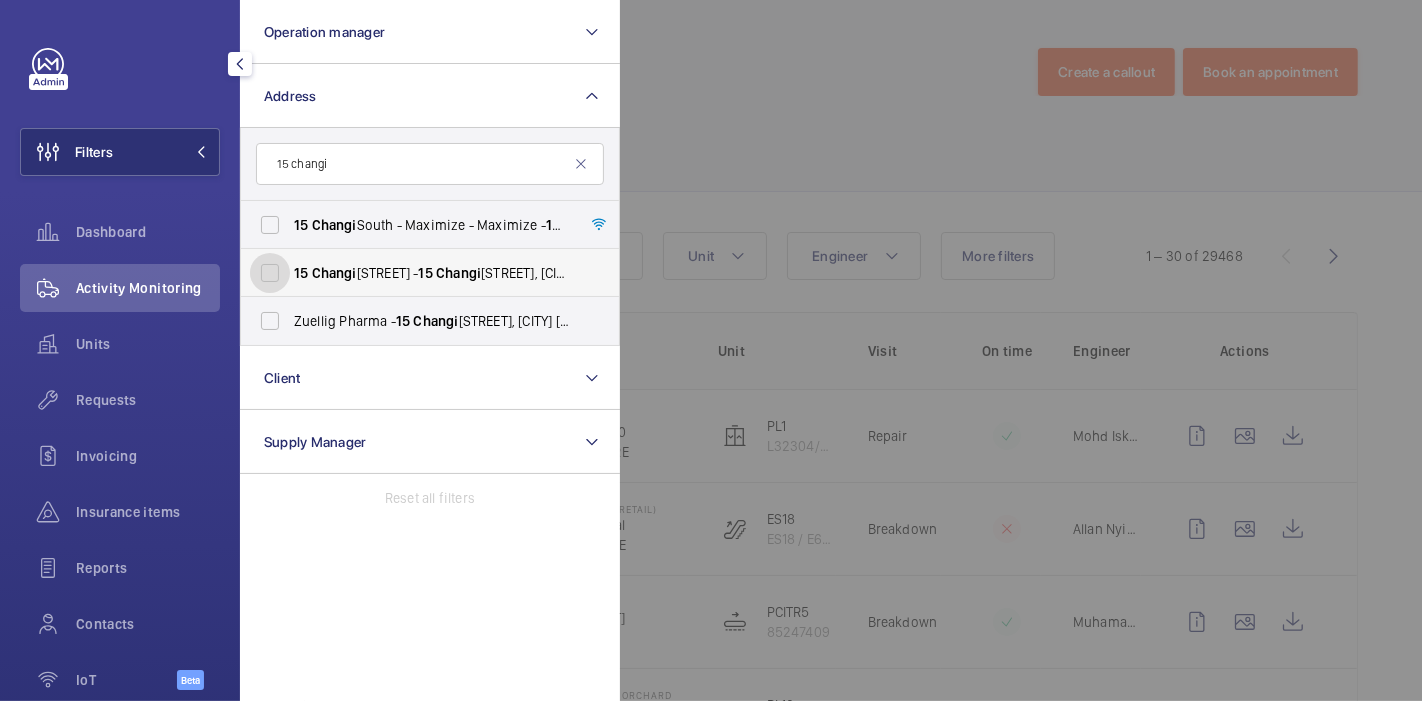 click on "[NUMBER]   [STREET] -  [NUMBER]   [STREET], SINGAPORE [POSTAL_CODE]" at bounding box center [270, 273] 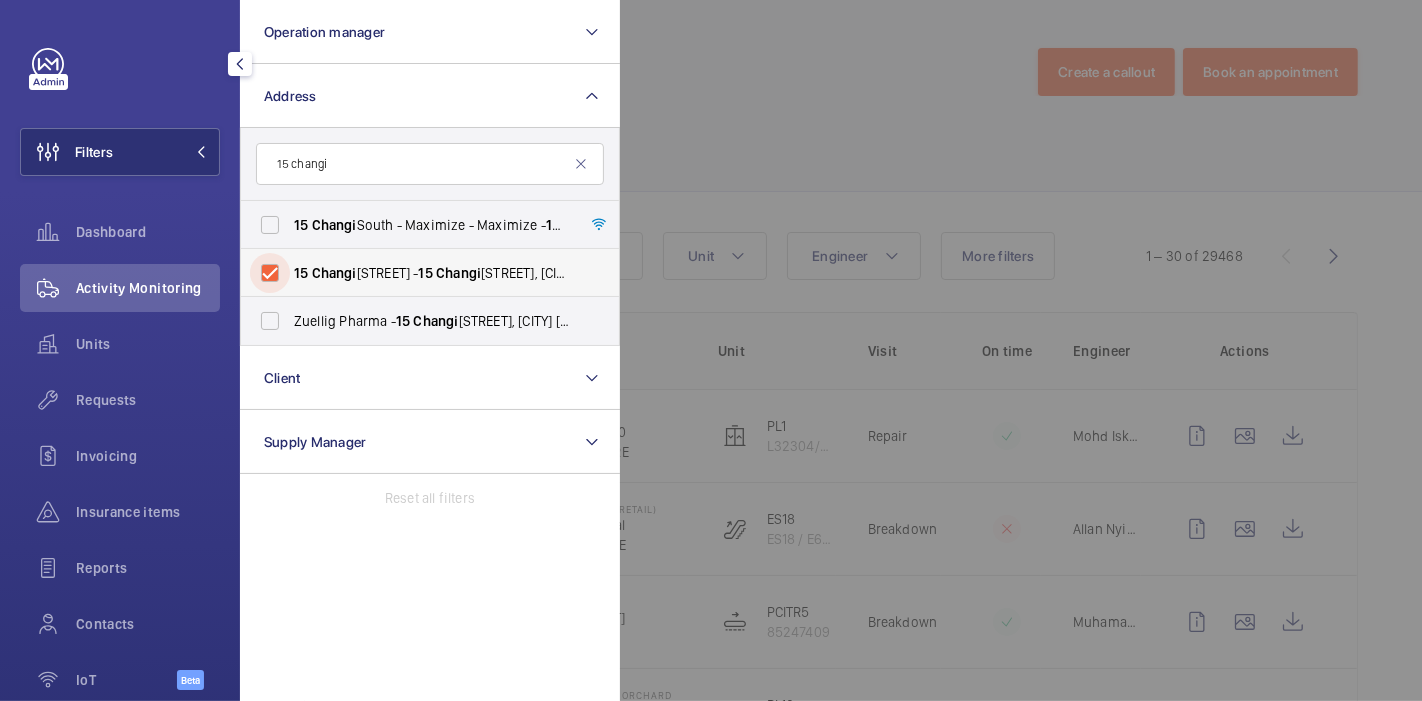 checkbox on "true" 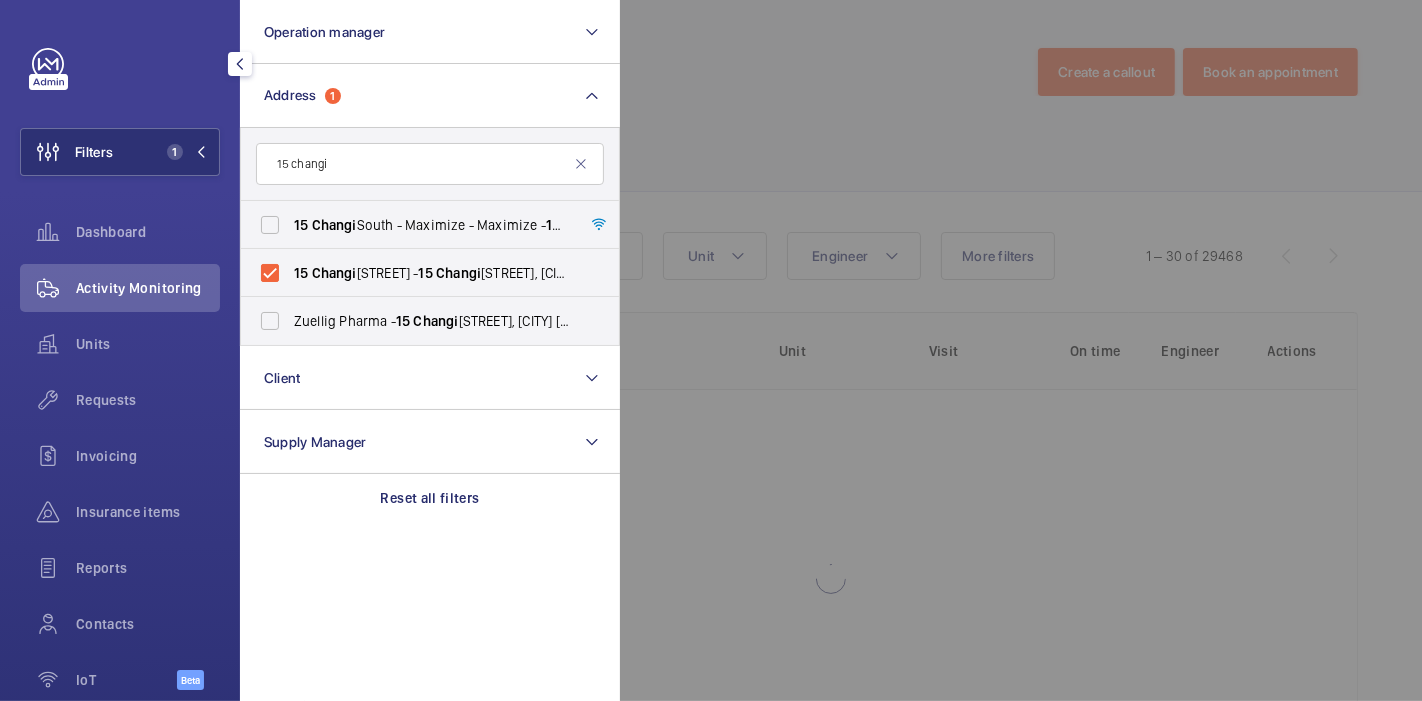 click 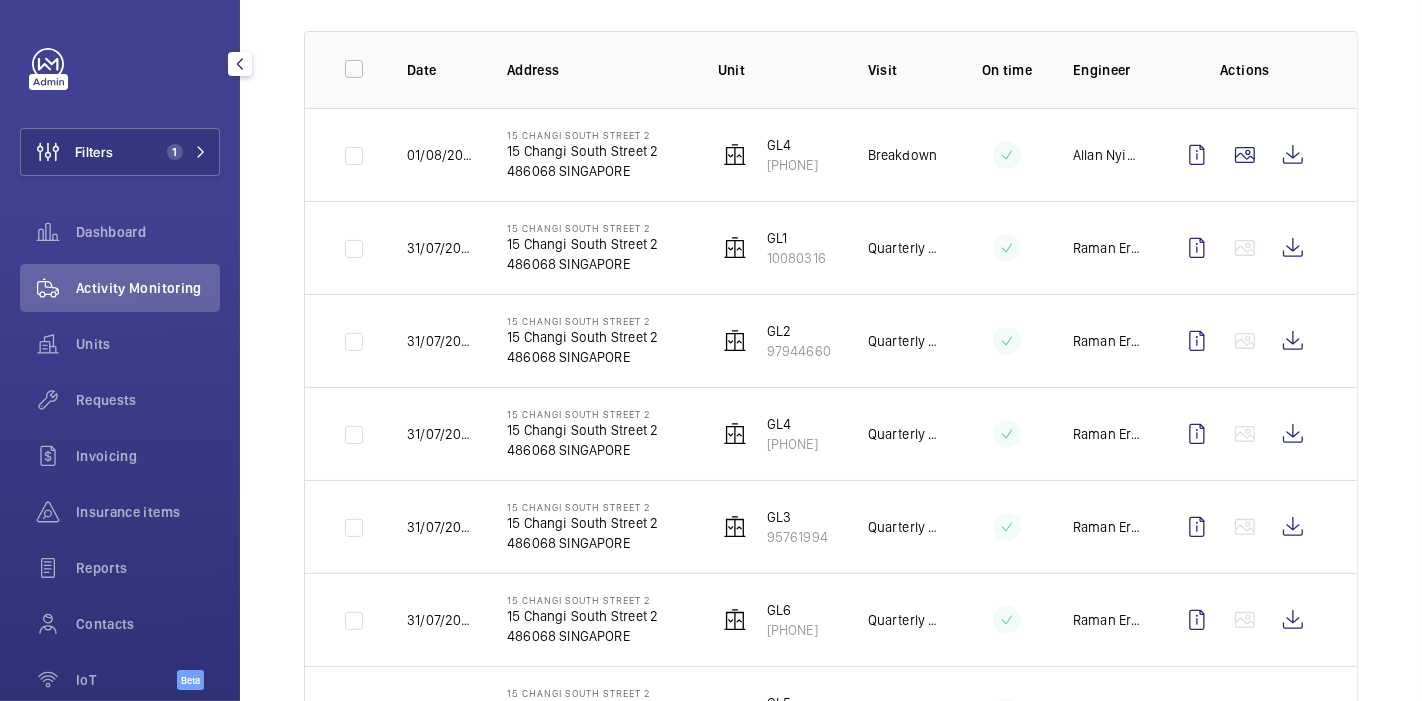 scroll, scrollTop: 394, scrollLeft: 0, axis: vertical 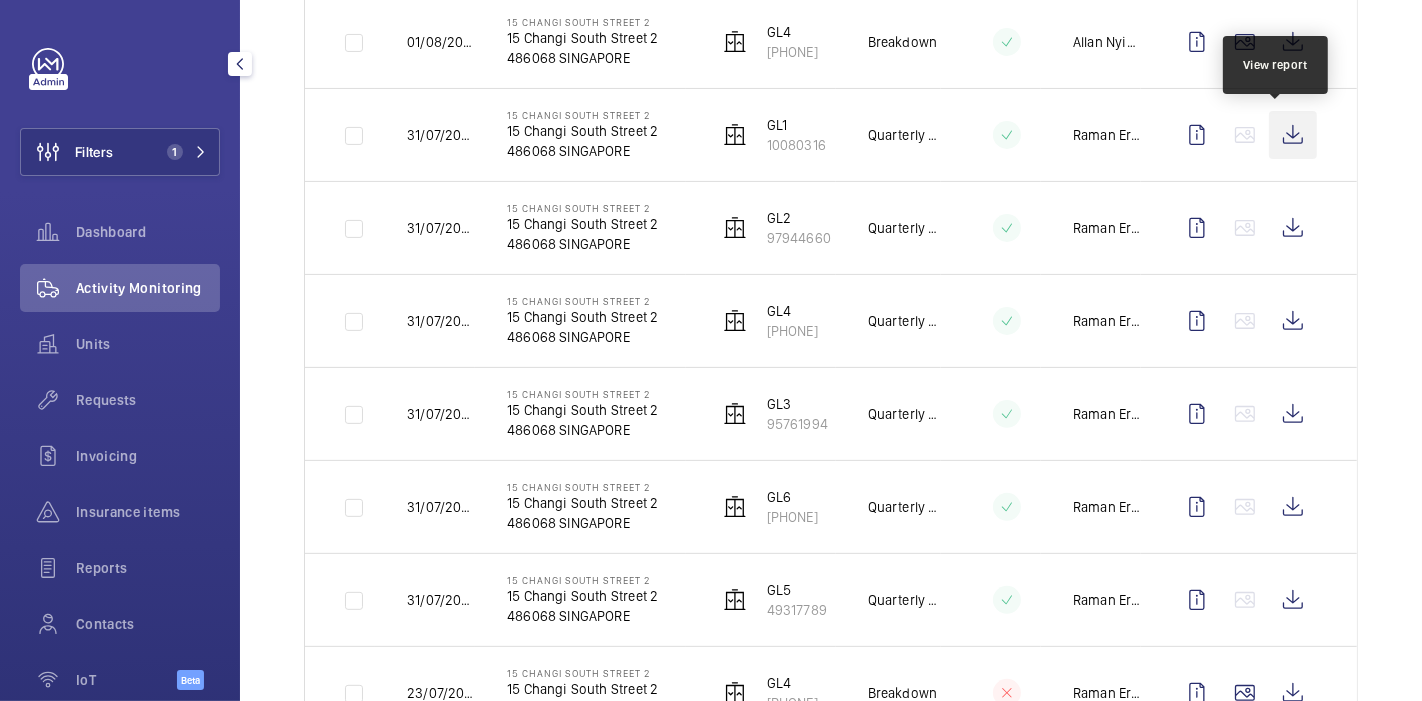 click 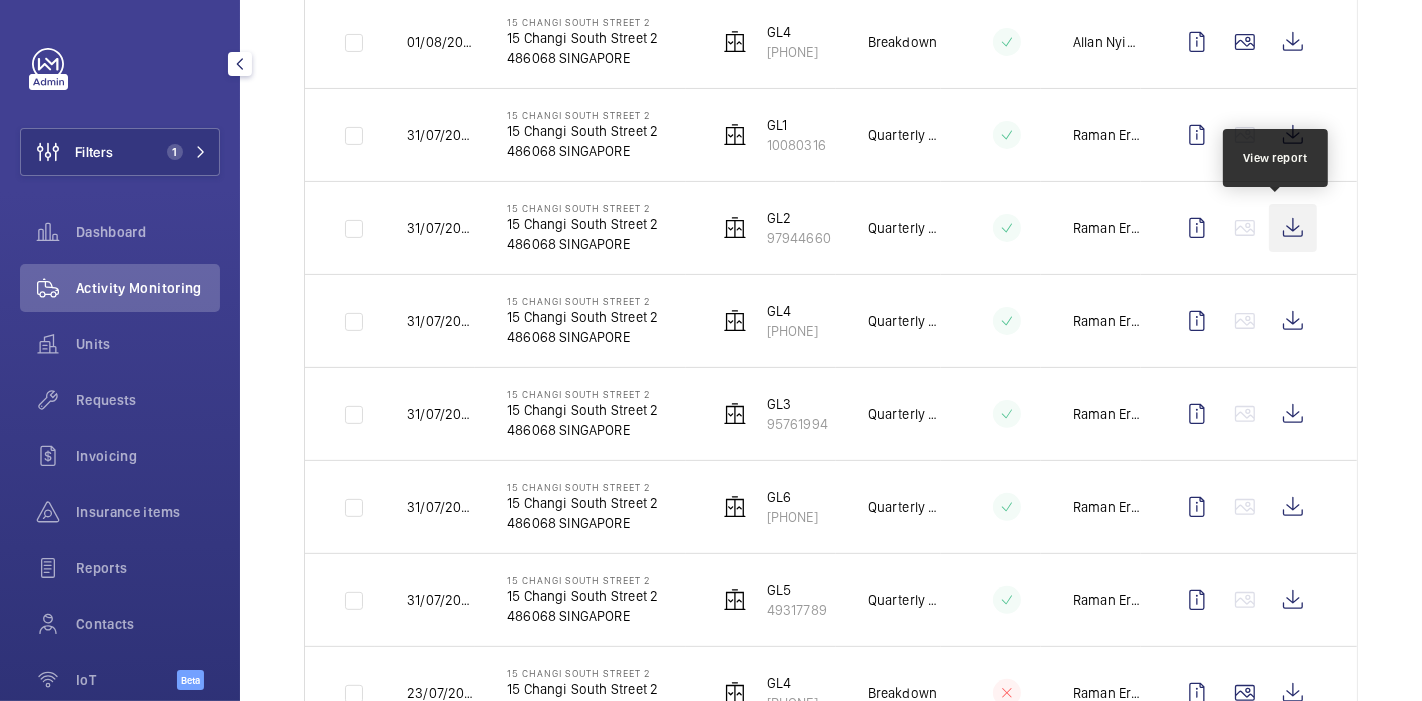 click 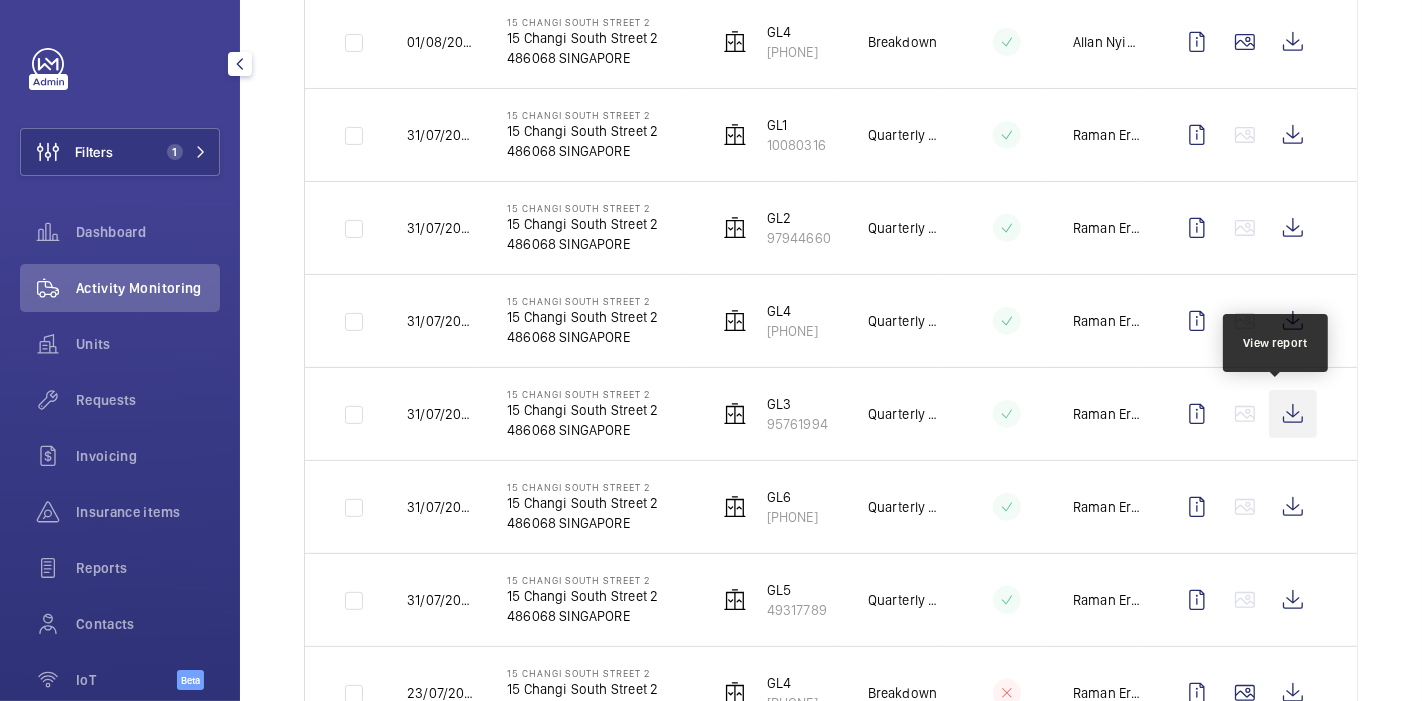 click 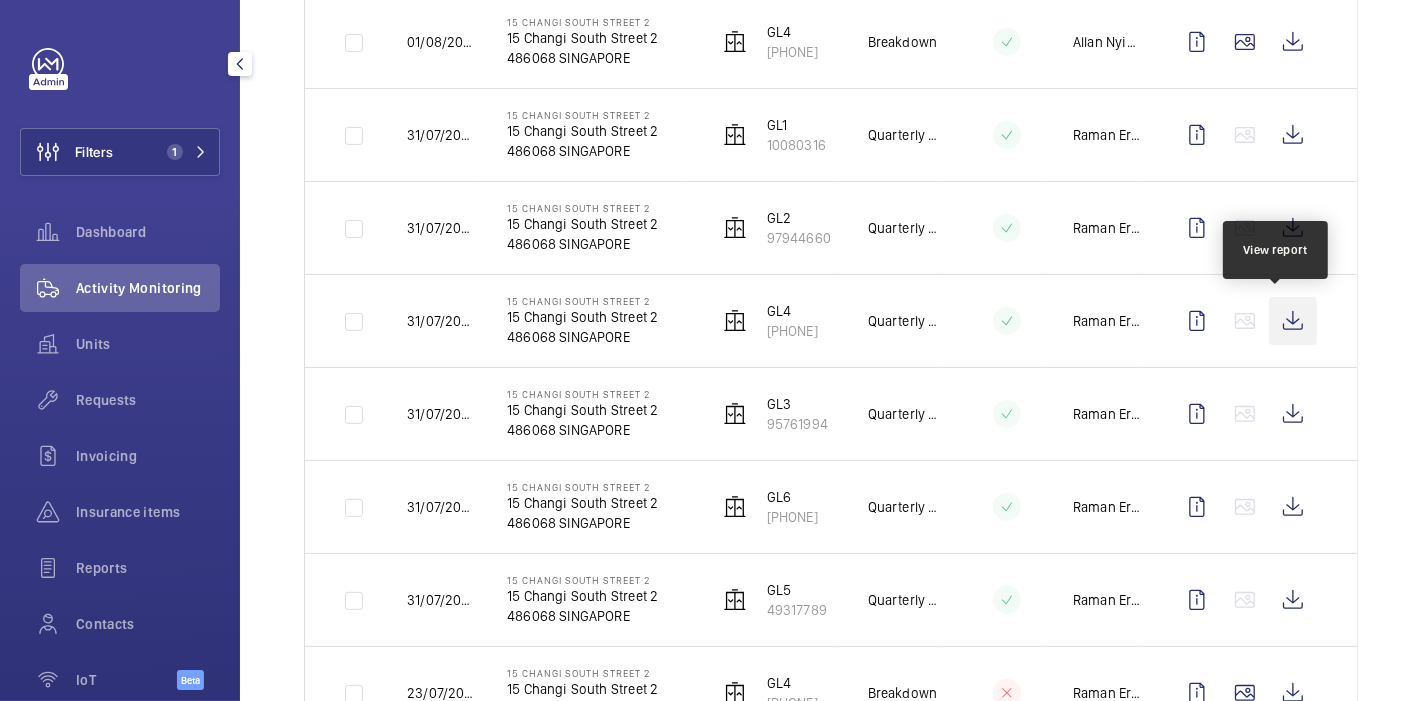 click 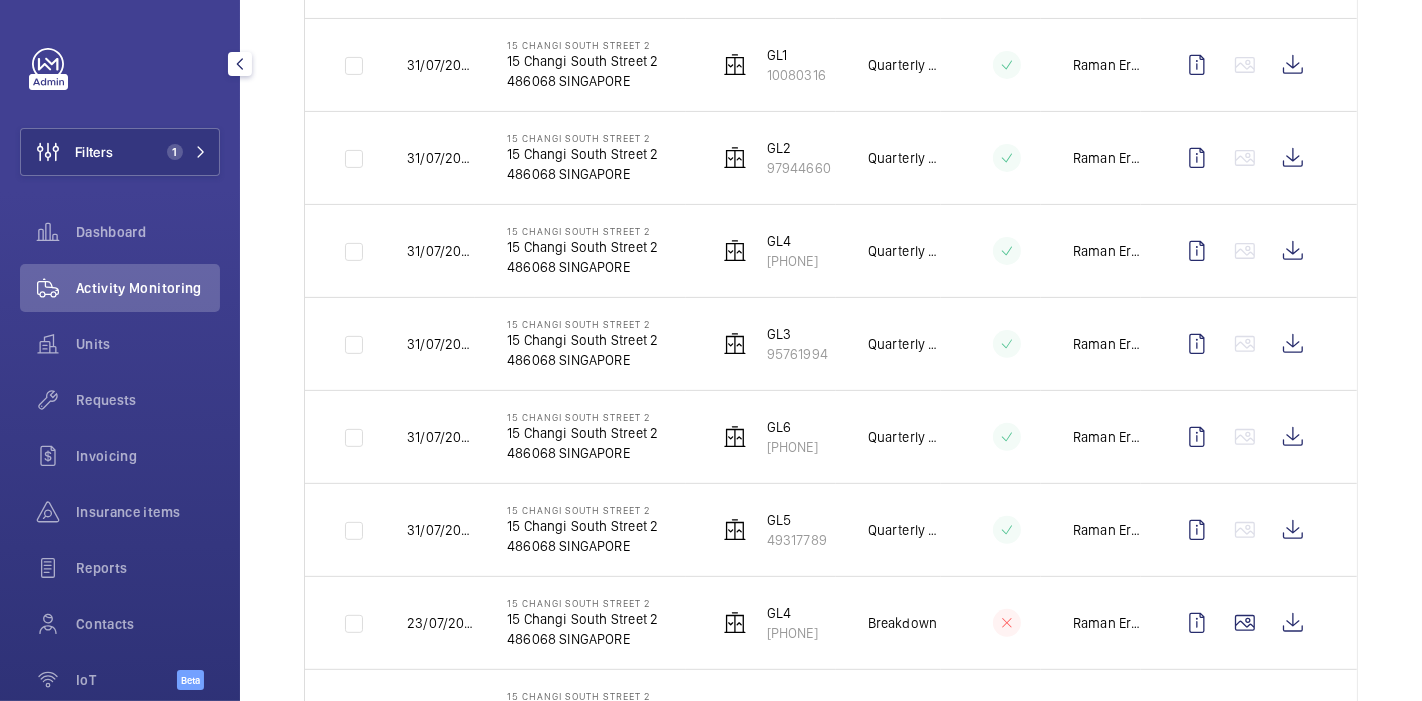 scroll, scrollTop: 526, scrollLeft: 0, axis: vertical 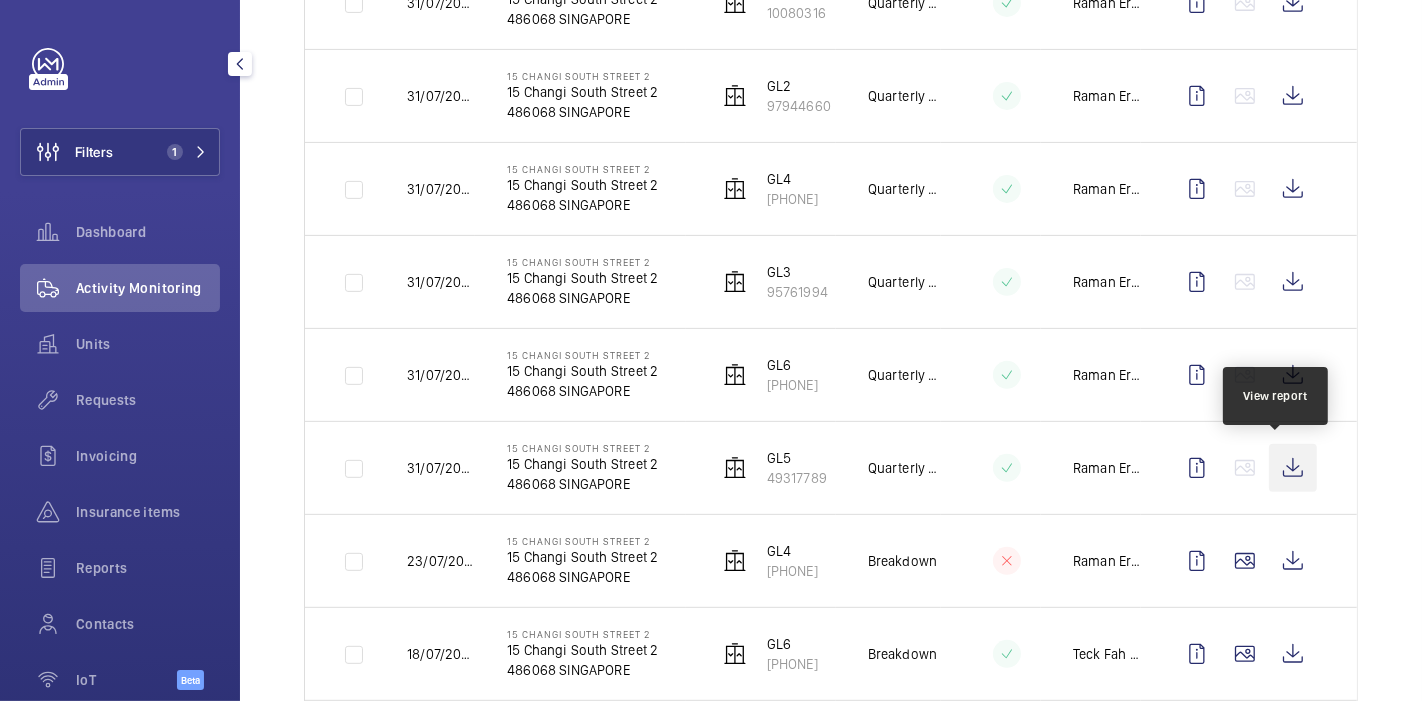 click 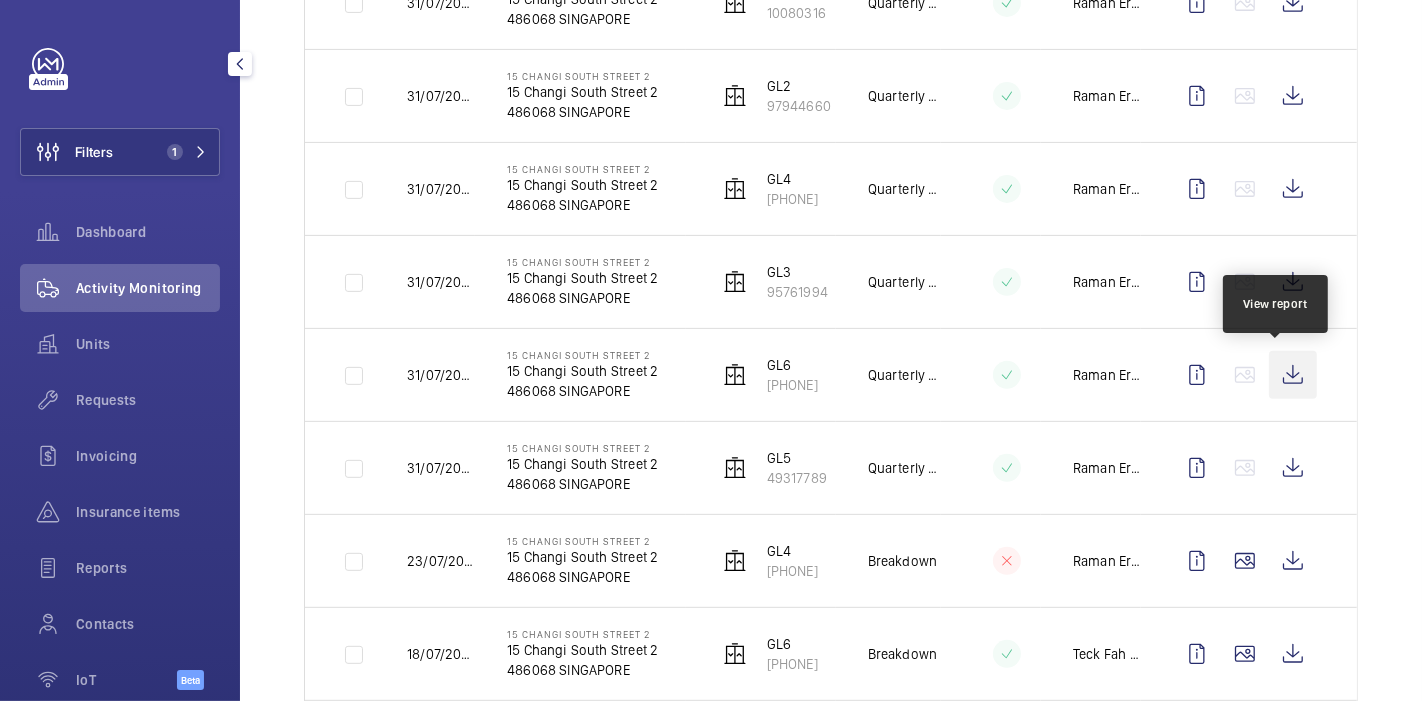 click 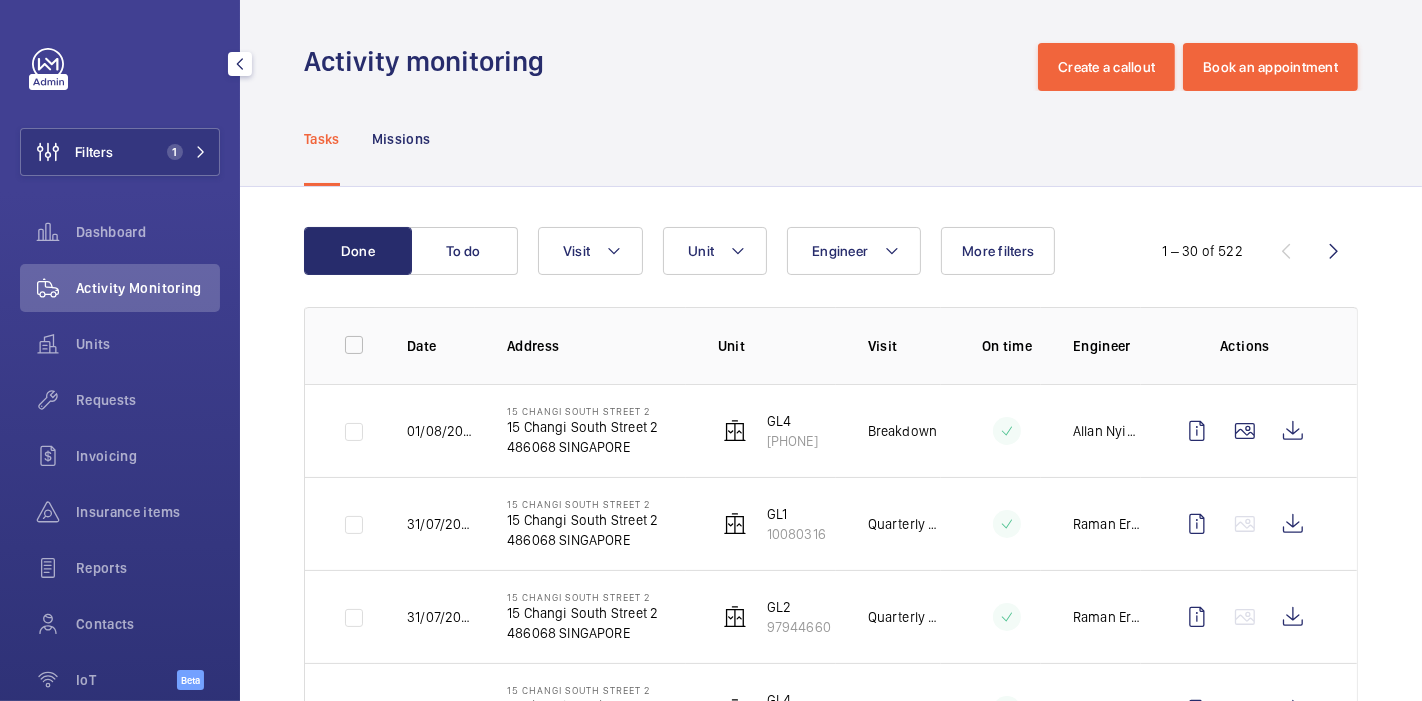 scroll, scrollTop: 0, scrollLeft: 0, axis: both 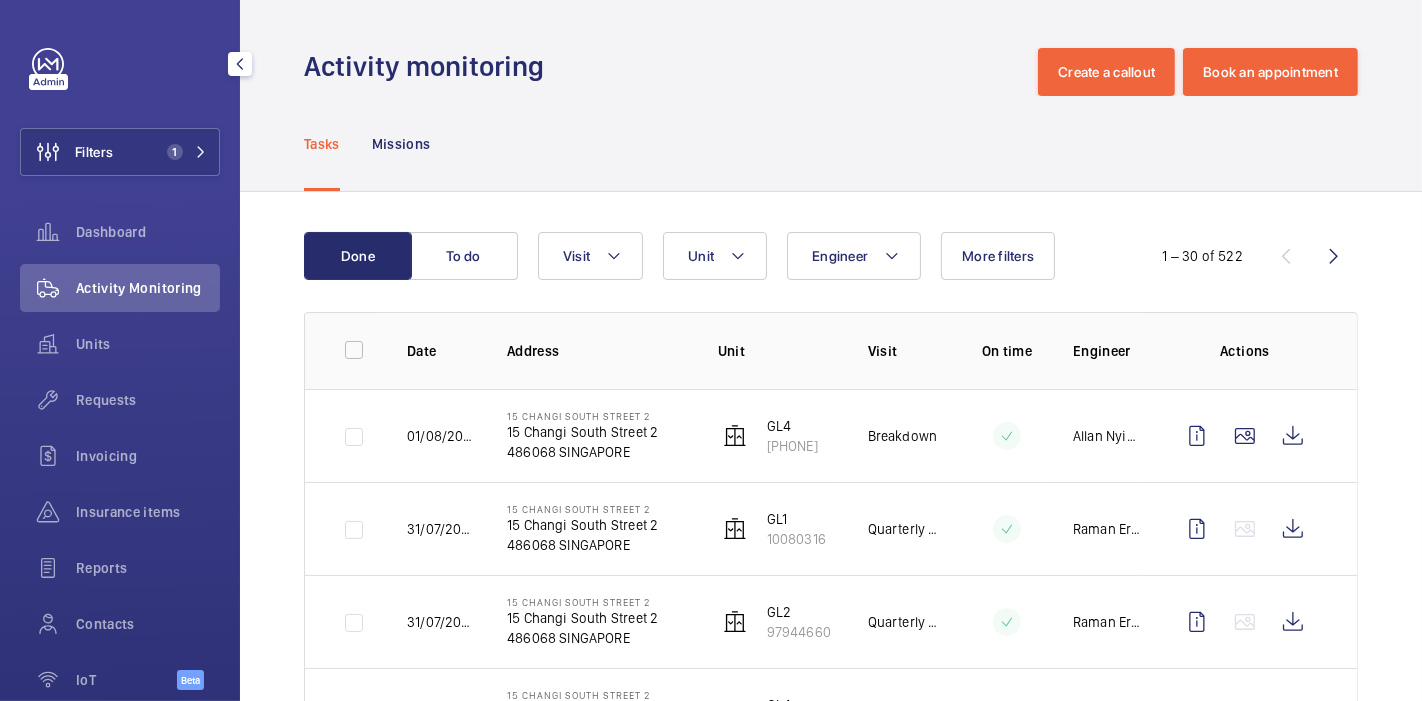 click on "Activity monitoring  Create a callout Book an appointment" 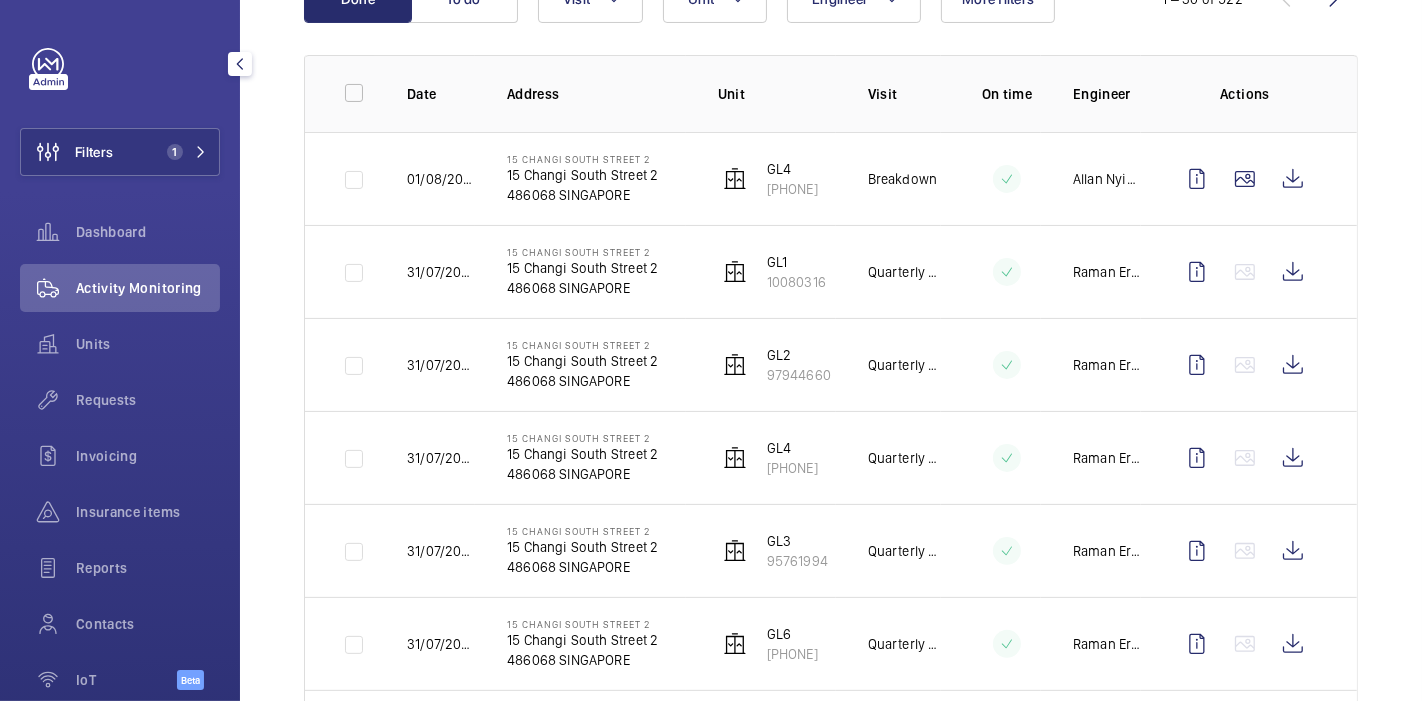 scroll, scrollTop: 0, scrollLeft: 0, axis: both 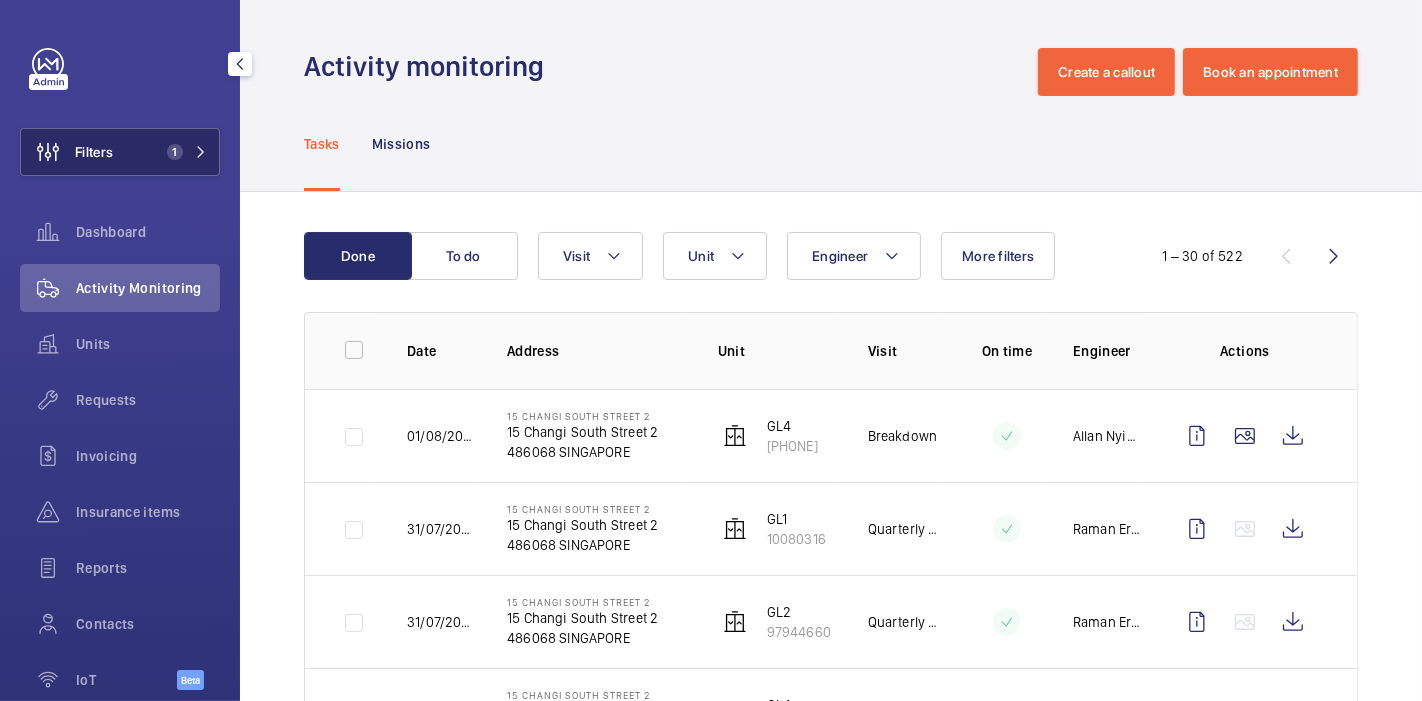 click on "Filters 1" 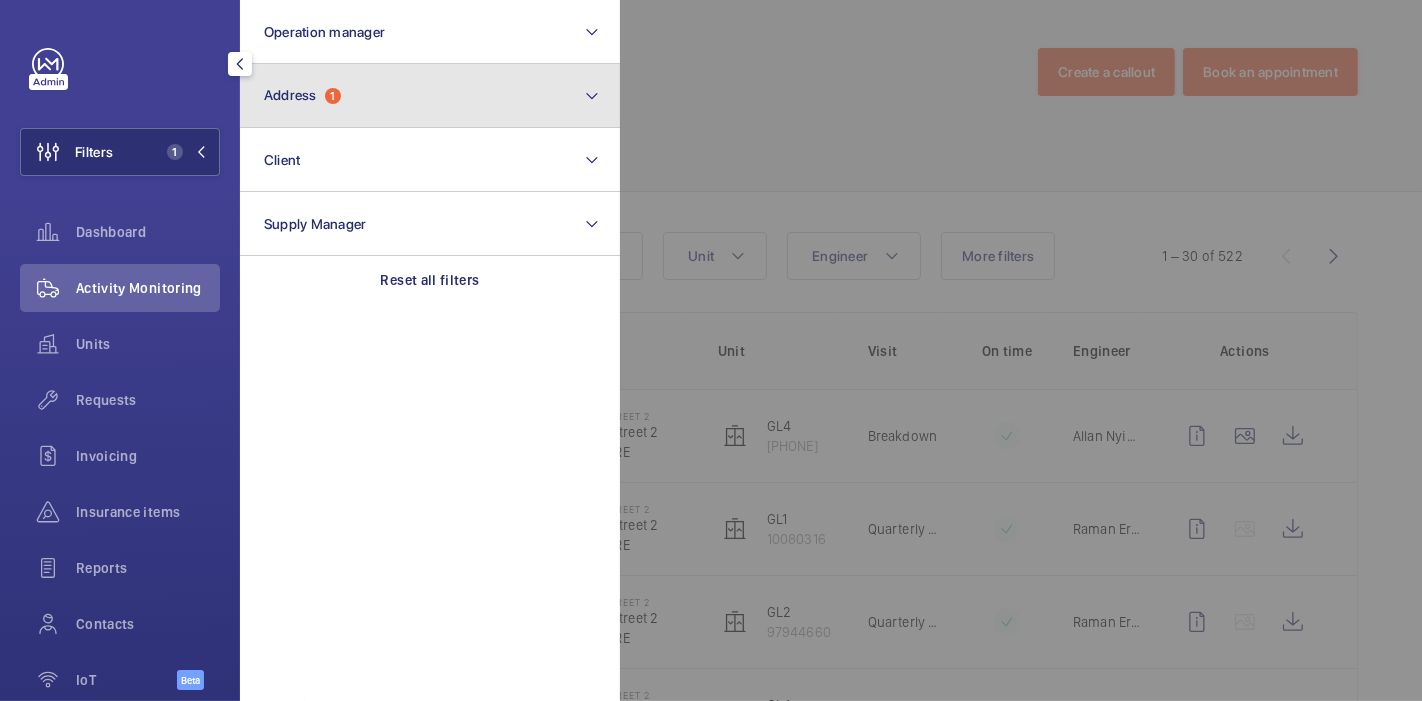 click on "Address  1" 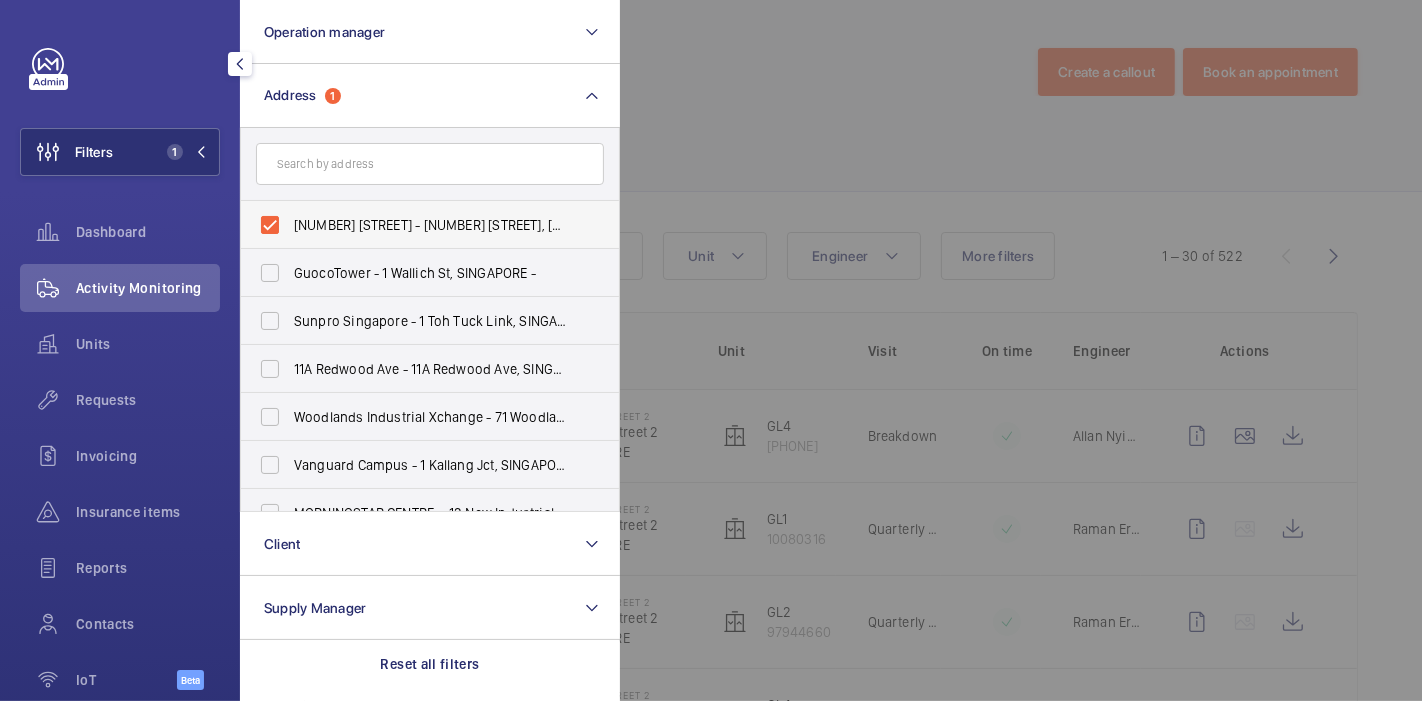 click on "[NUMBER] [STREET] - [NUMBER] [STREET], SINGAPORE [POSTAL_CODE]" at bounding box center [415, 225] 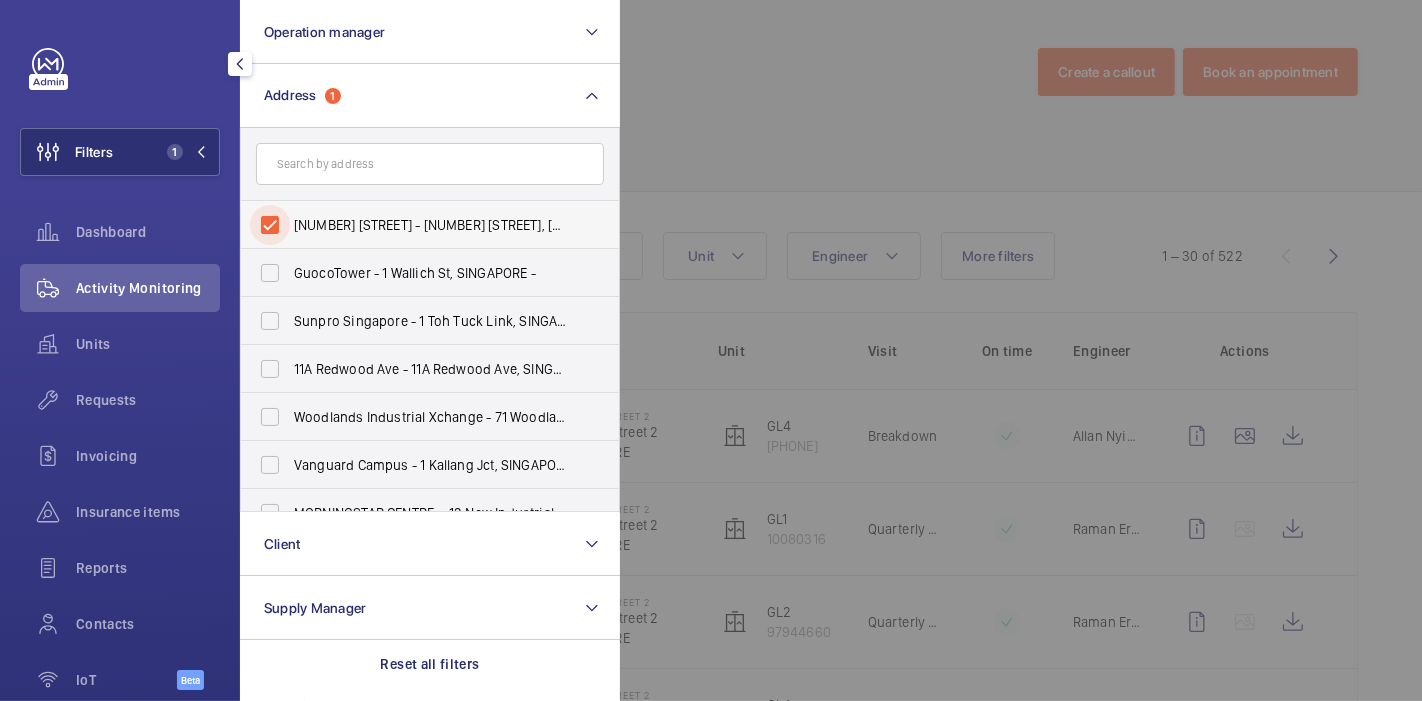 click on "[NUMBER] [STREET] - [NUMBER] [STREET], SINGAPORE [POSTAL_CODE]" at bounding box center (270, 225) 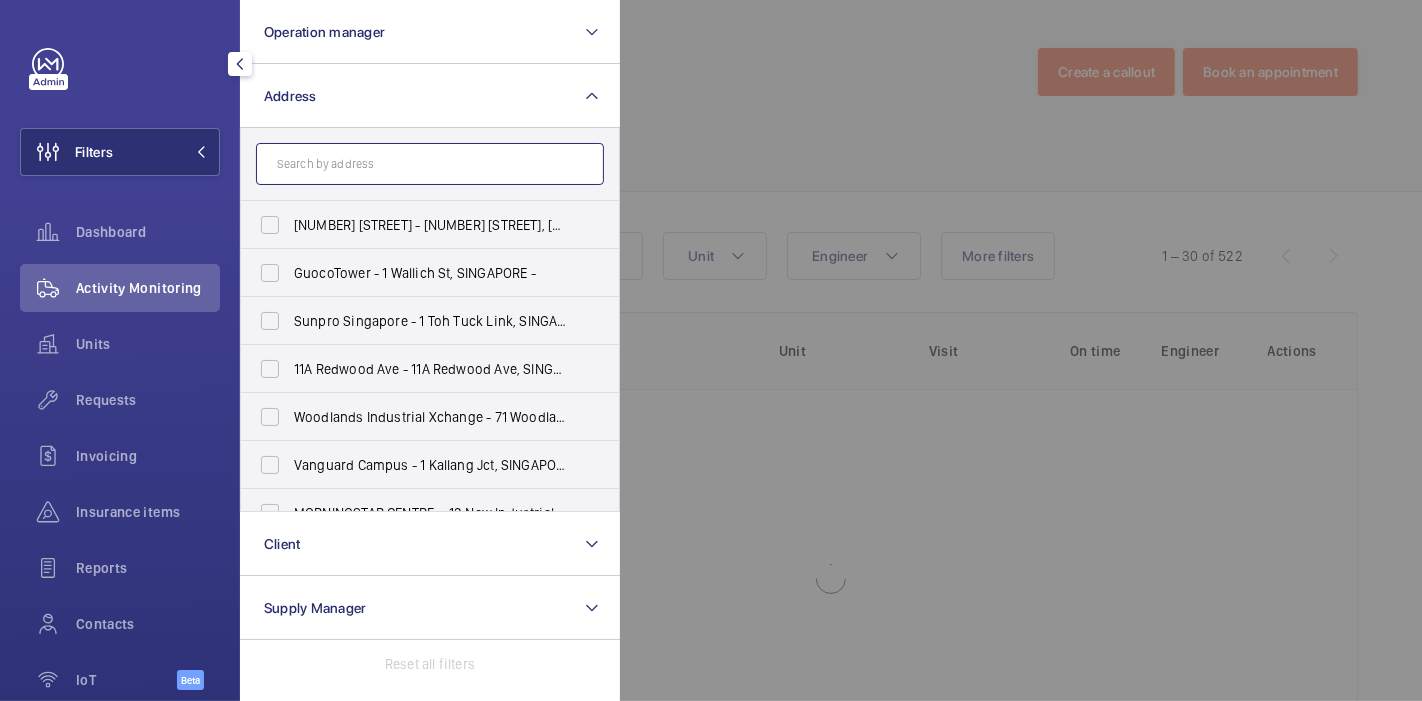 click 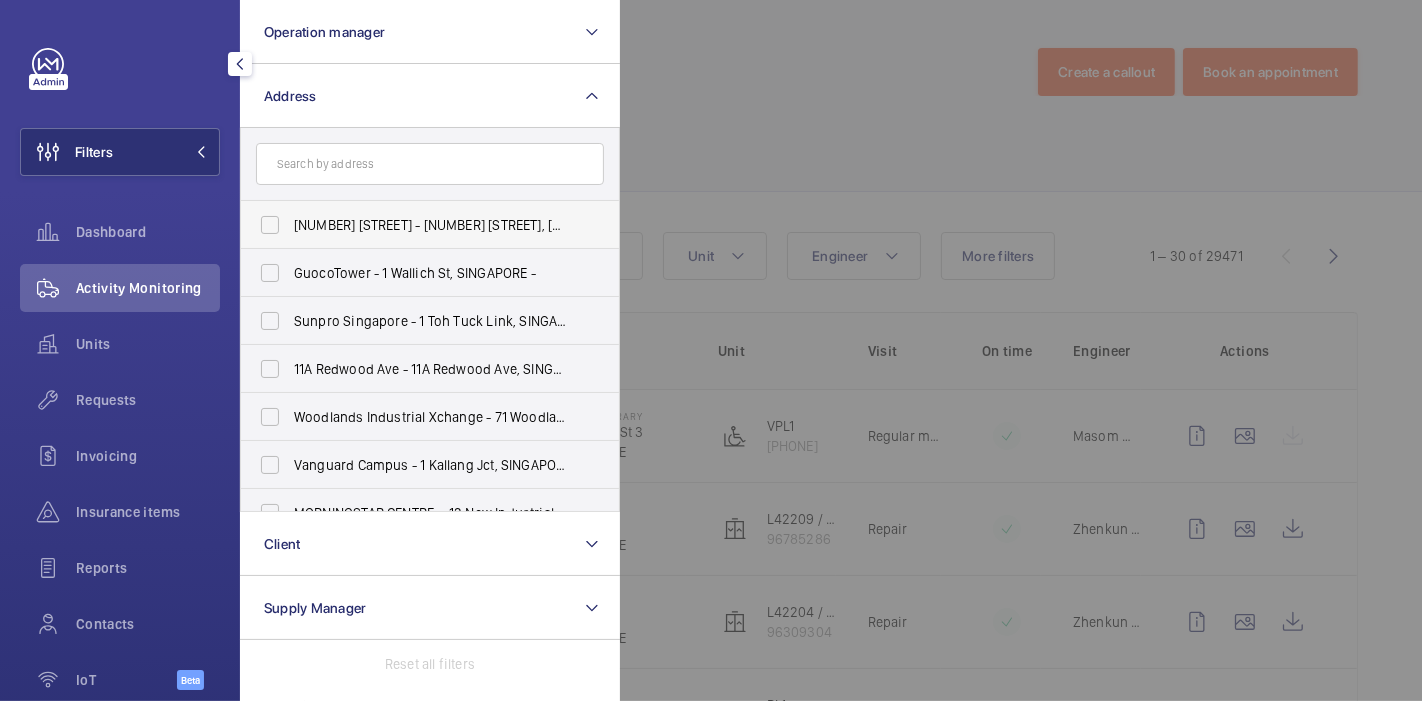 click on "[NUMBER] [STREET] - [NUMBER] [STREET], SINGAPORE [POSTAL_CODE]" at bounding box center [431, 225] 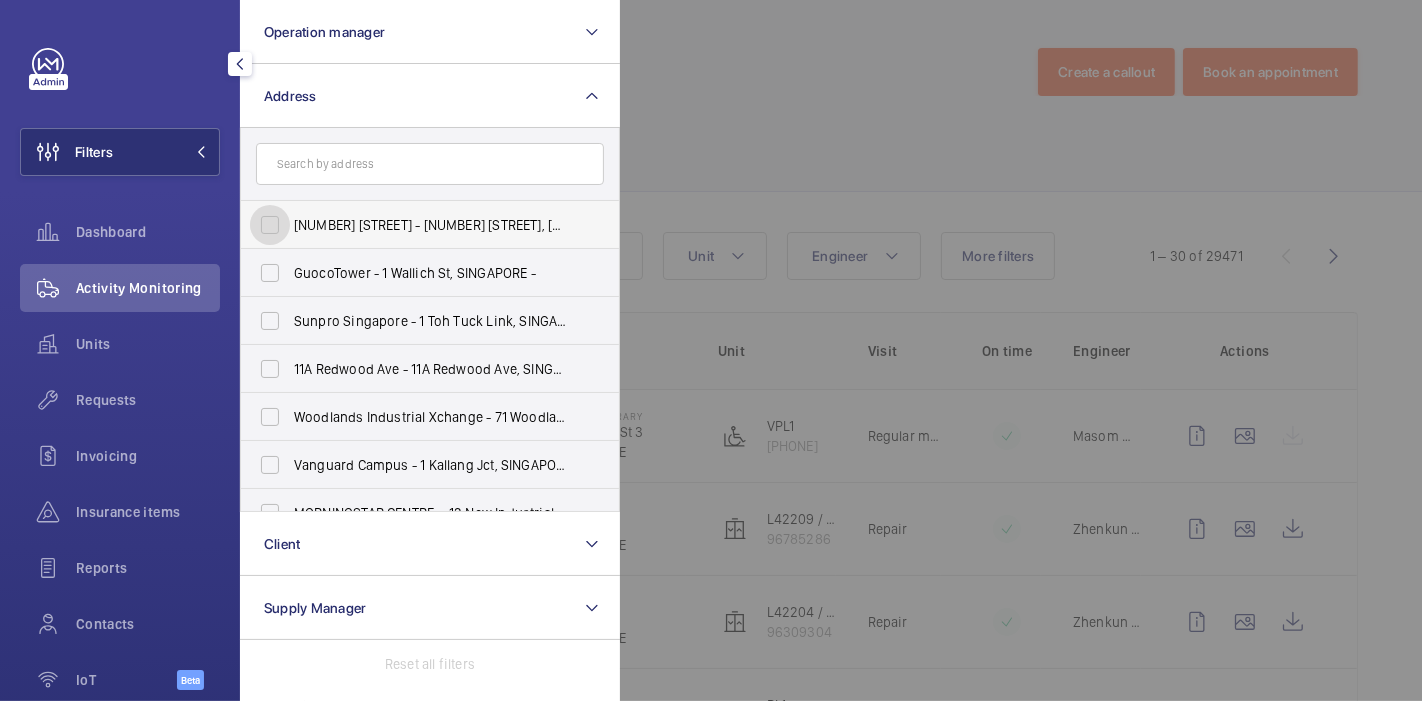 click on "[NUMBER] [STREET] - [NUMBER] [STREET], SINGAPORE [POSTAL_CODE]" at bounding box center (270, 225) 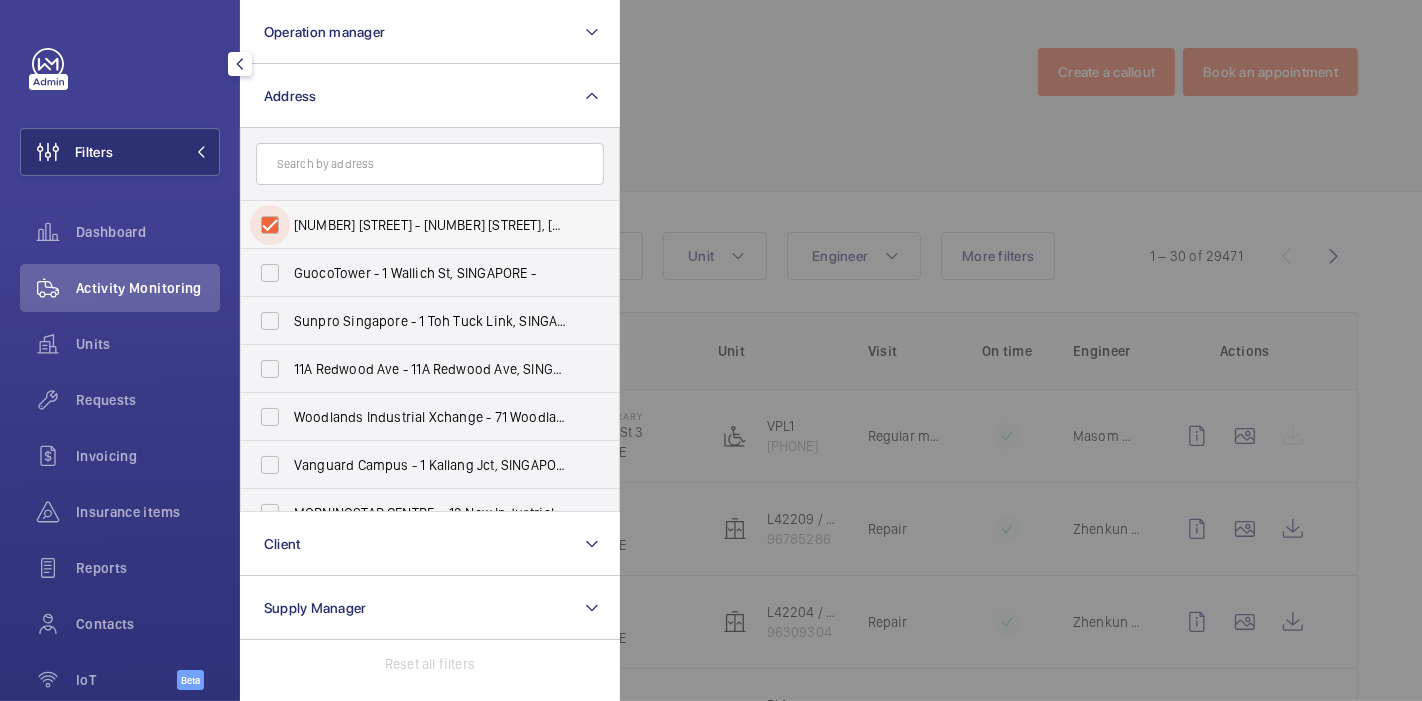 checkbox on "true" 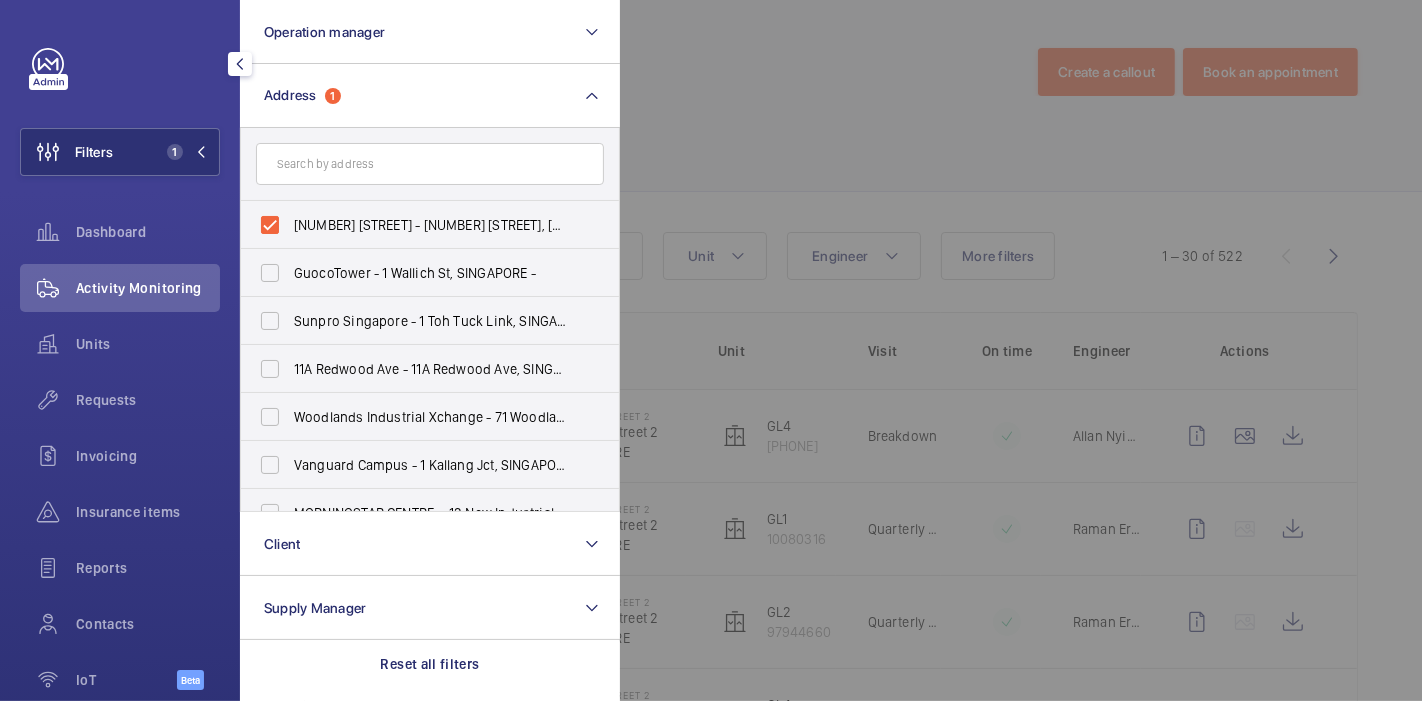 click 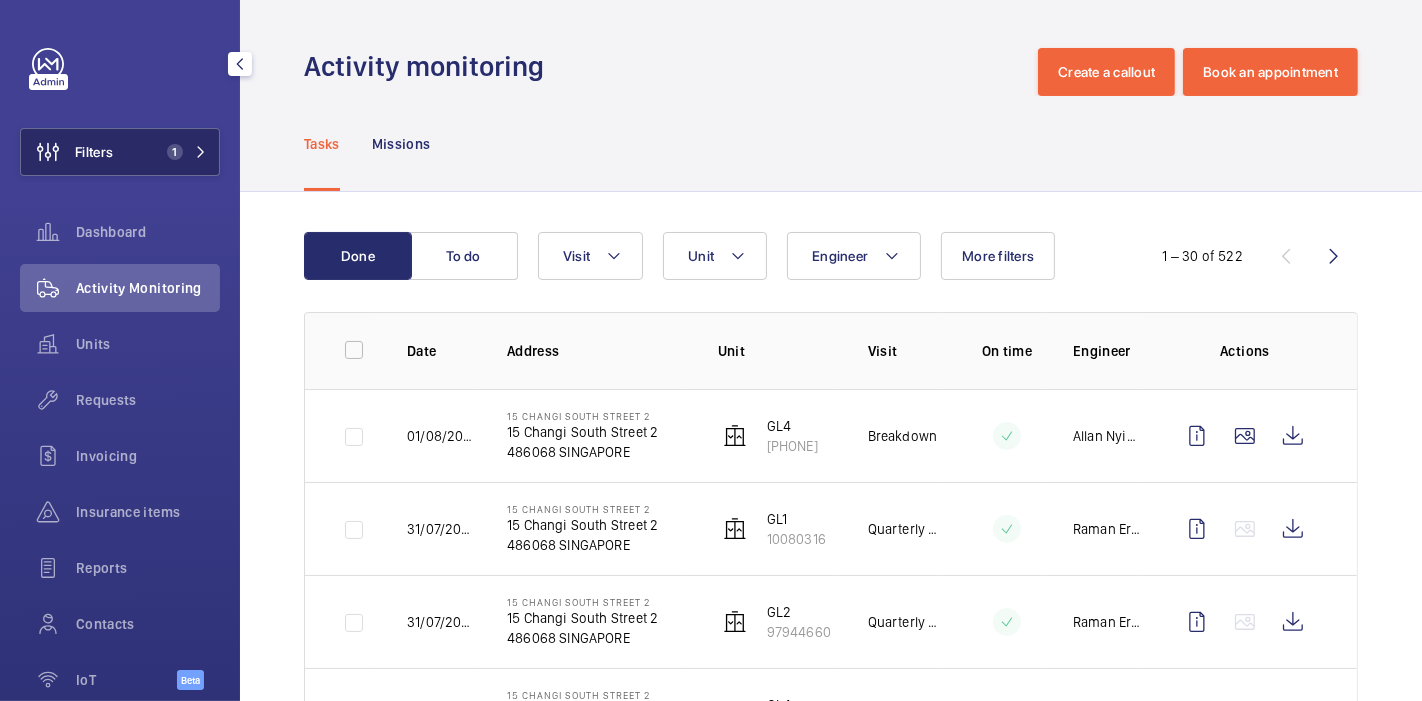 click on "Filters 1" 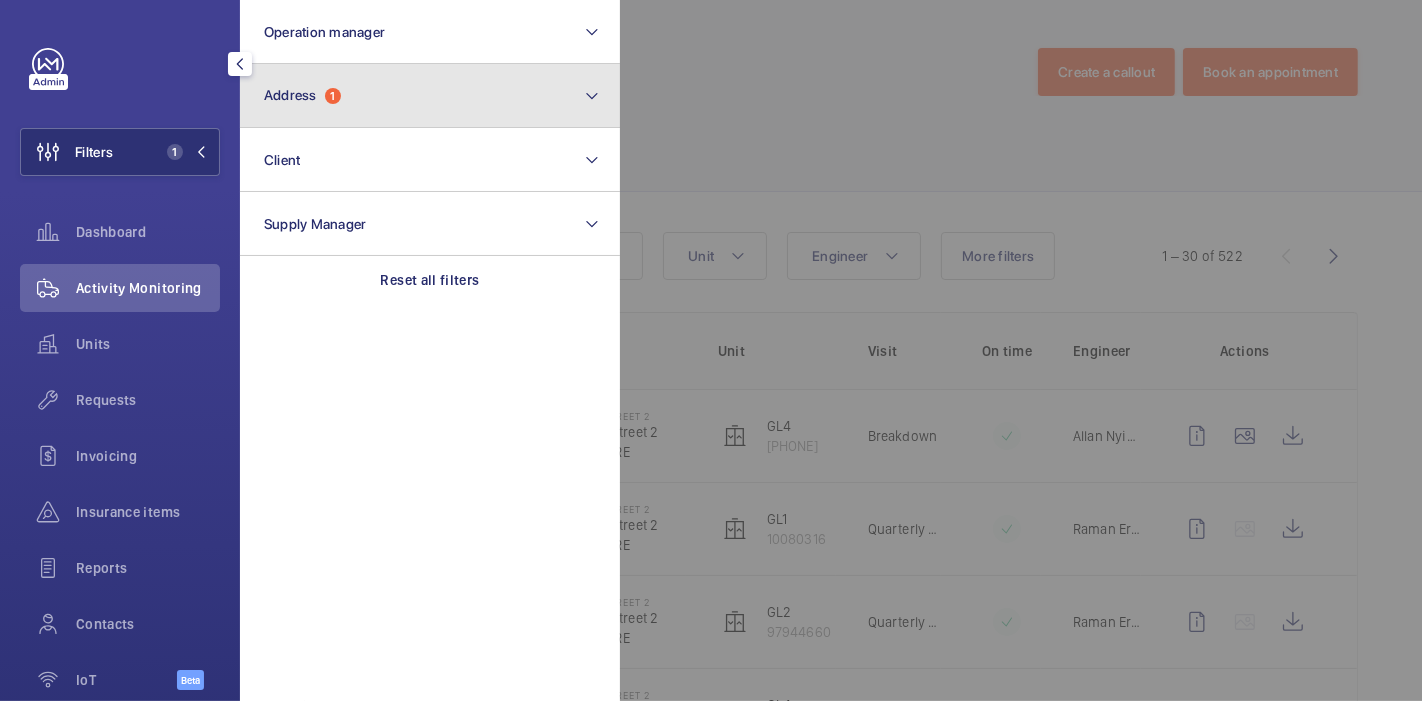click on "Address  1" 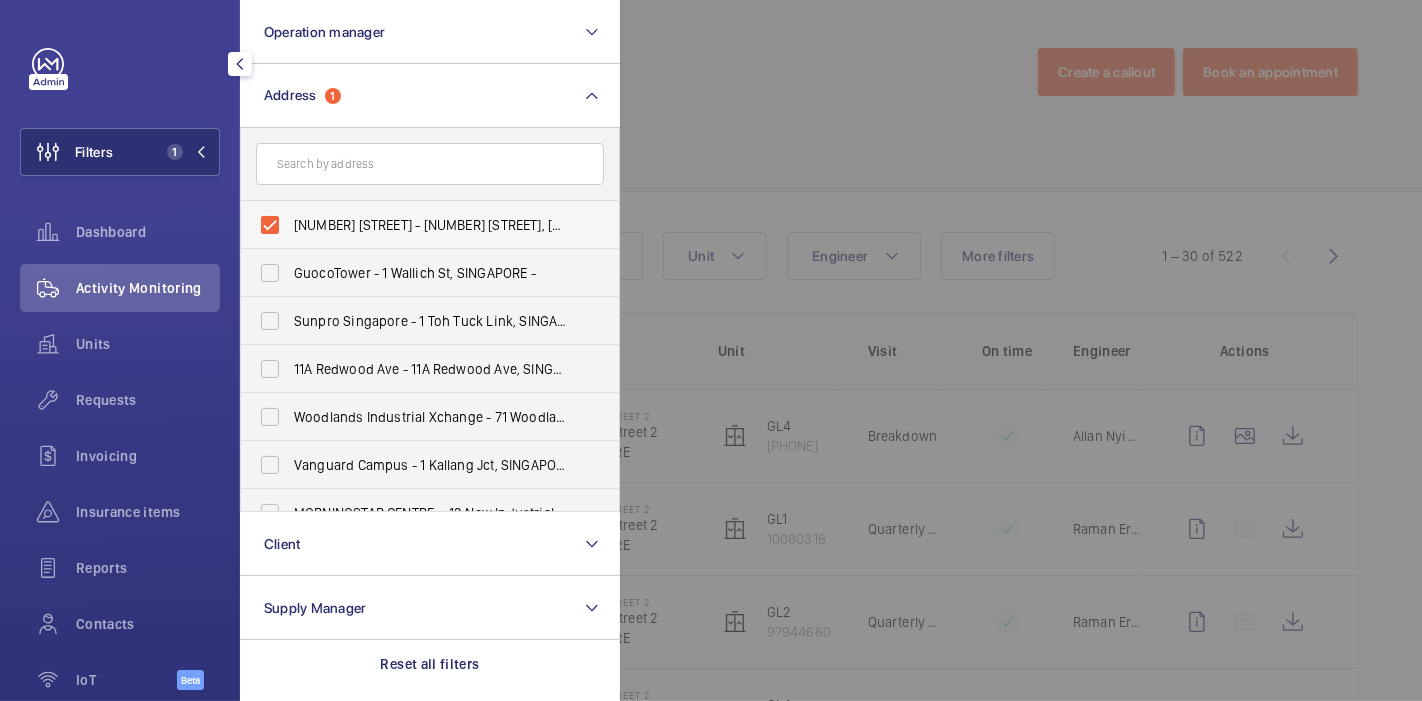 click on "[NUMBER] [STREET] - [NUMBER] [STREET], SINGAPORE [POSTAL_CODE]" at bounding box center [415, 225] 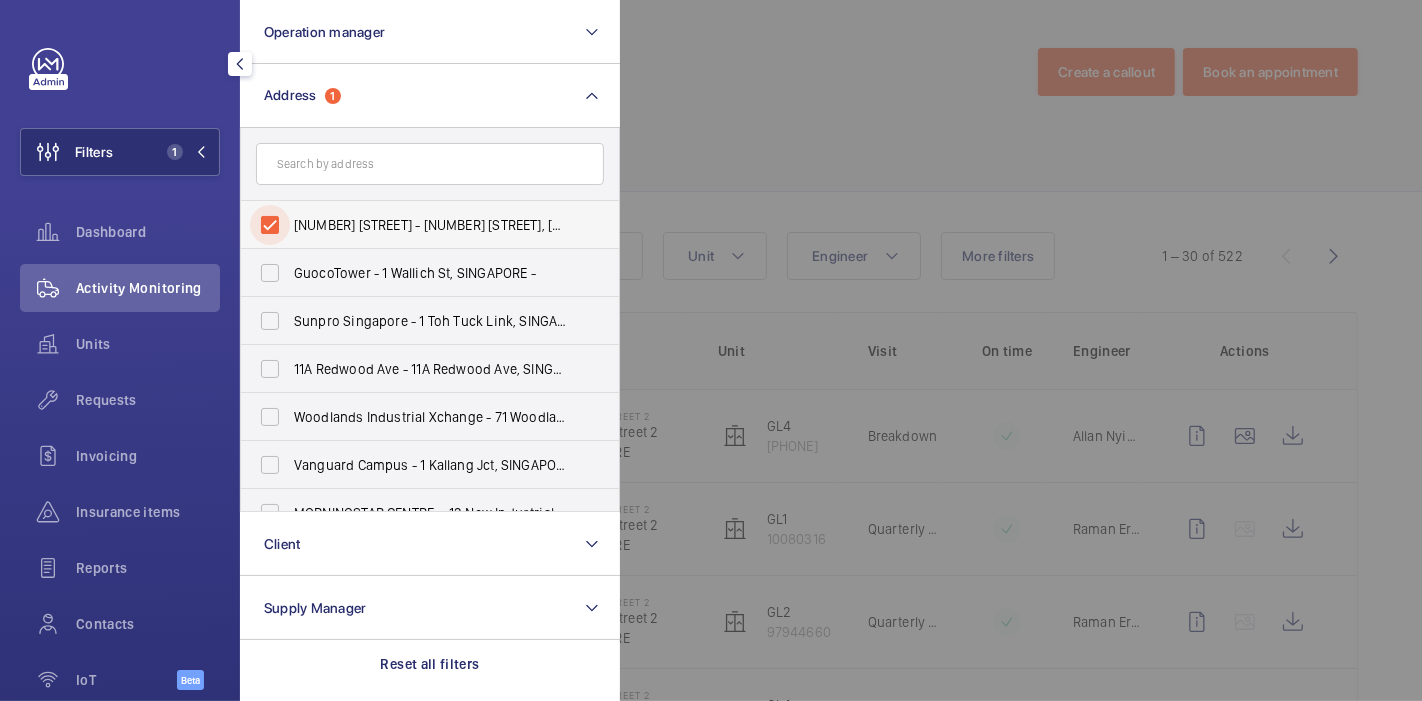 click on "[NUMBER] [STREET] - [NUMBER] [STREET], SINGAPORE [POSTAL_CODE]" at bounding box center (270, 225) 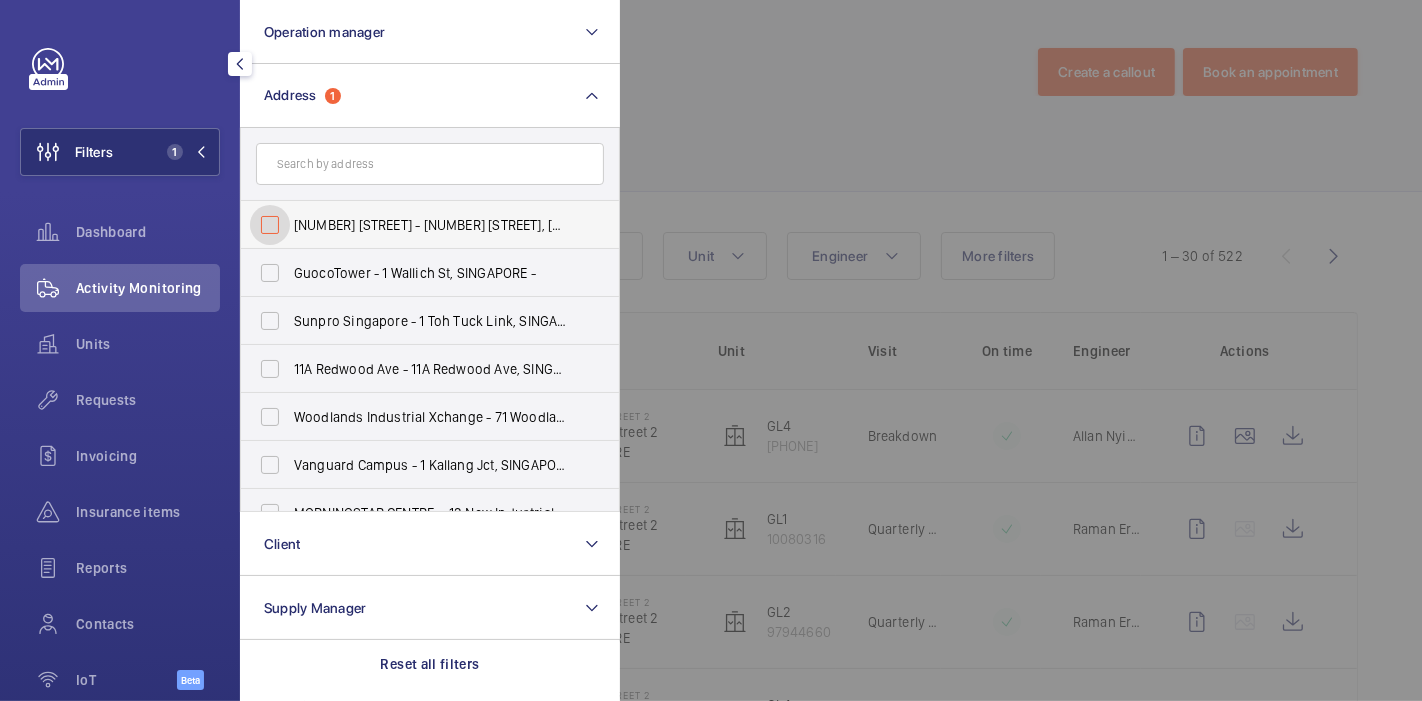 checkbox on "false" 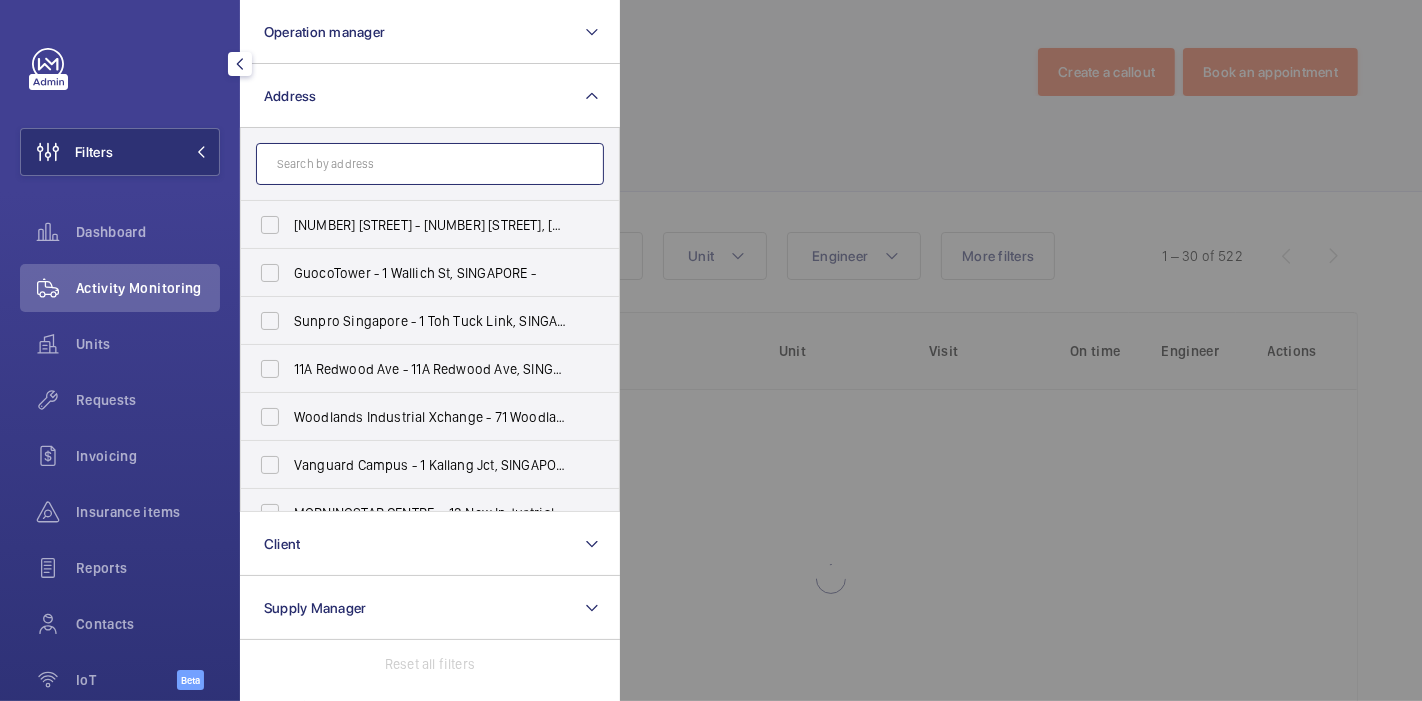 click 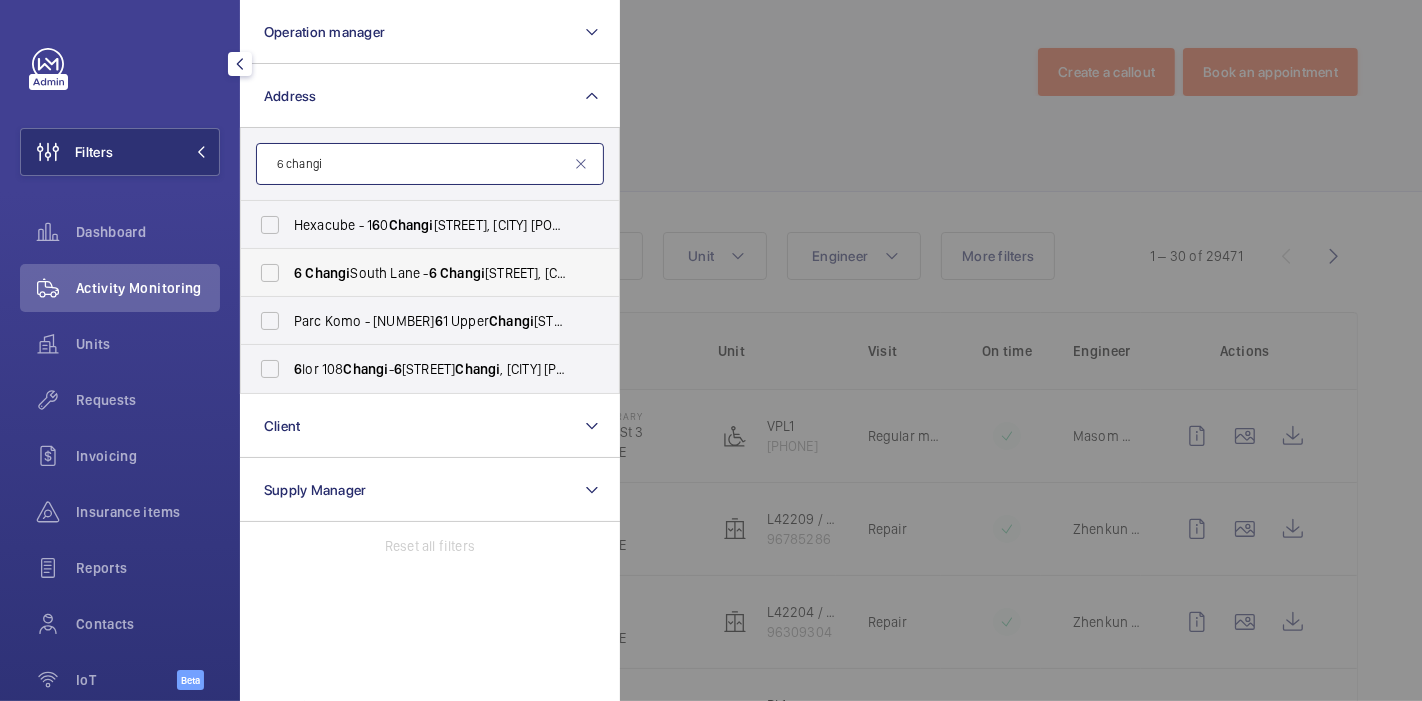type on "6 changi" 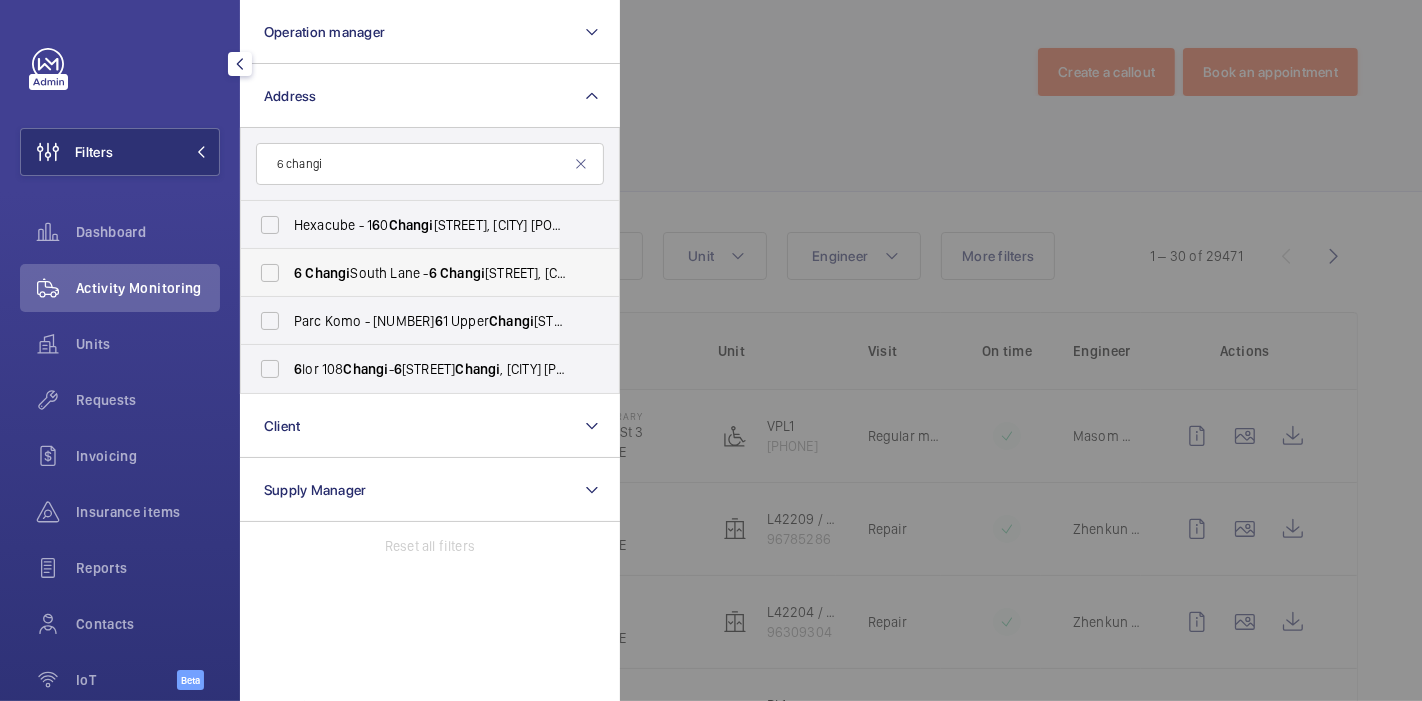 click on "Changi" at bounding box center [327, 273] 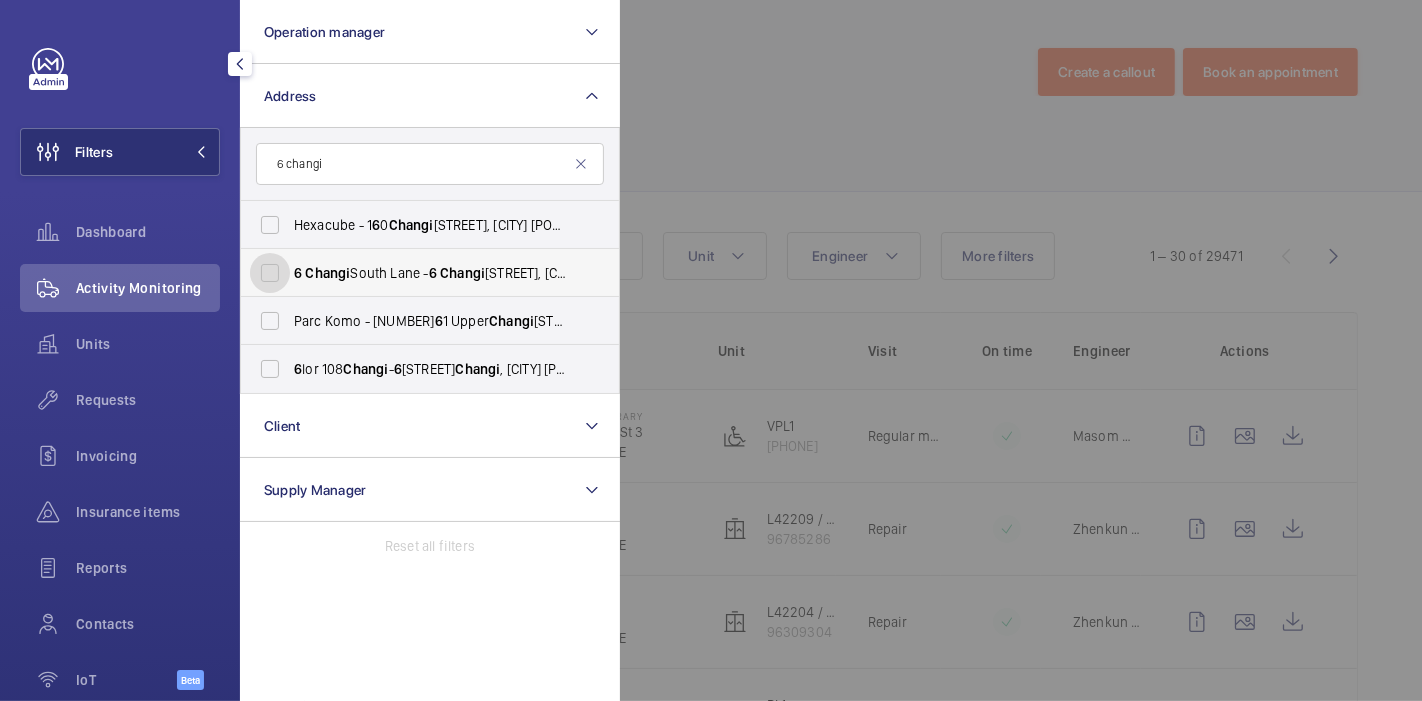 click on "[NUMBER]   [STREET] -  [NUMBER] [STREET], SINGAPORE [POSTAL_CODE]" at bounding box center (270, 273) 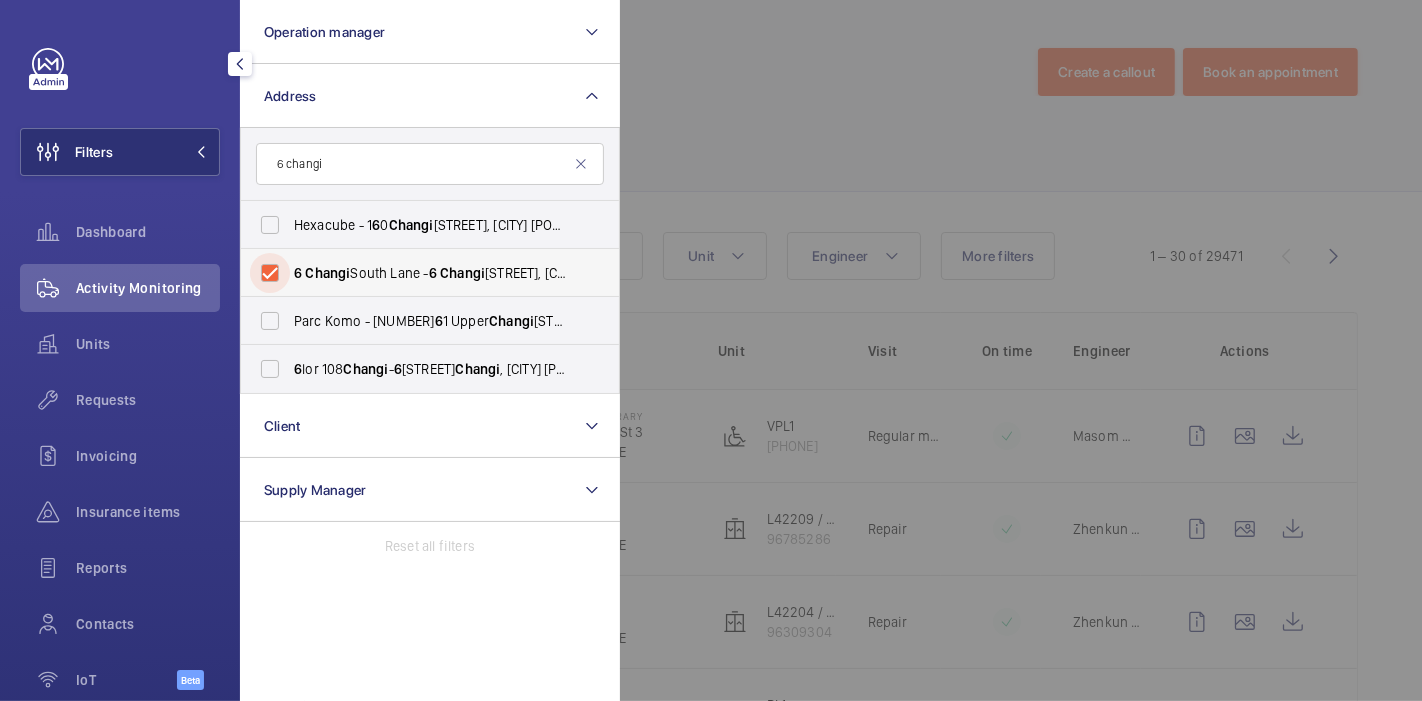 checkbox on "true" 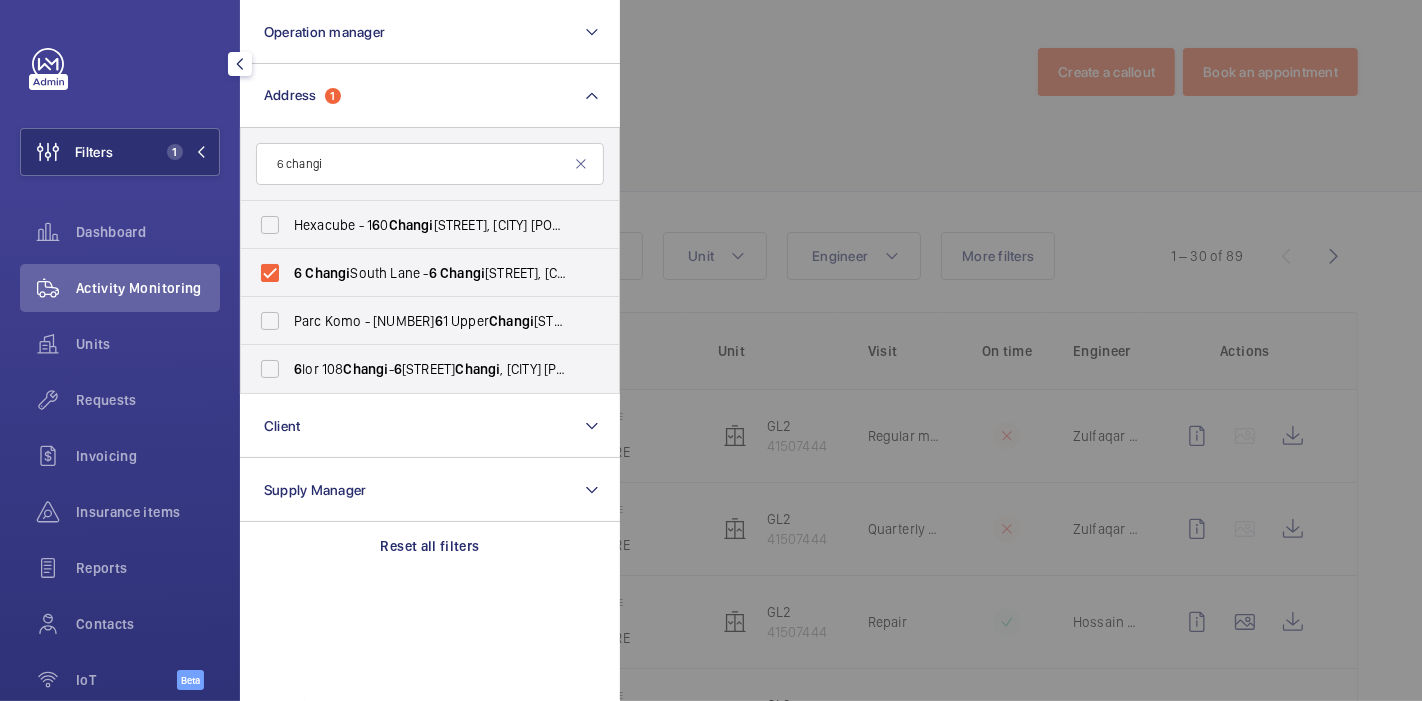 click 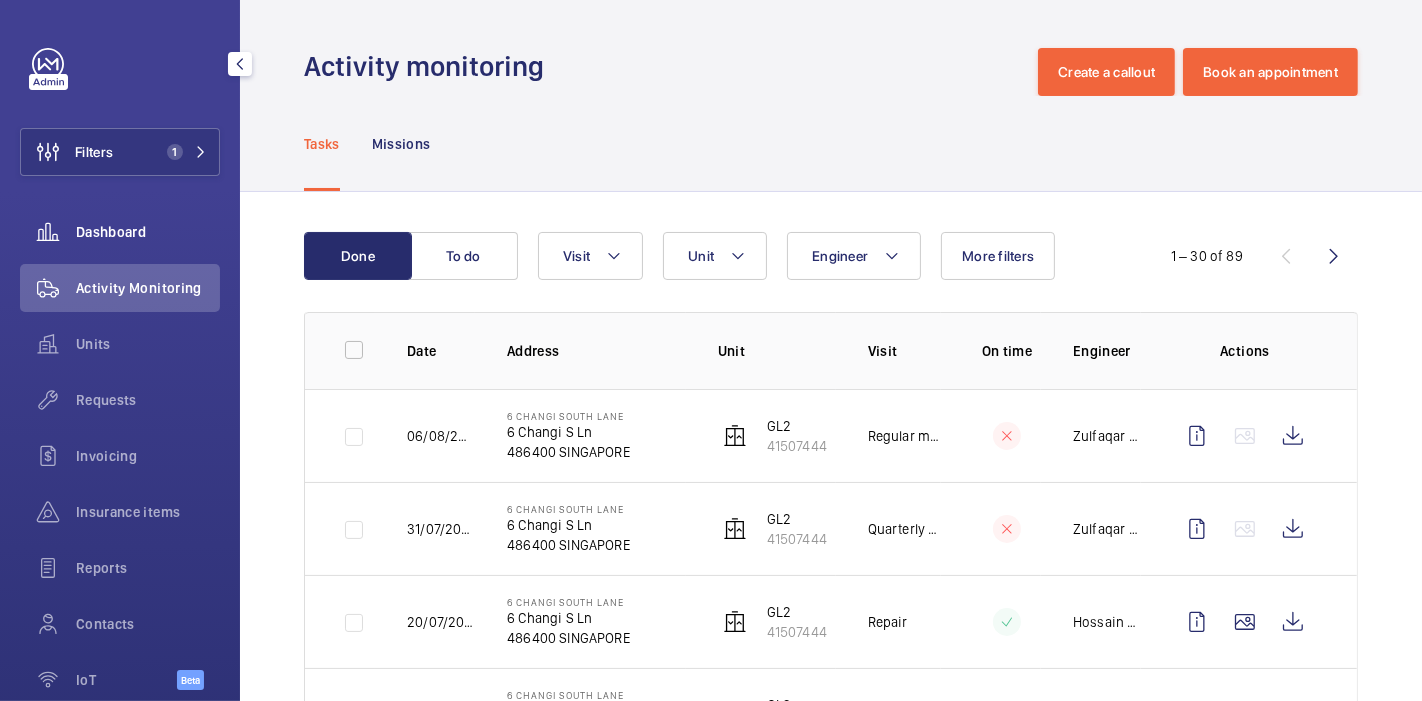click on "Dashboard" 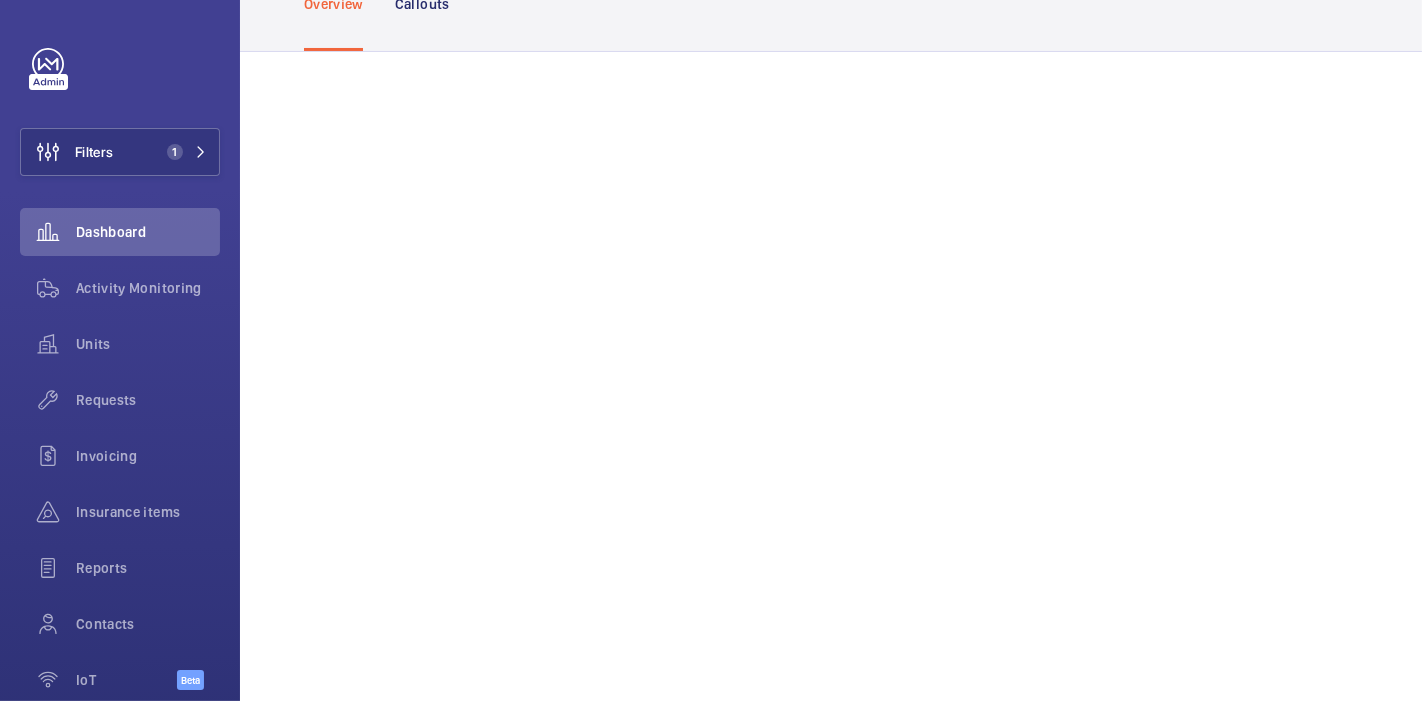 scroll, scrollTop: 0, scrollLeft: 0, axis: both 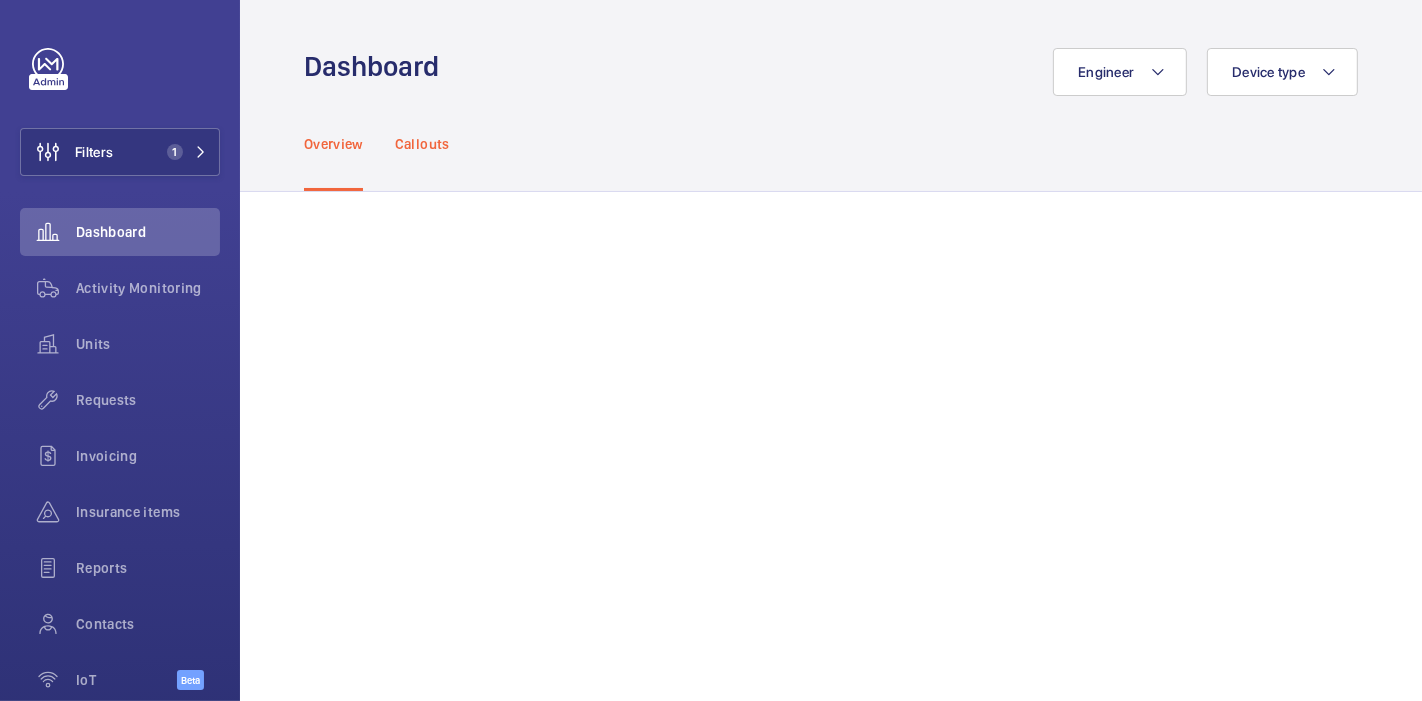 click on "Callouts" 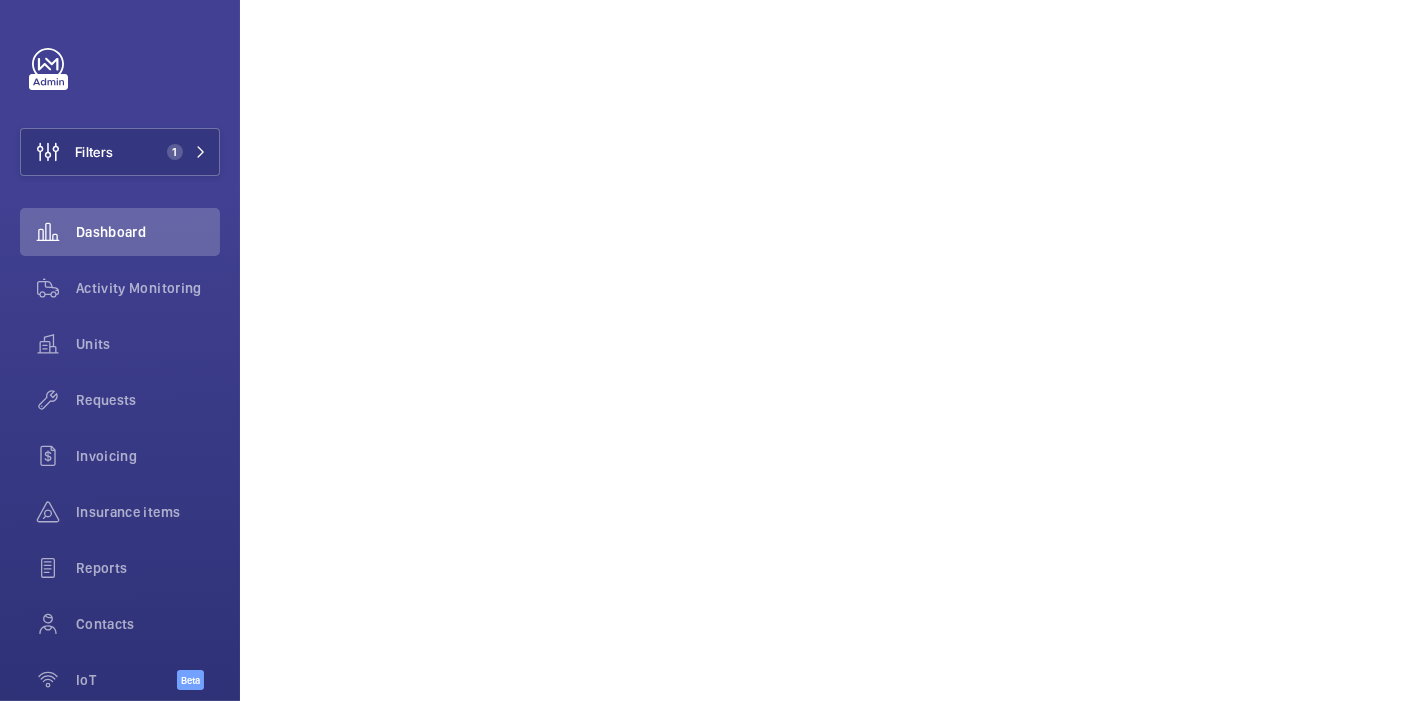 scroll, scrollTop: 1117, scrollLeft: 0, axis: vertical 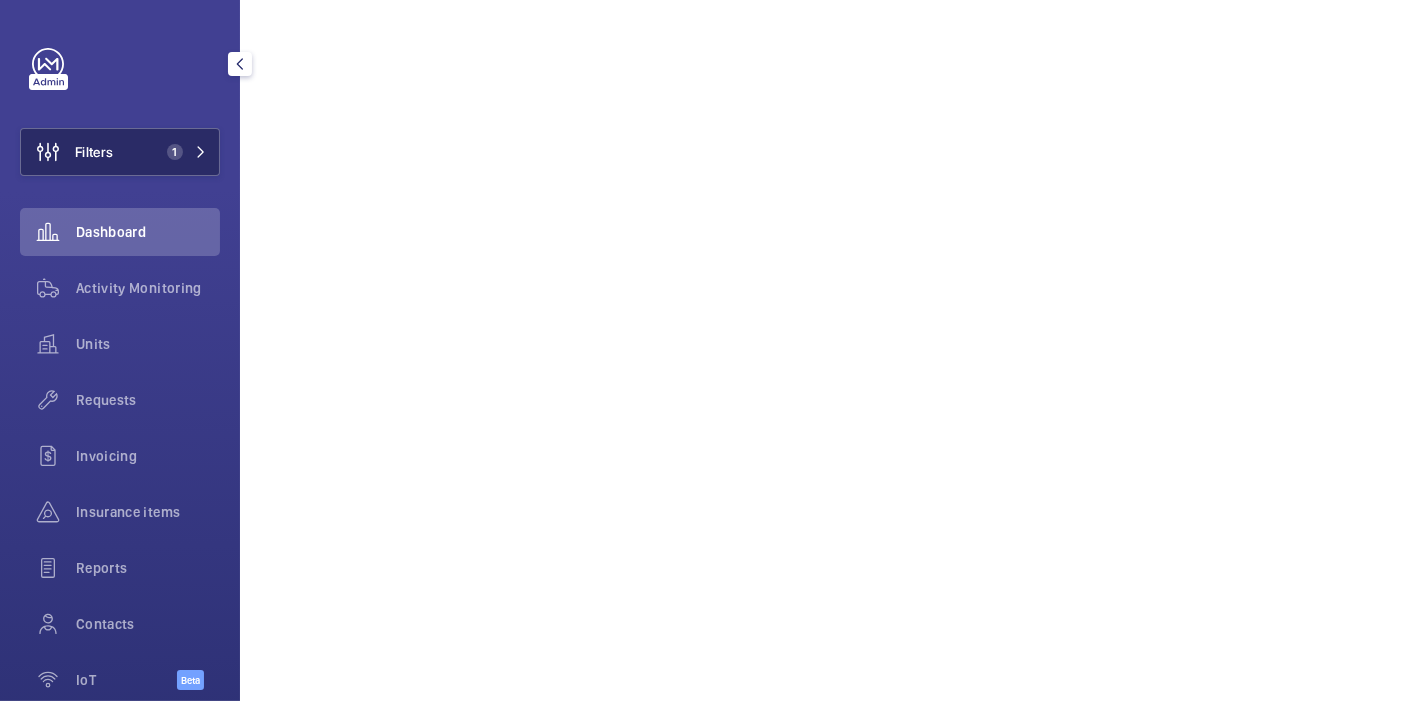 click on "Filters 1" 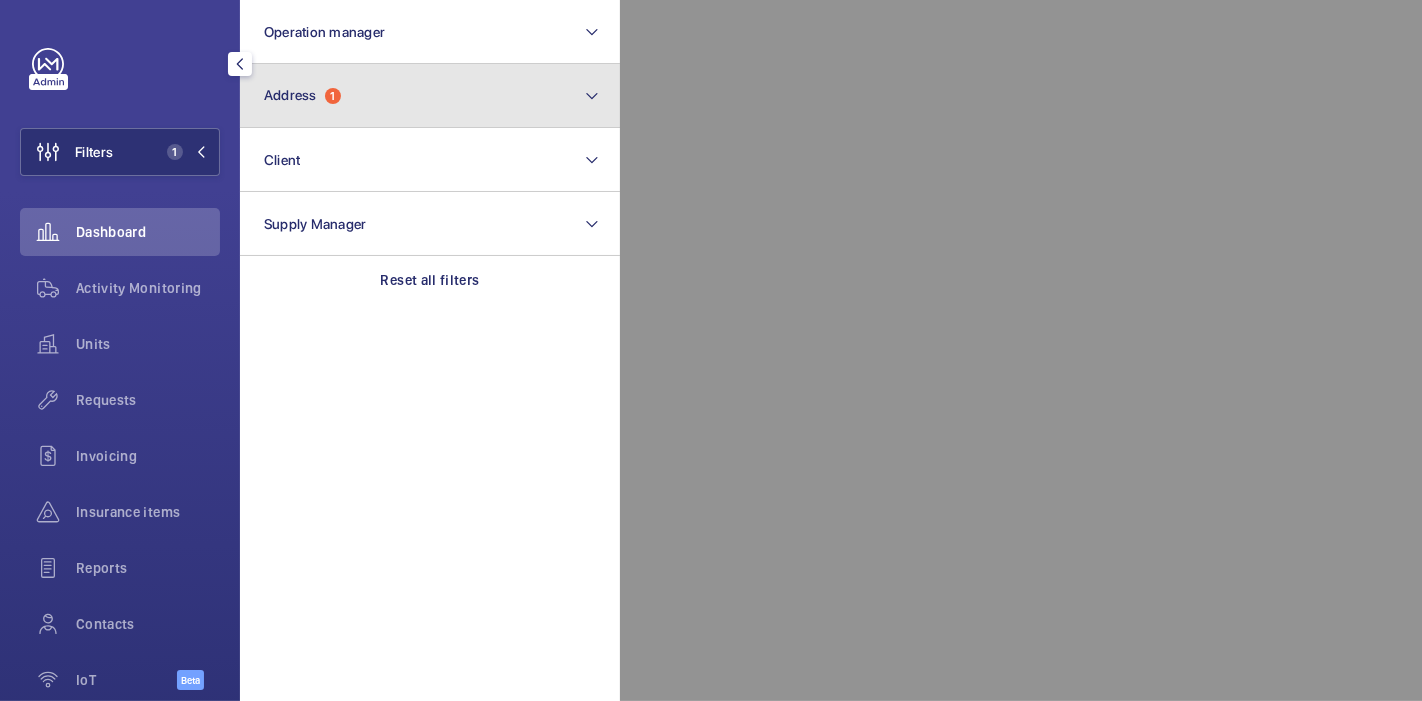 click on "Address  1" 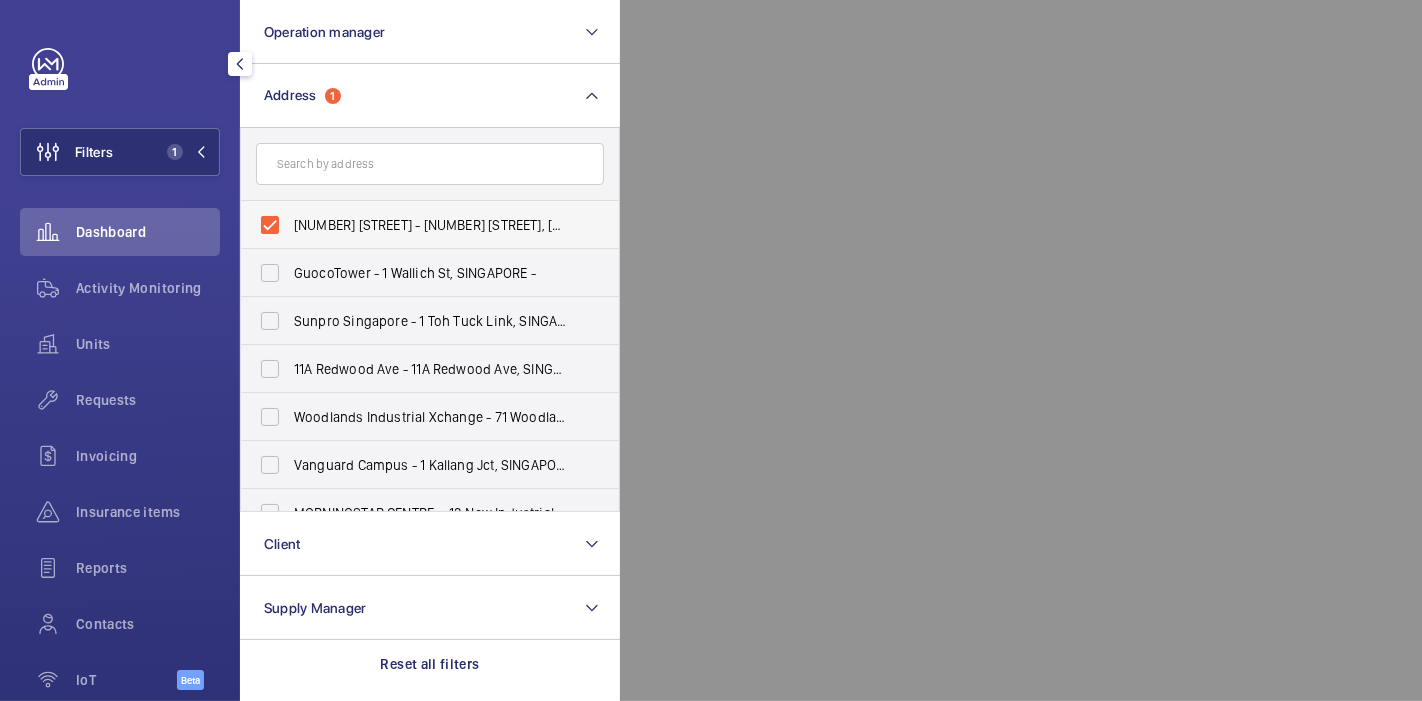 click on "[NUMBER] [STREET] - [NUMBER] [STREET], SINGAPORE [POSTAL_CODE]" at bounding box center (415, 225) 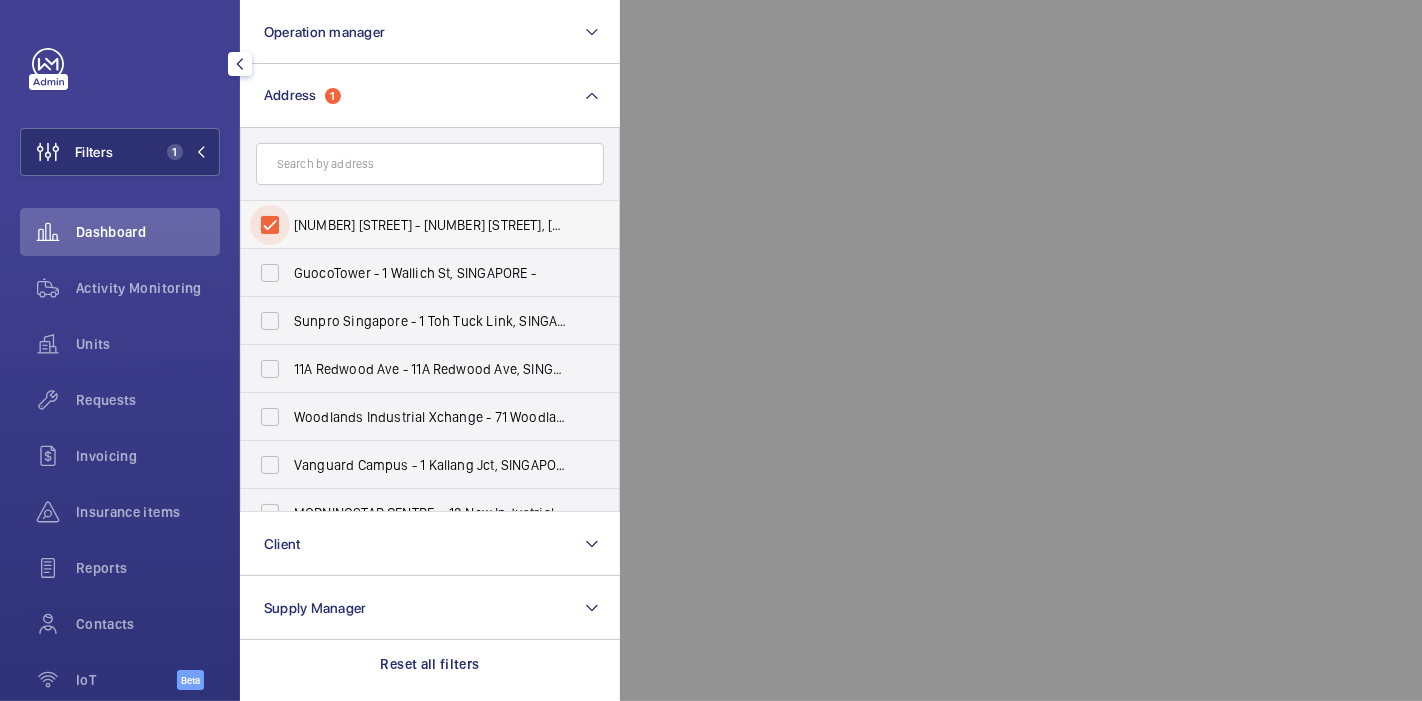 click on "[NUMBER] [STREET] - [NUMBER] [STREET], SINGAPORE [POSTAL_CODE]" at bounding box center [270, 225] 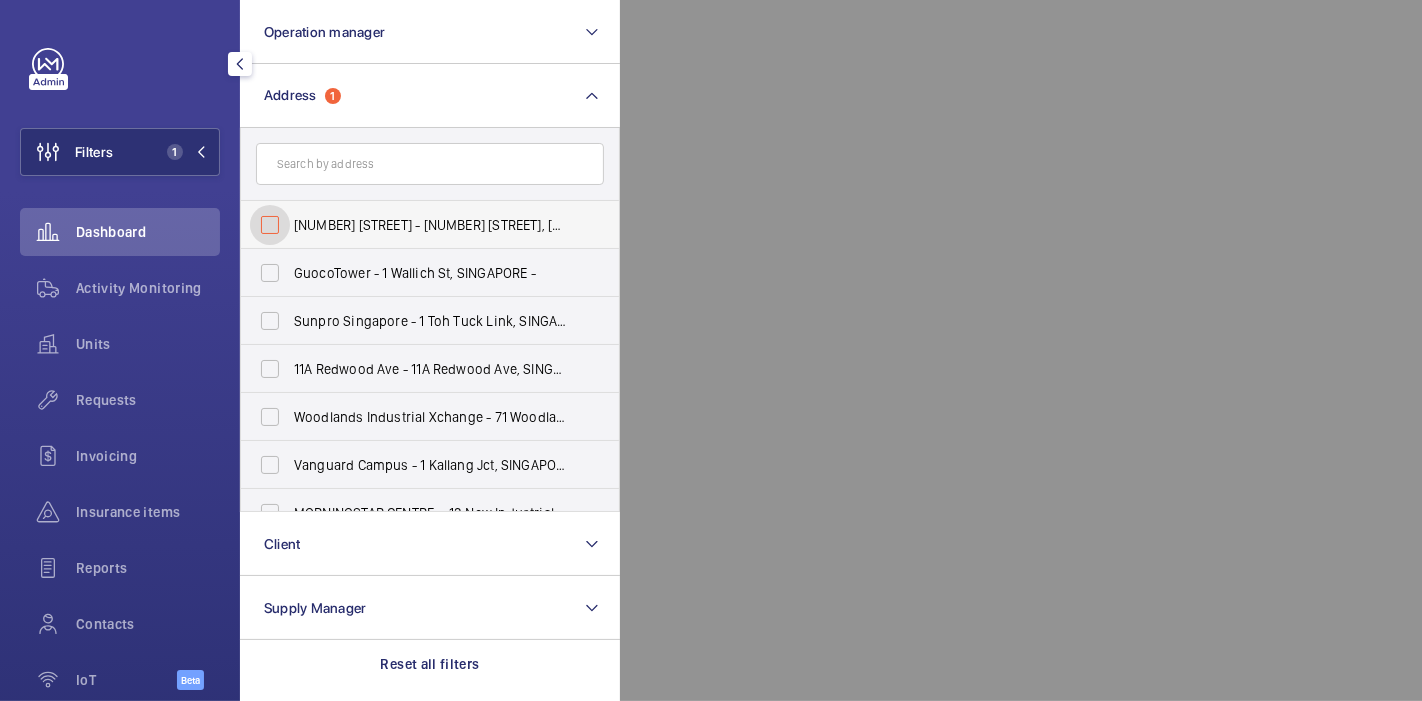checkbox on "false" 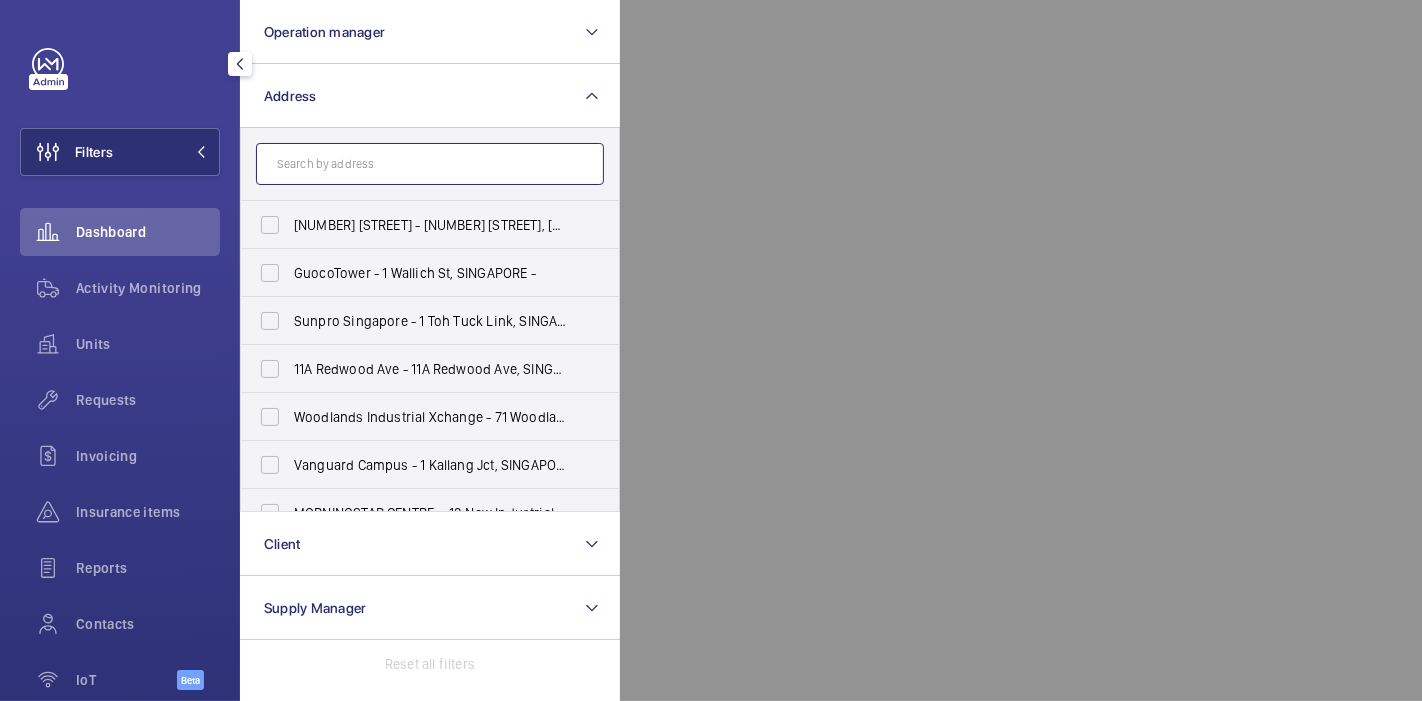 click 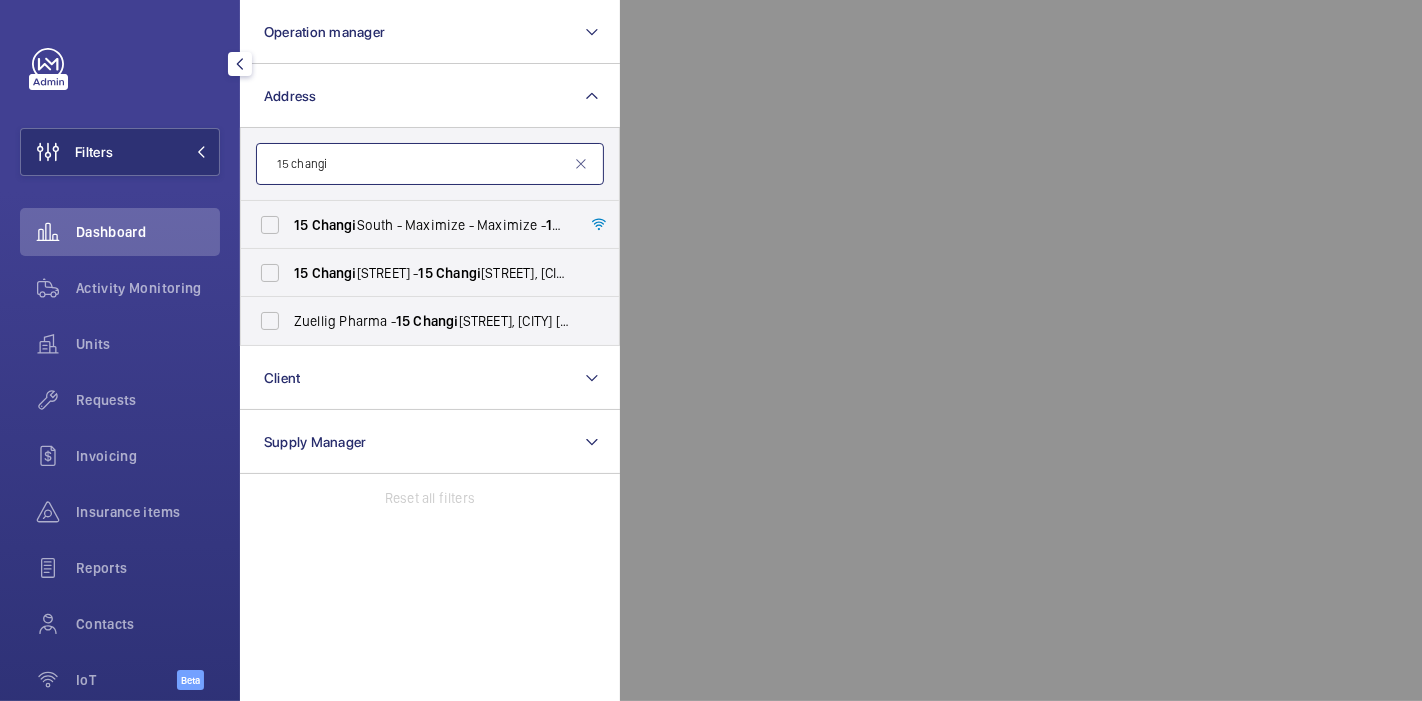 type on "[NUMBER] [STREET]" 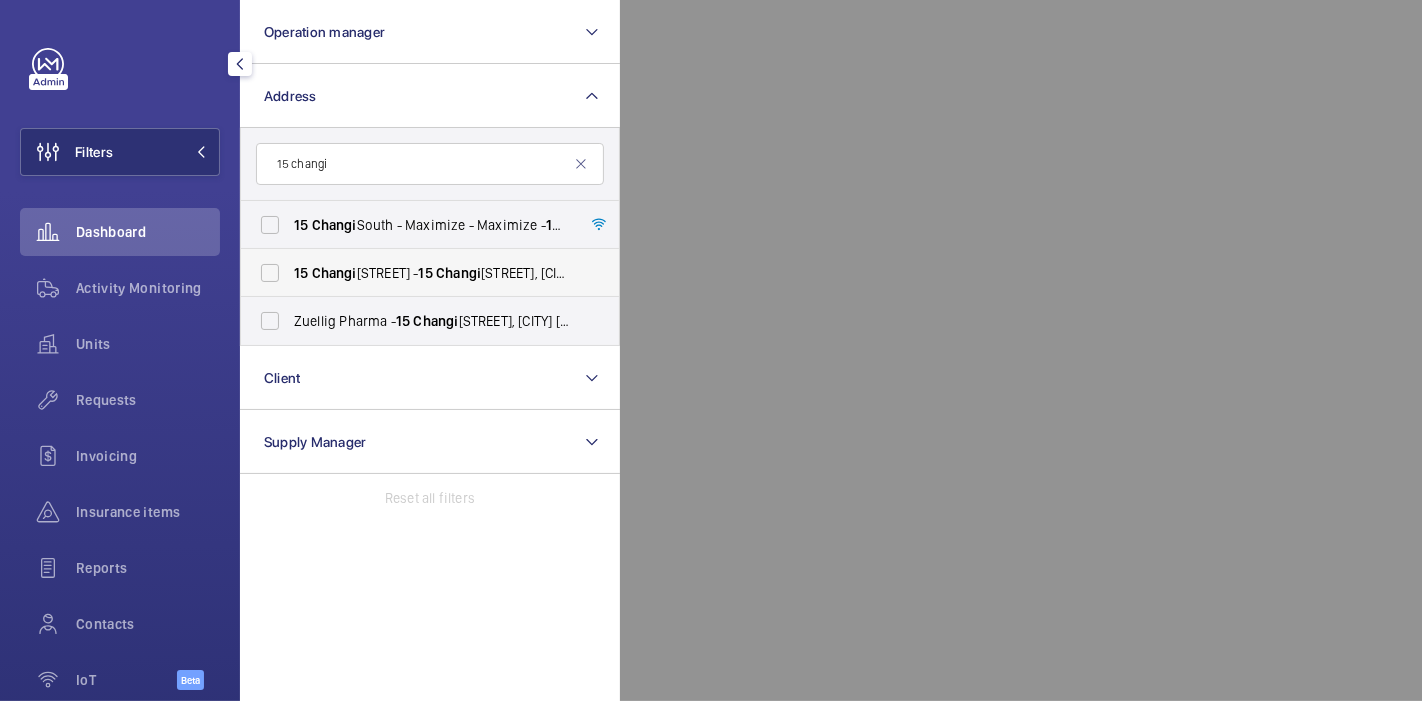 click on "[NUMBER]   [STREET] -  [NUMBER]   [STREET], SINGAPORE [POSTAL_CODE]" at bounding box center (415, 273) 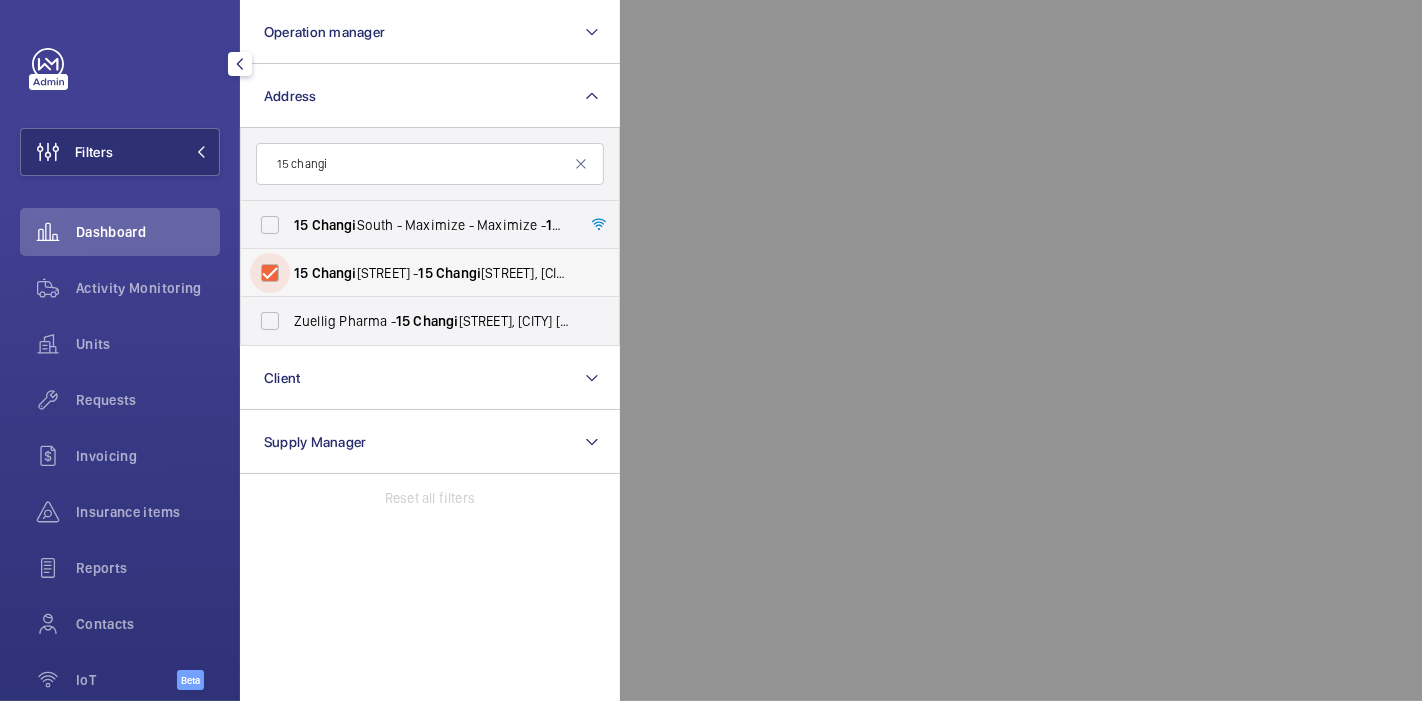 checkbox on "true" 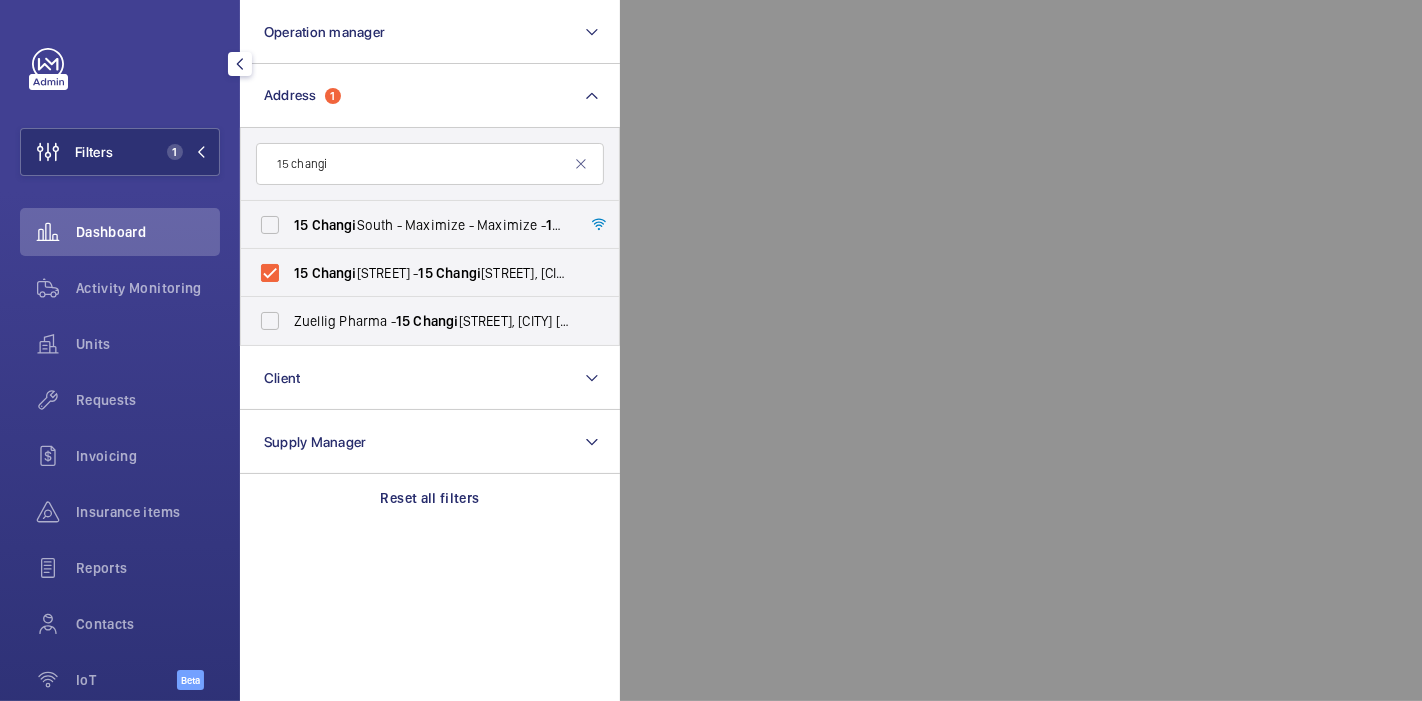 click 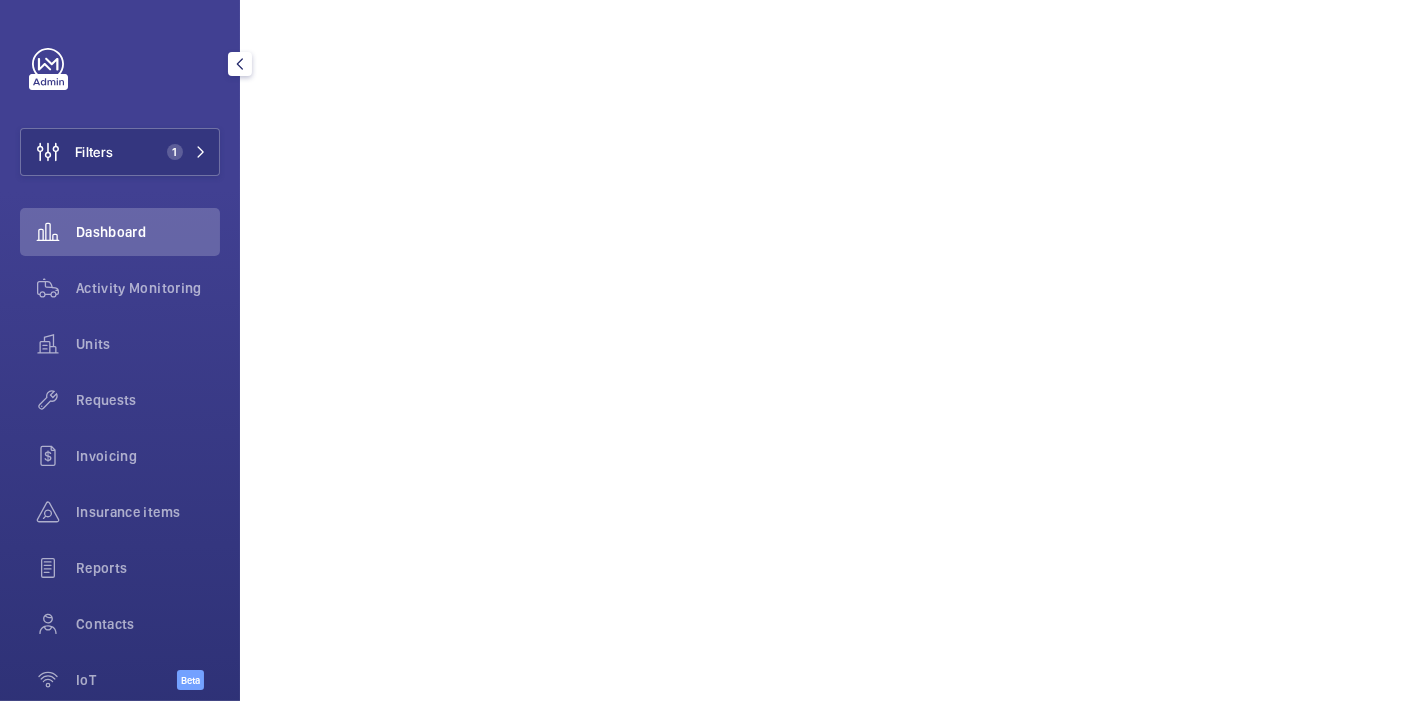 scroll, scrollTop: 1117, scrollLeft: 0, axis: vertical 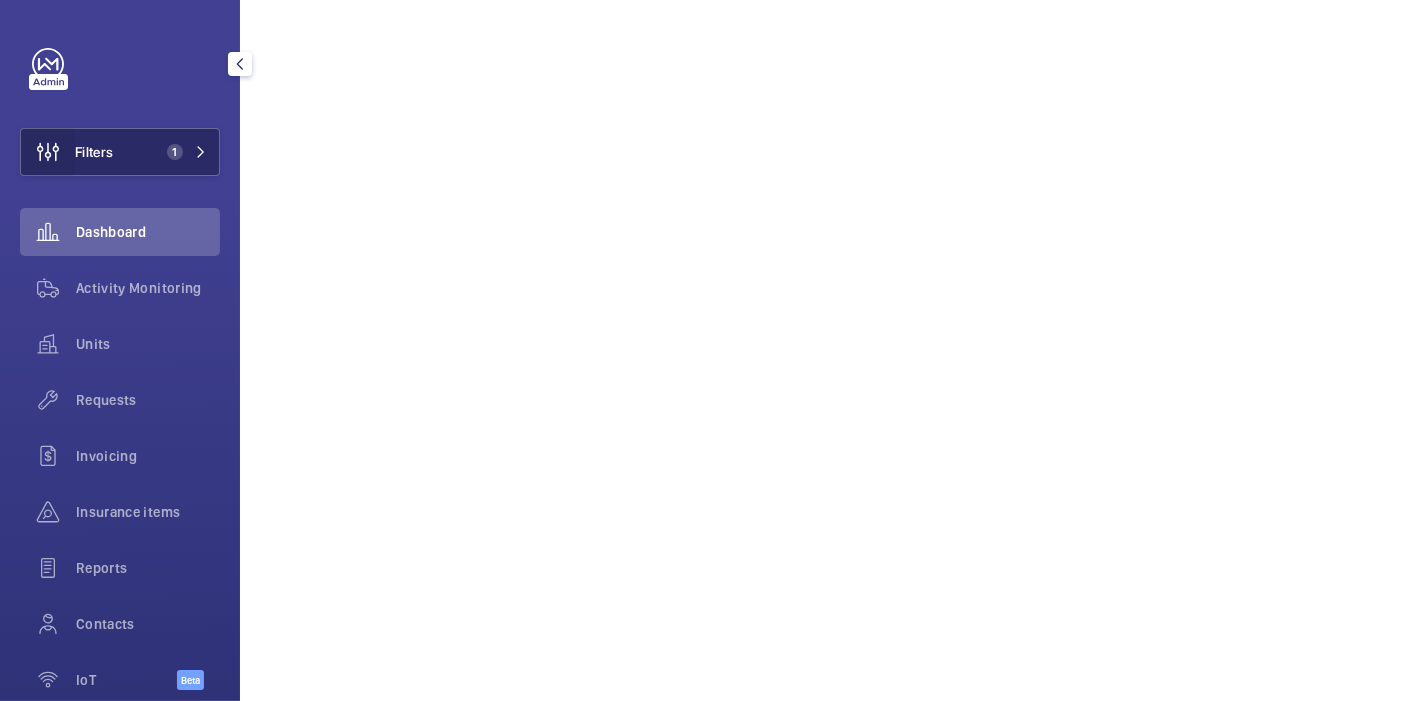 click 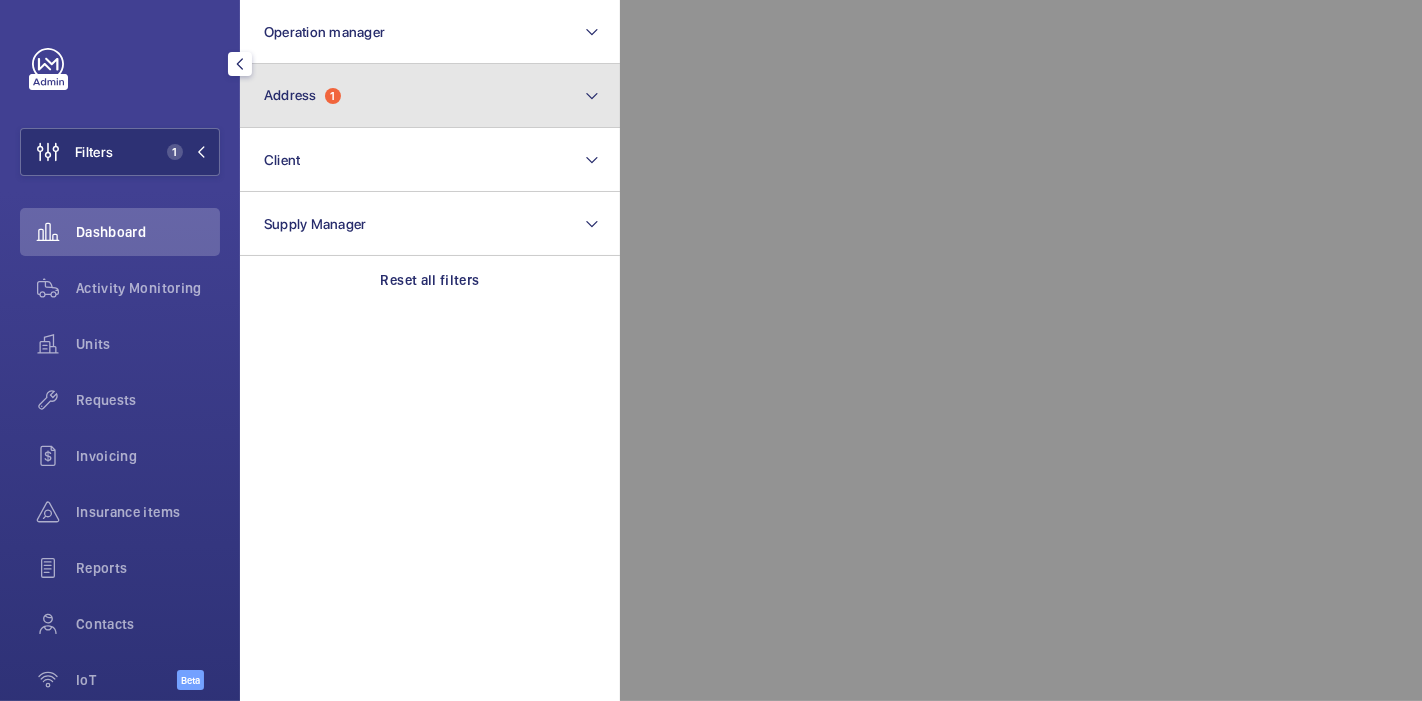 click on "Address  1" 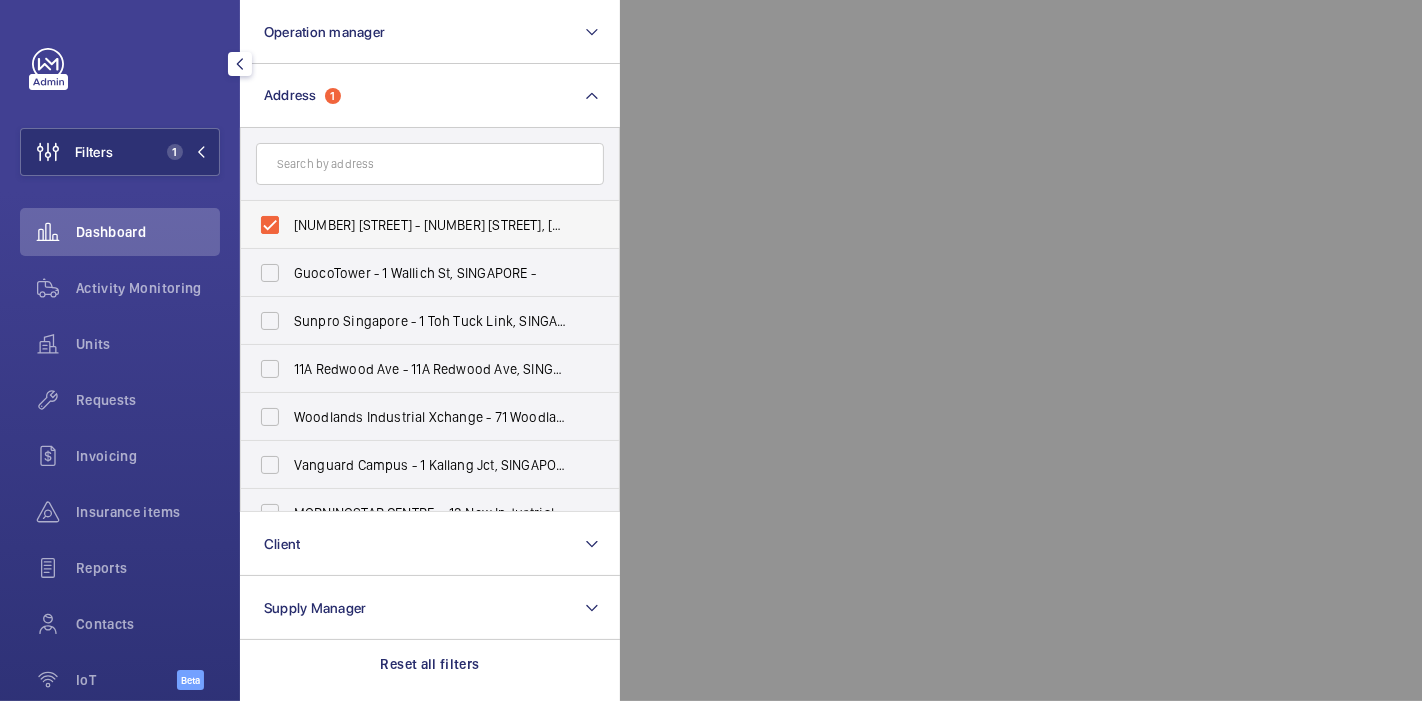 click on "[NUMBER] [STREET] - [NUMBER] [STREET], SINGAPORE [POSTAL_CODE]" at bounding box center [415, 225] 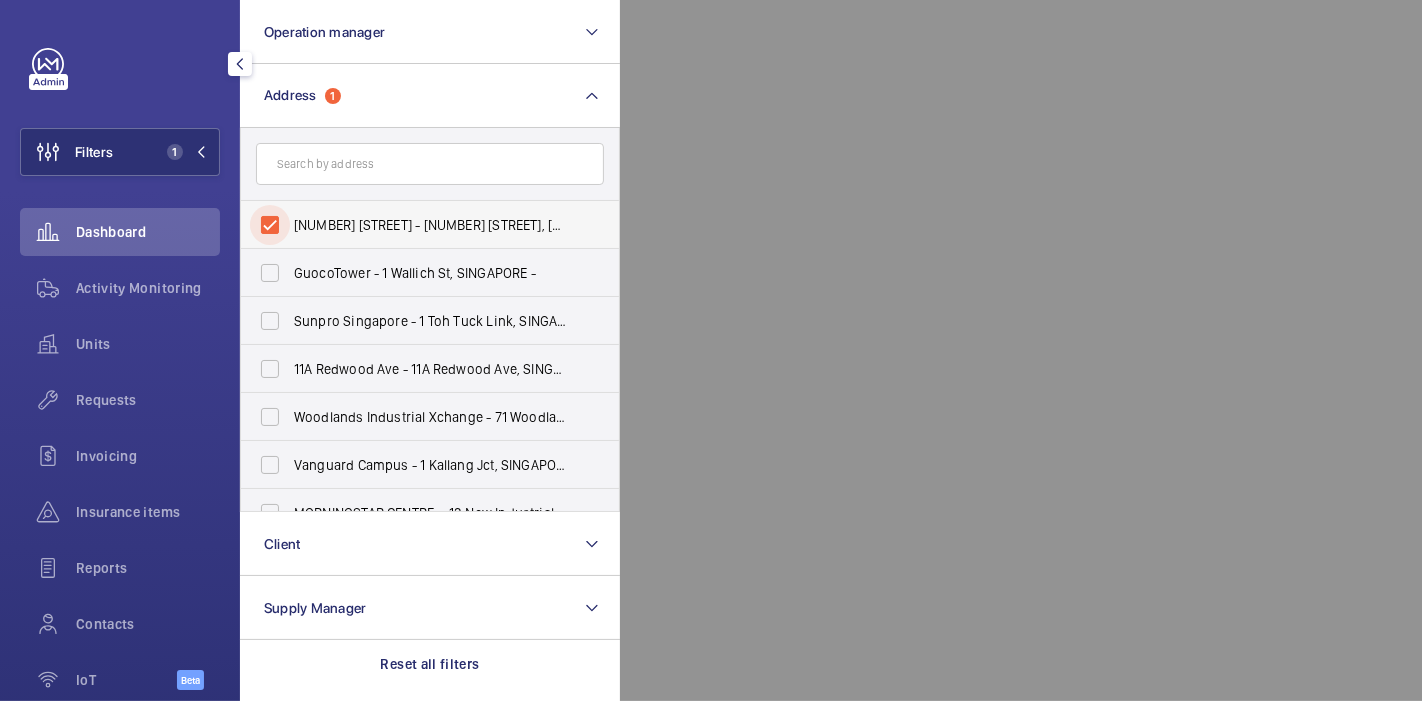 click on "[NUMBER] [STREET] - [NUMBER] [STREET], SINGAPORE [POSTAL_CODE]" at bounding box center [270, 225] 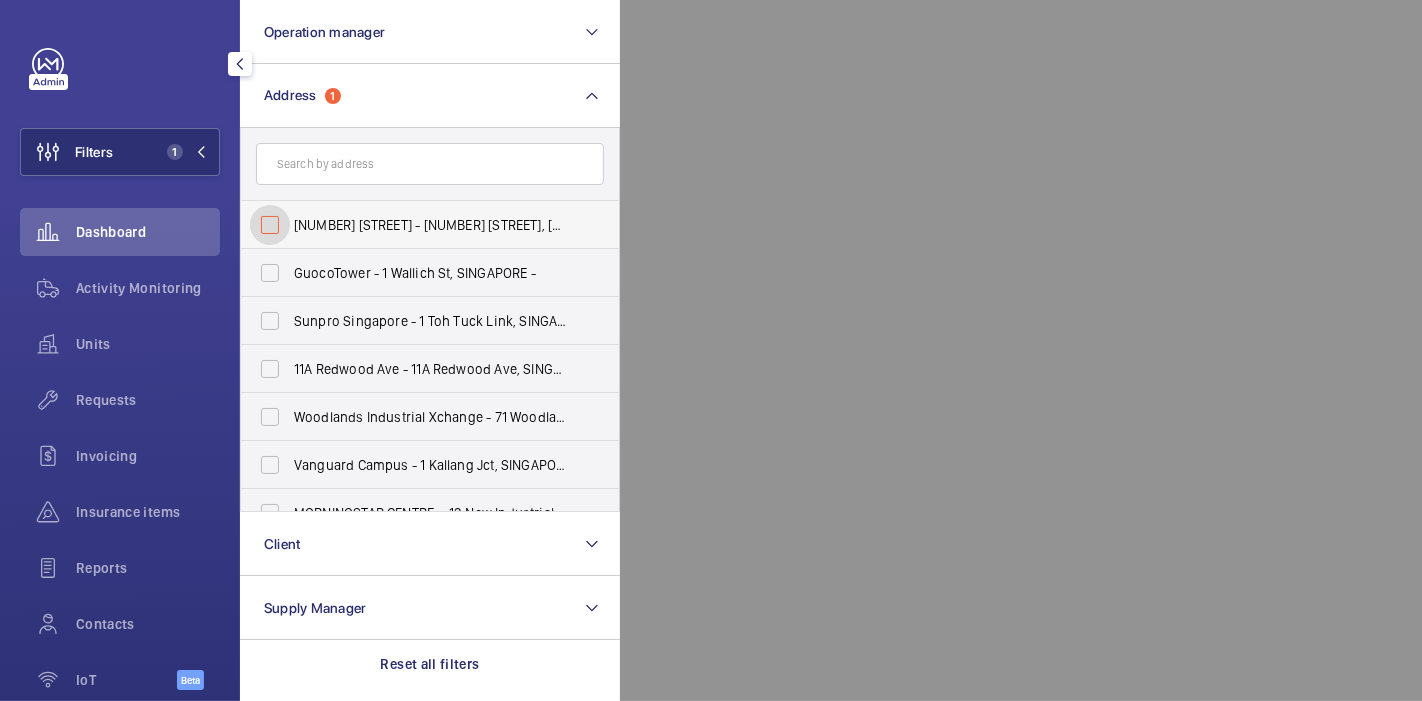 checkbox on "false" 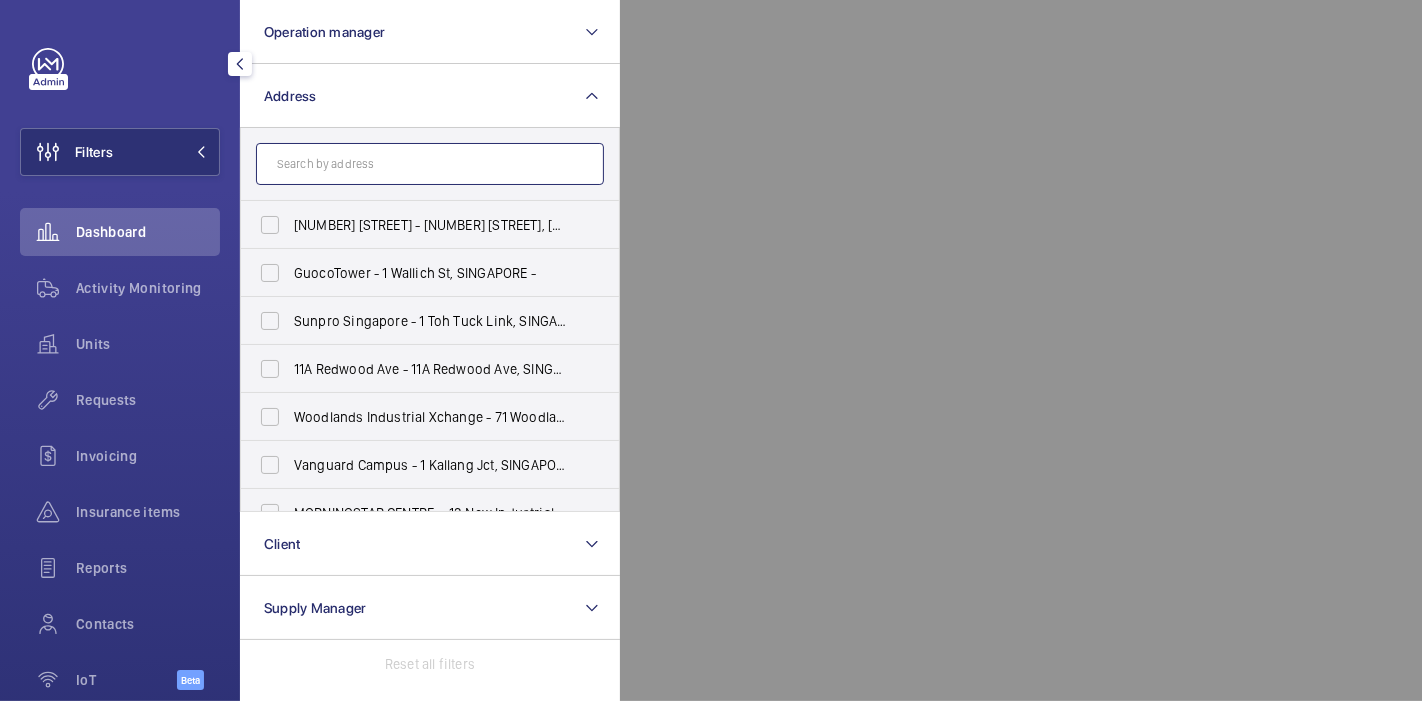click 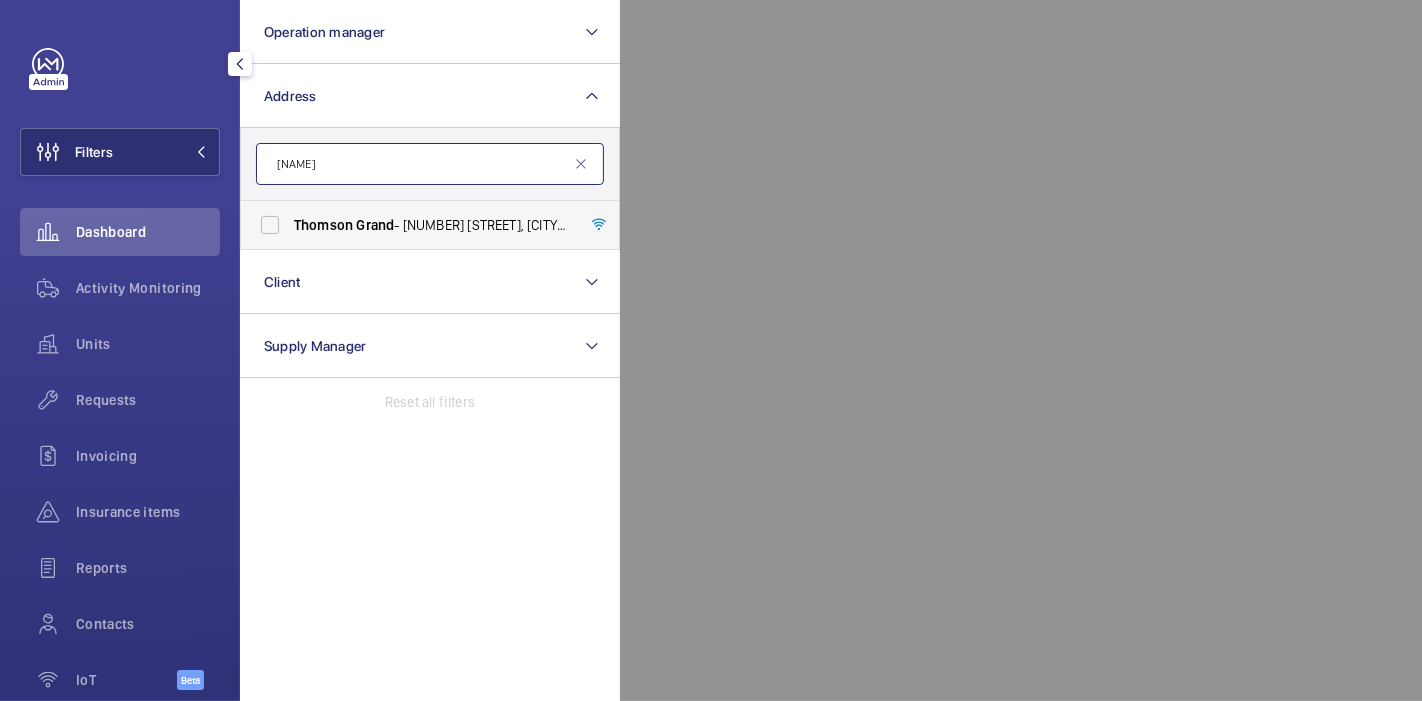 type on "thomson grand" 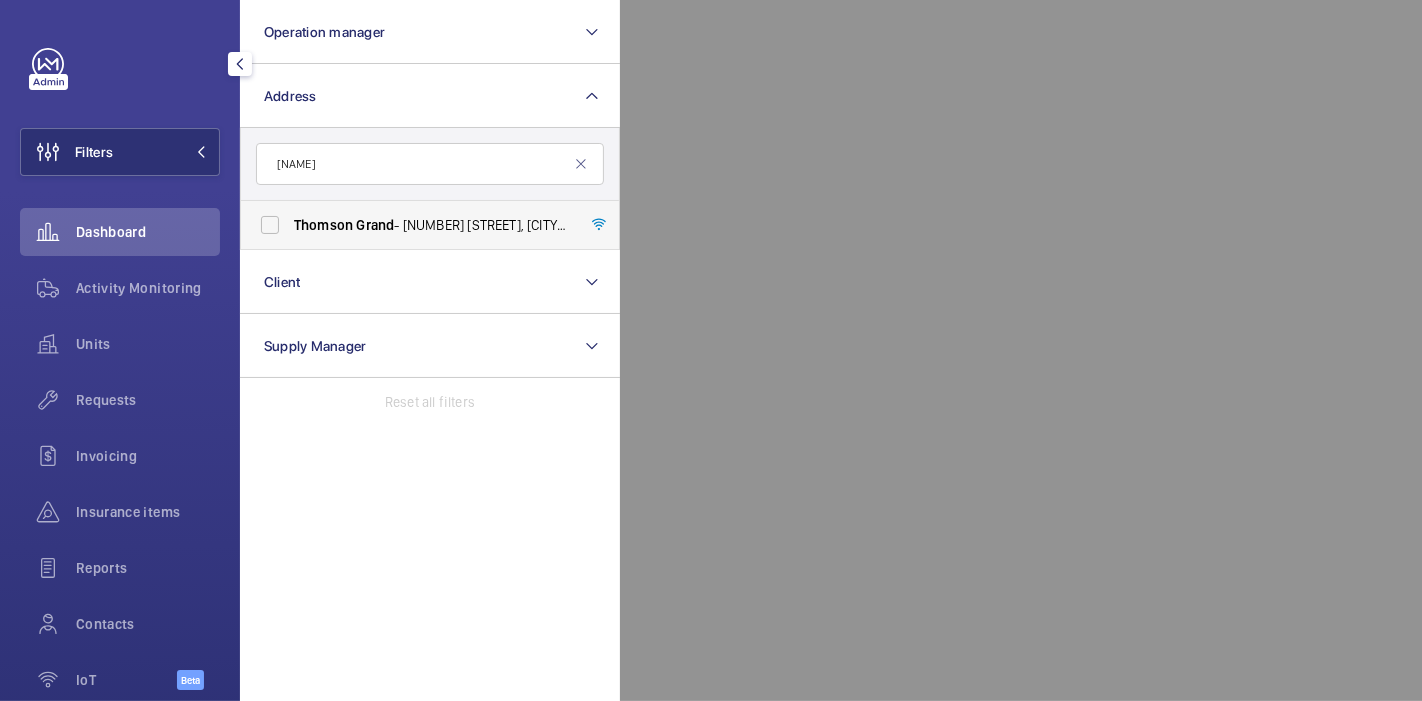 click on "Thomson   Grand  - 21 Sin Ming Walk, SINGAPORE 573915" at bounding box center (415, 225) 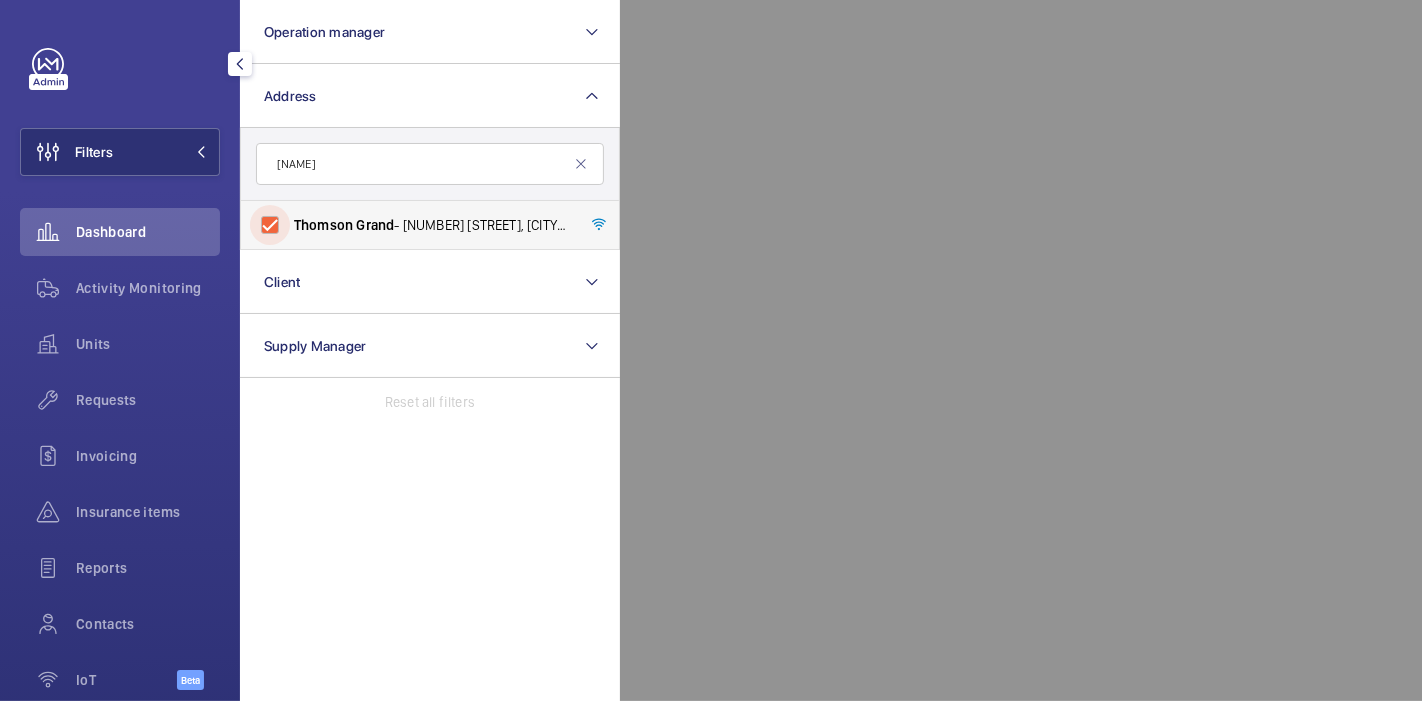 checkbox on "true" 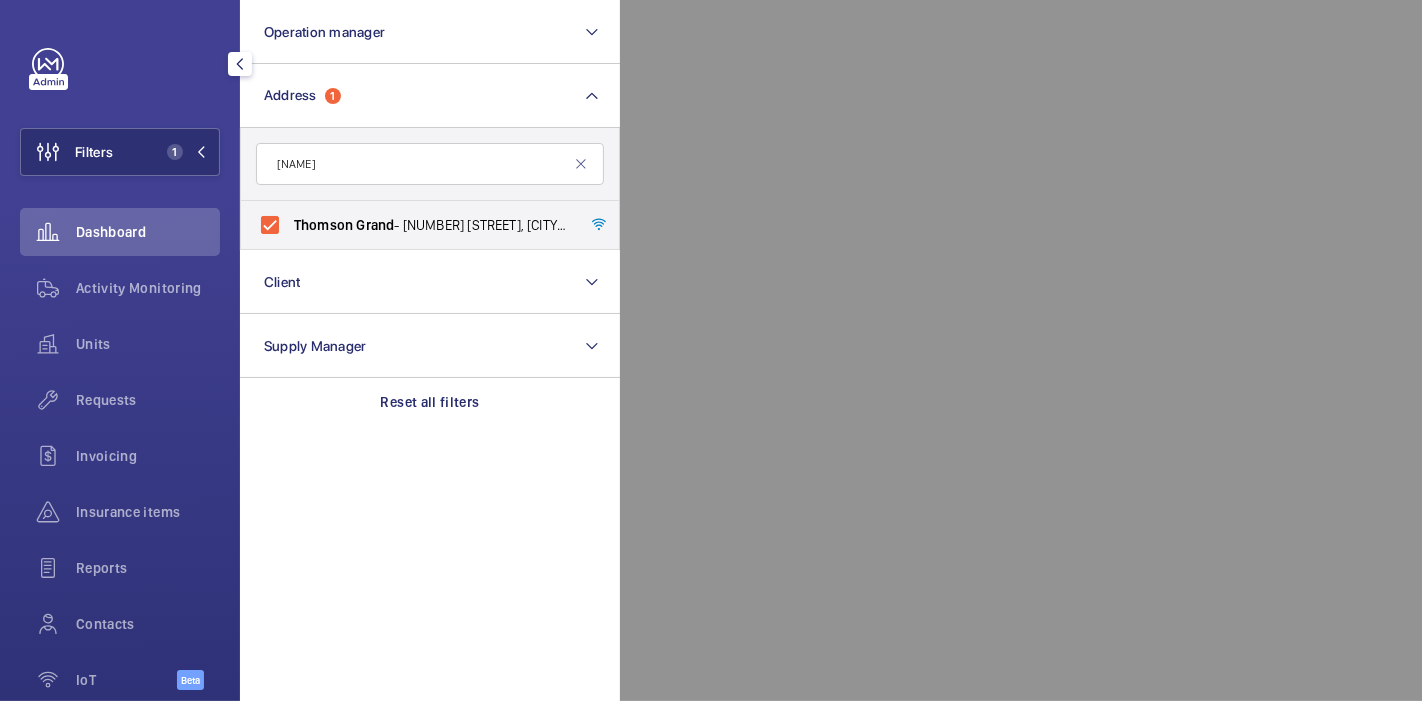 click 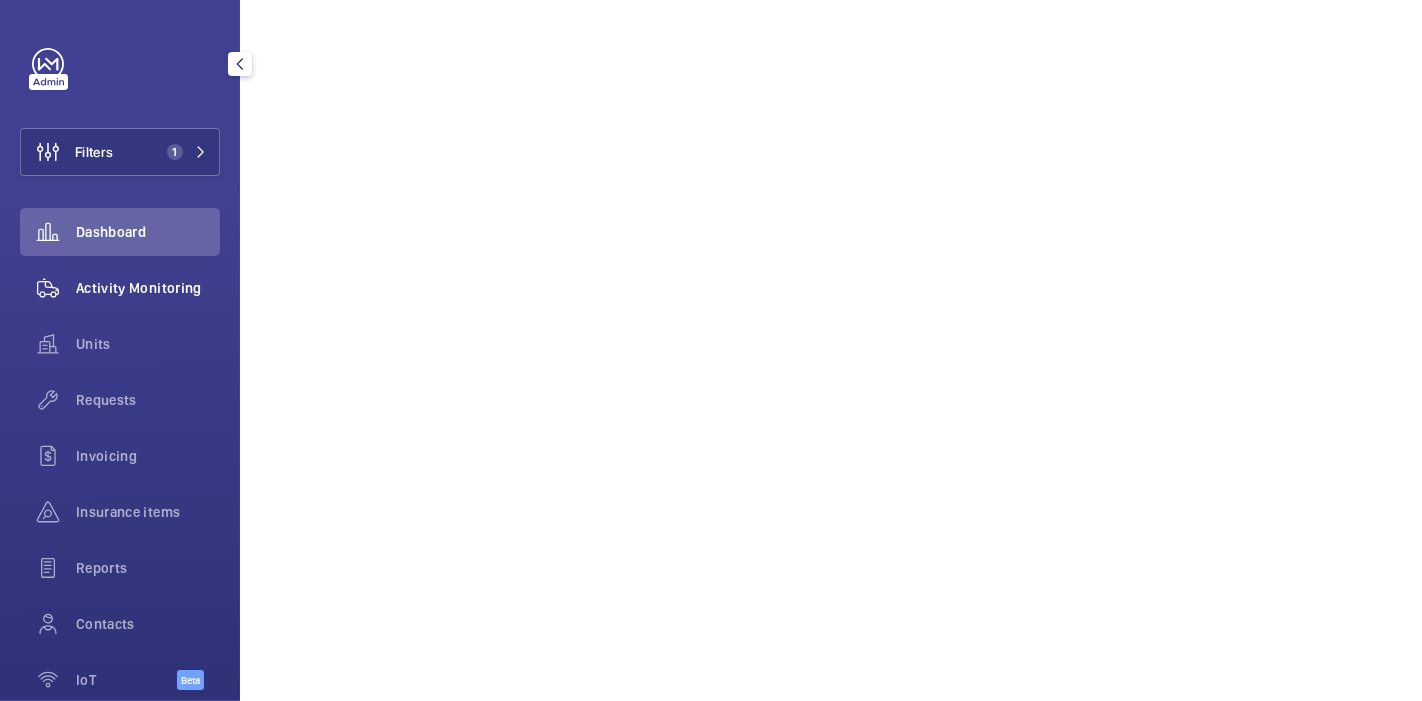 click on "Activity Monitoring" 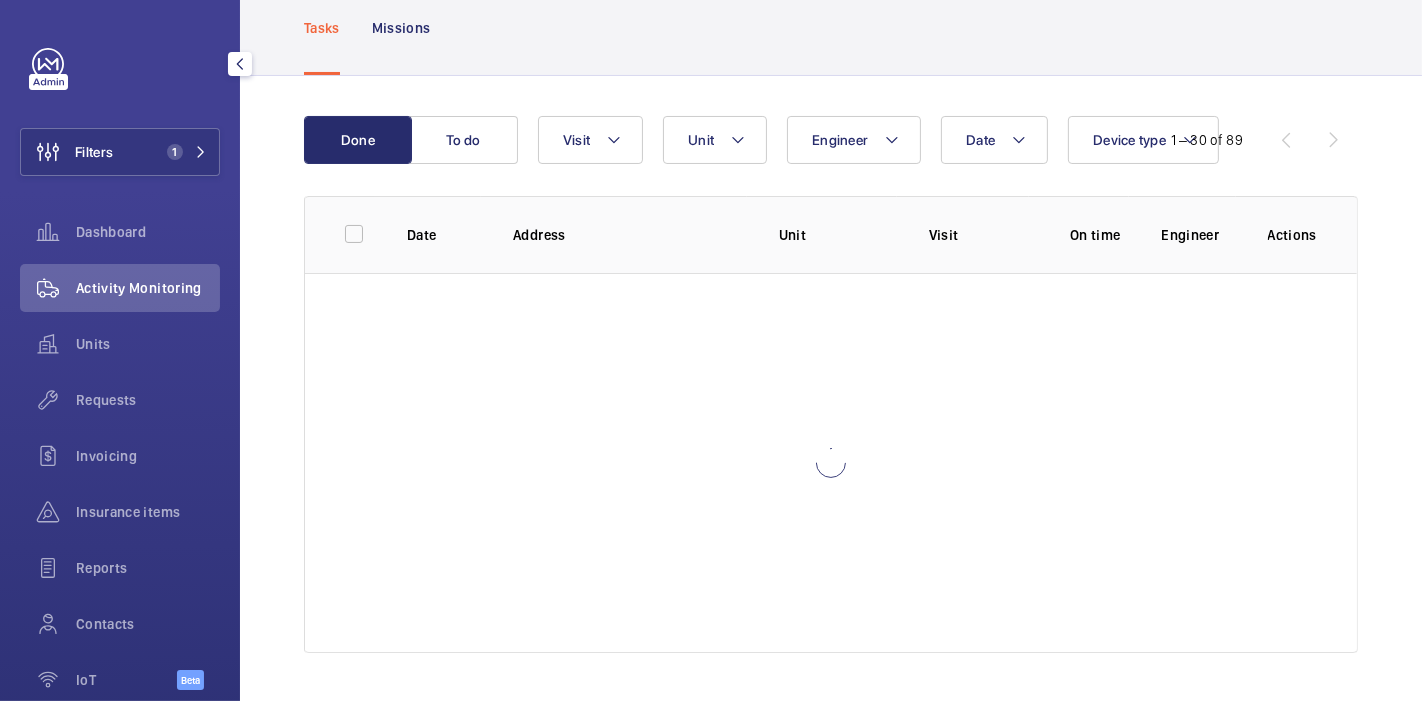 scroll, scrollTop: 115, scrollLeft: 0, axis: vertical 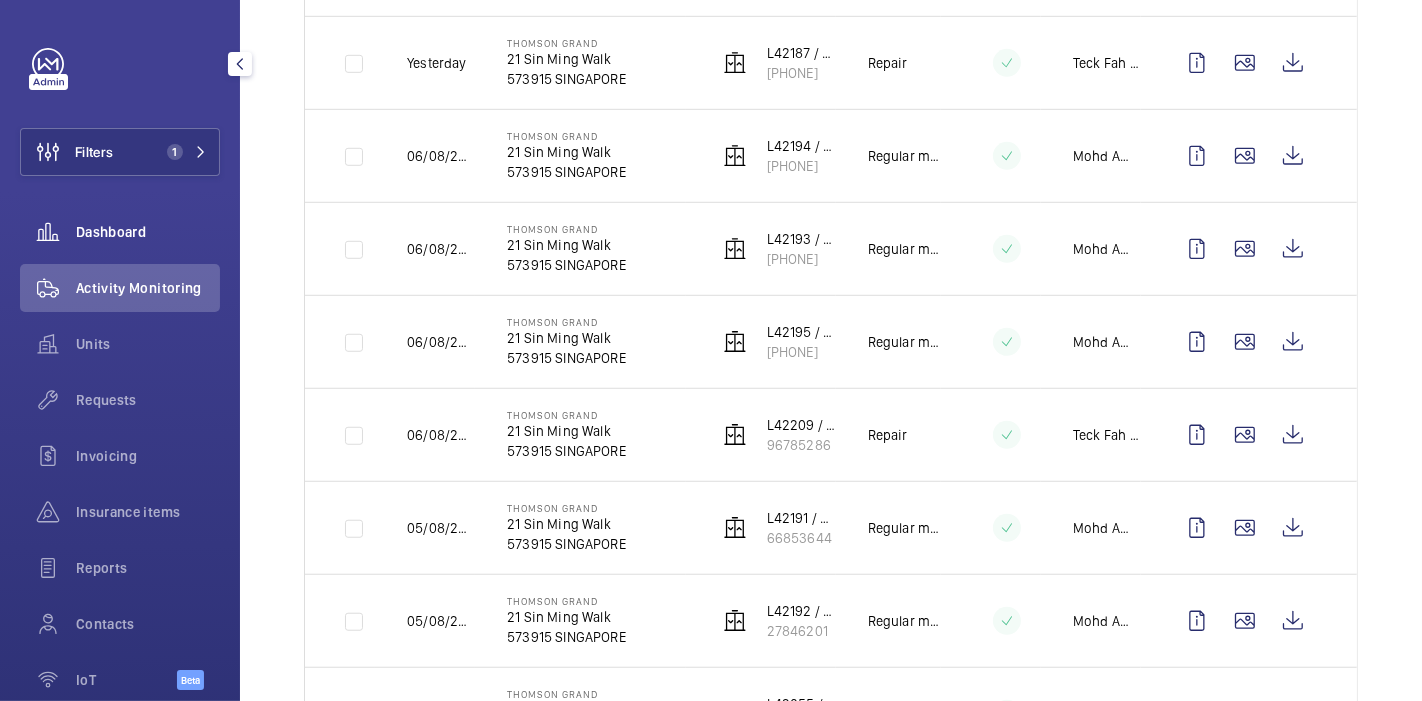 click on "Dashboard" 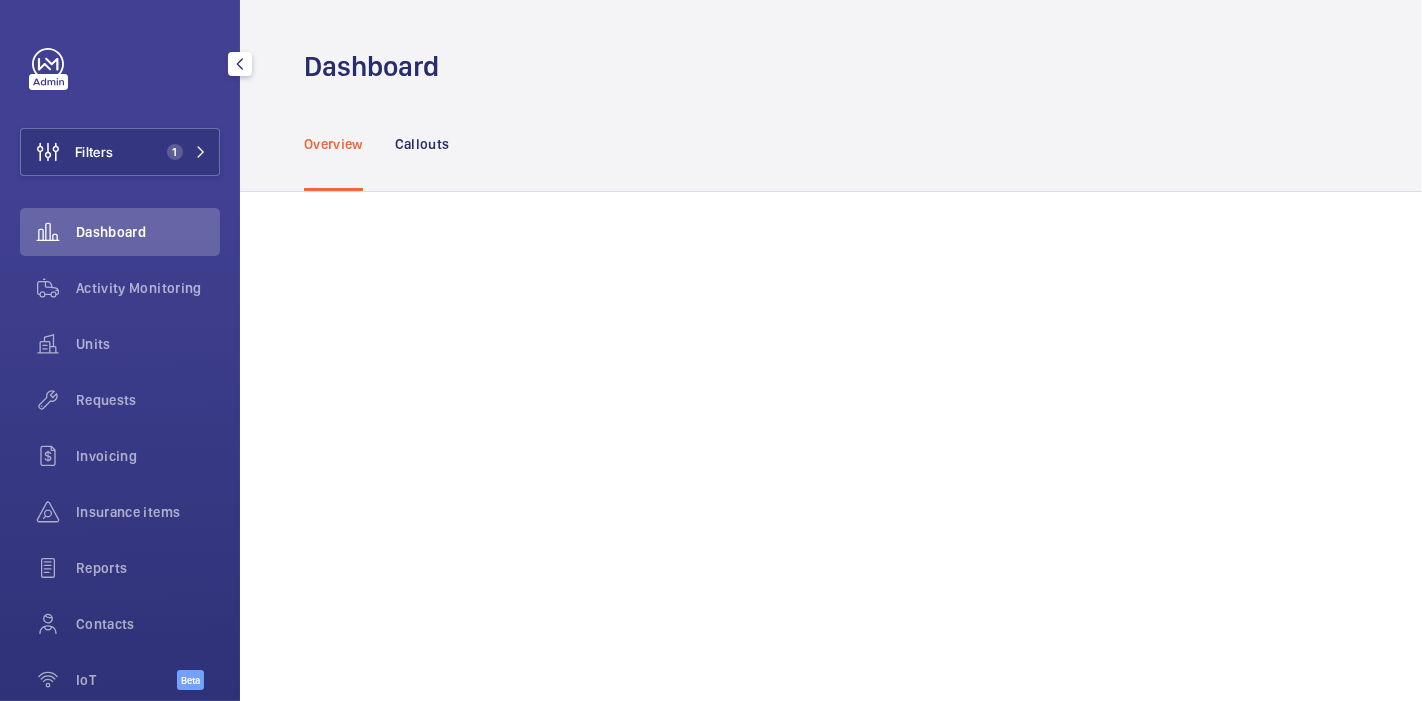 scroll, scrollTop: 0, scrollLeft: 0, axis: both 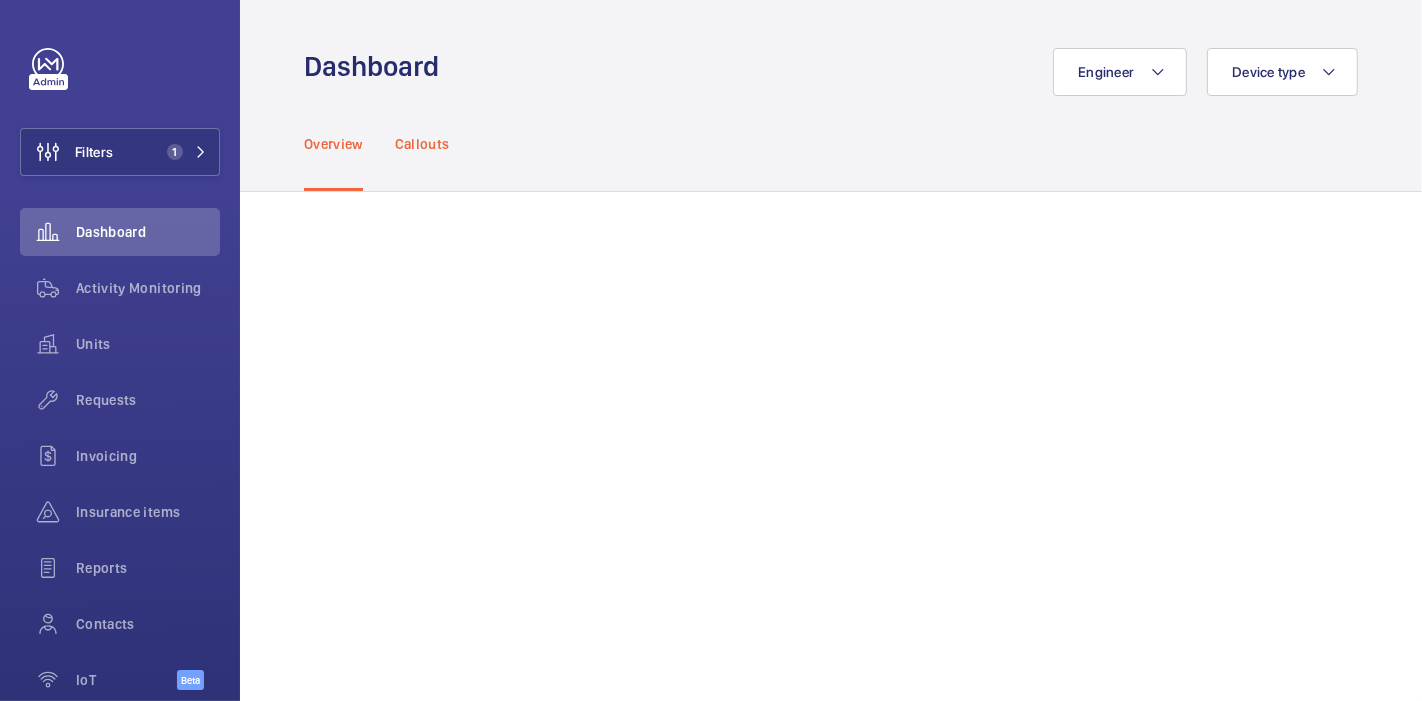 click on "Callouts" 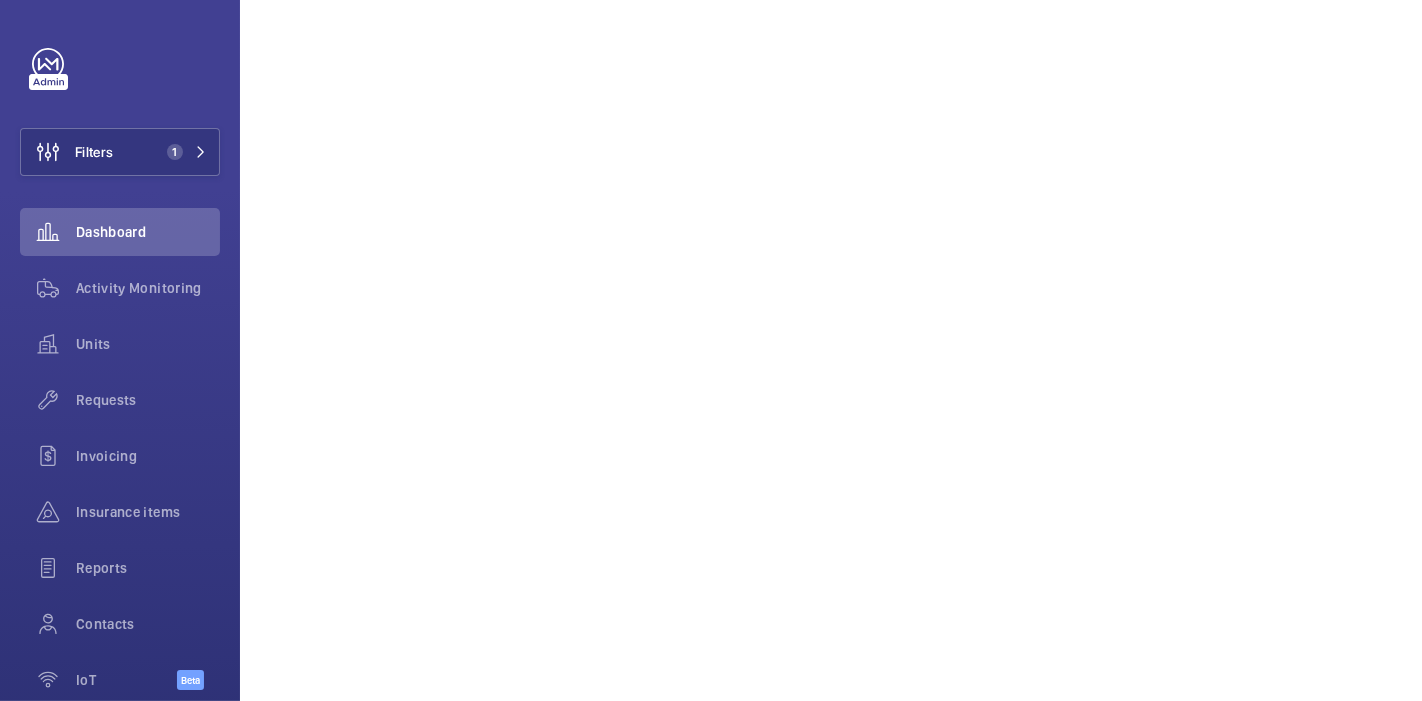 scroll, scrollTop: 0, scrollLeft: 0, axis: both 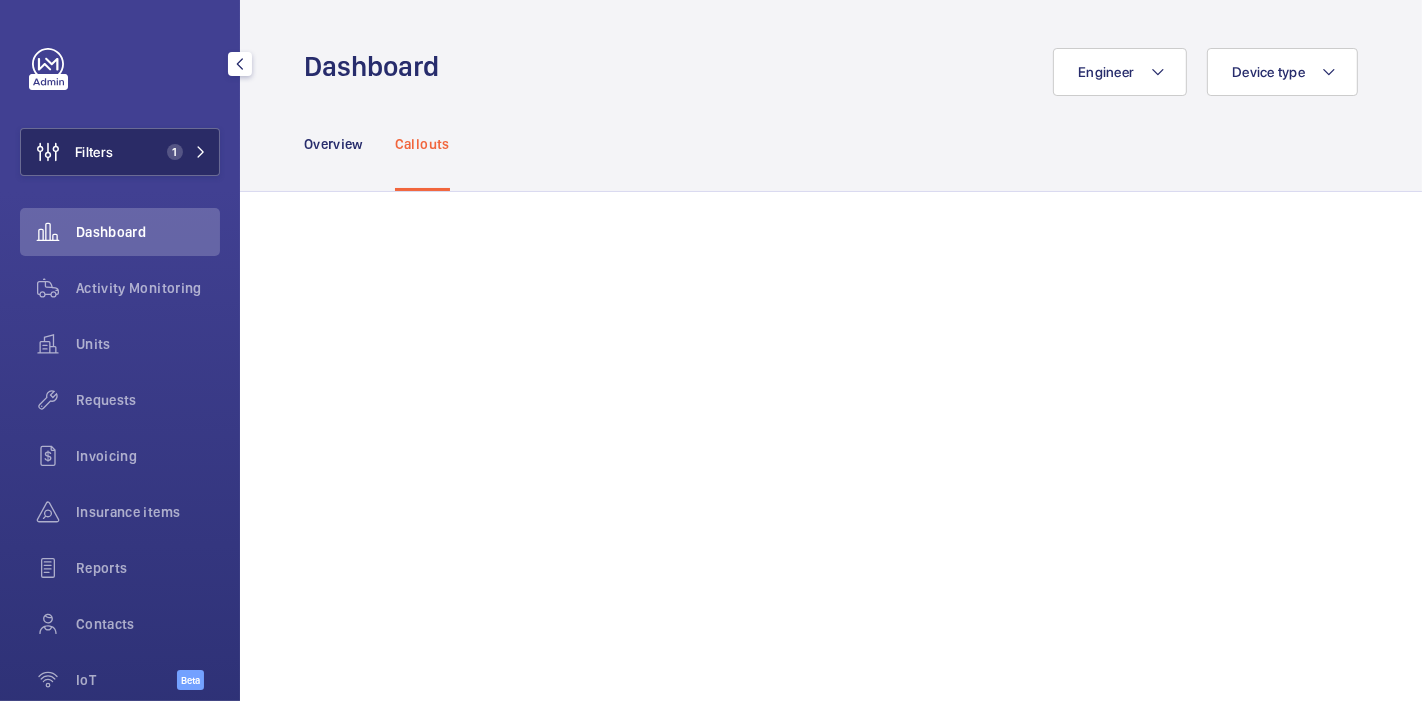 click on "1" 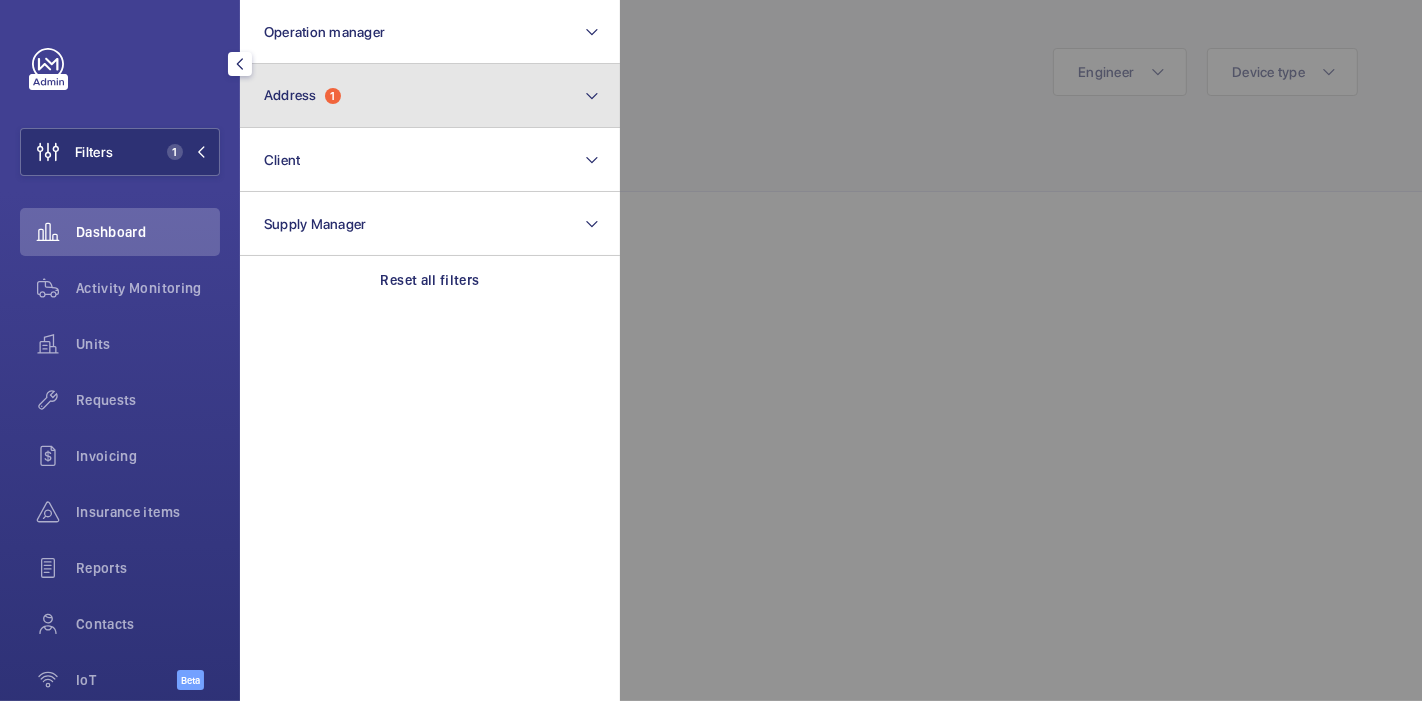 click on "Address  1" 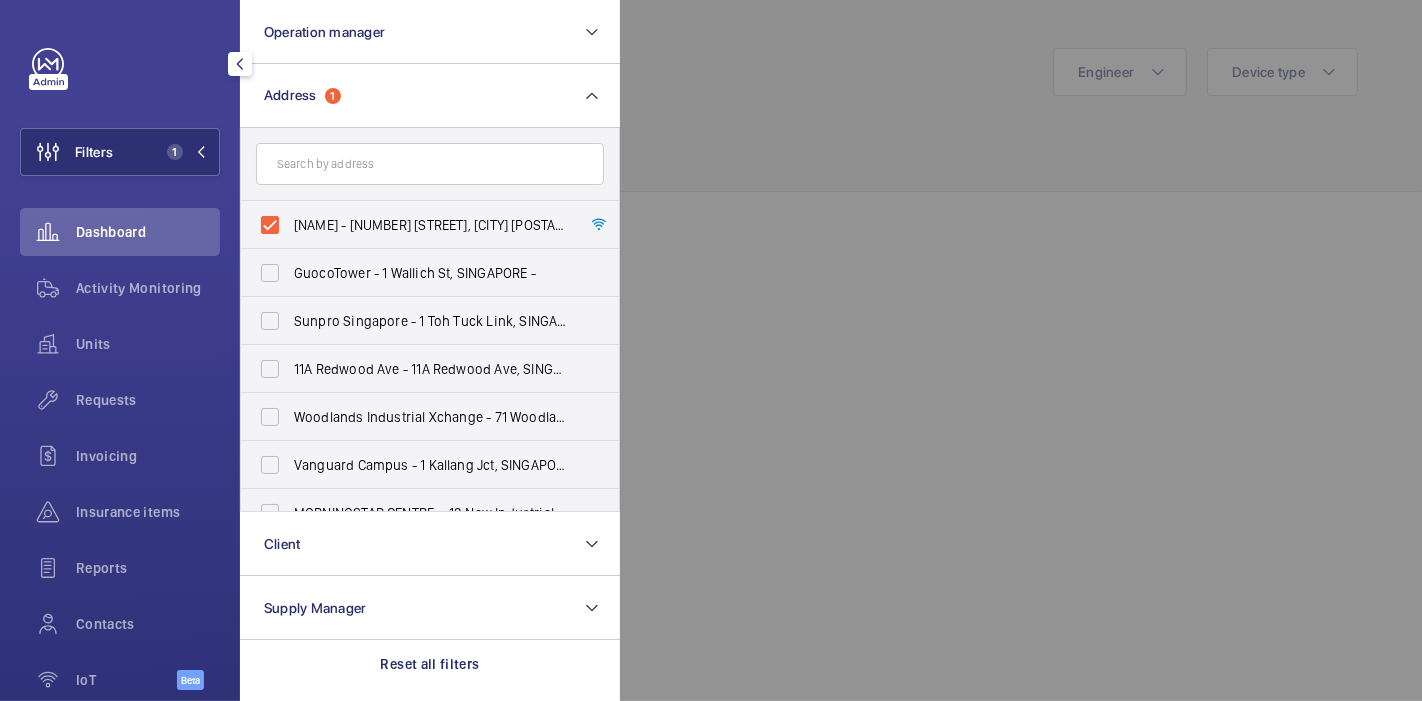 click 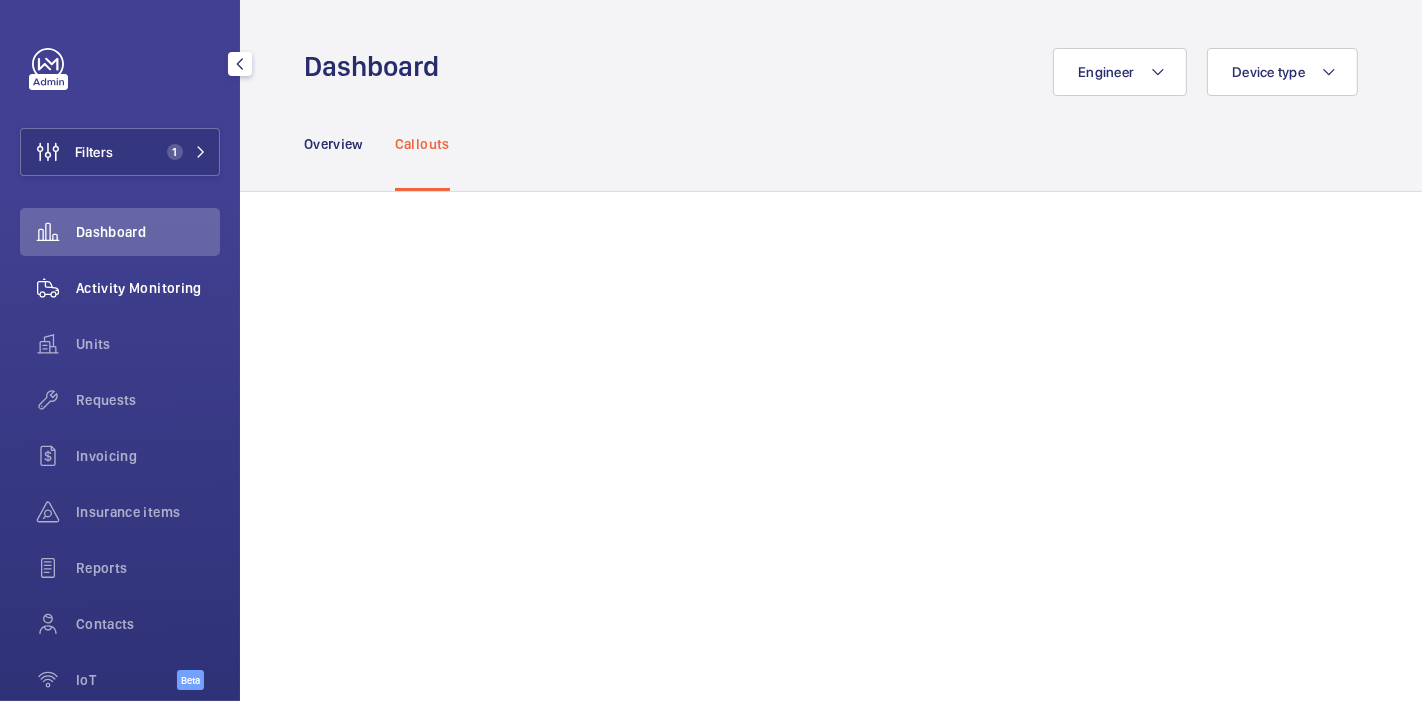 click on "Activity Monitoring" 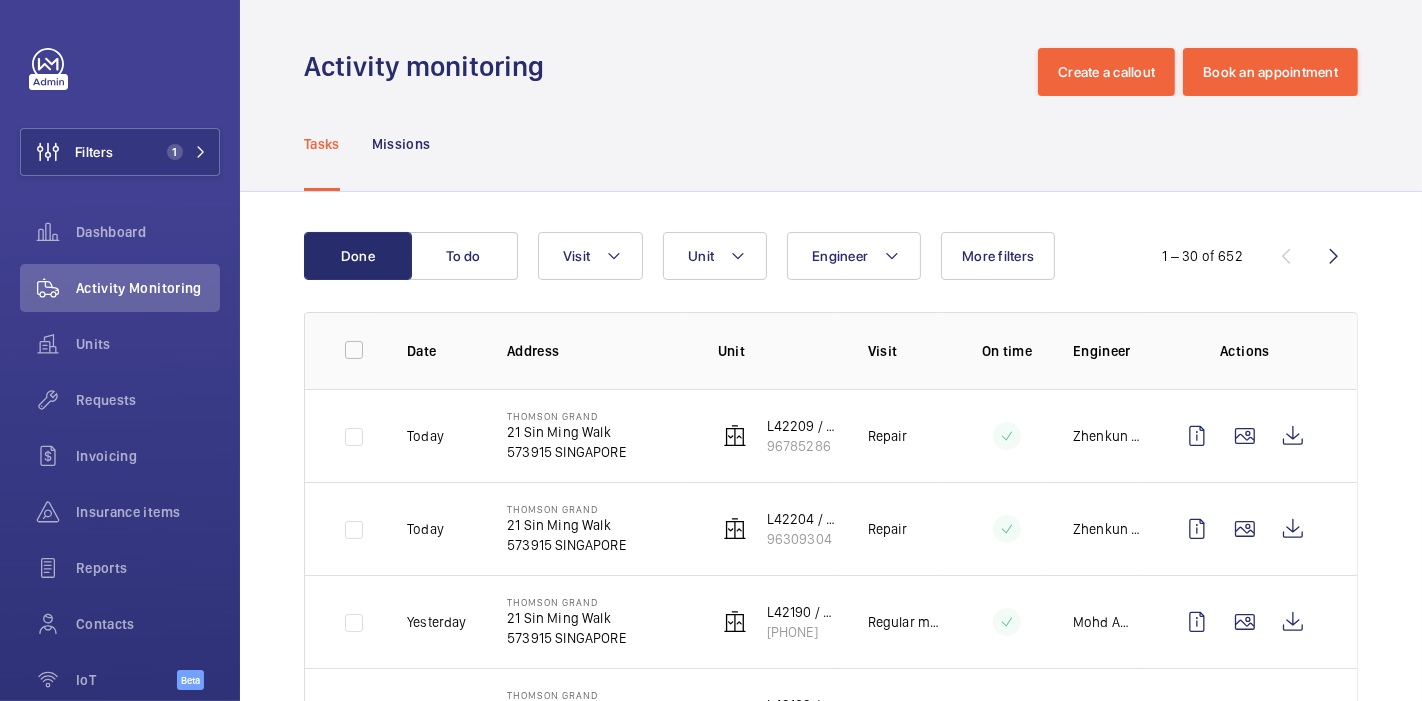 scroll, scrollTop: 119, scrollLeft: 0, axis: vertical 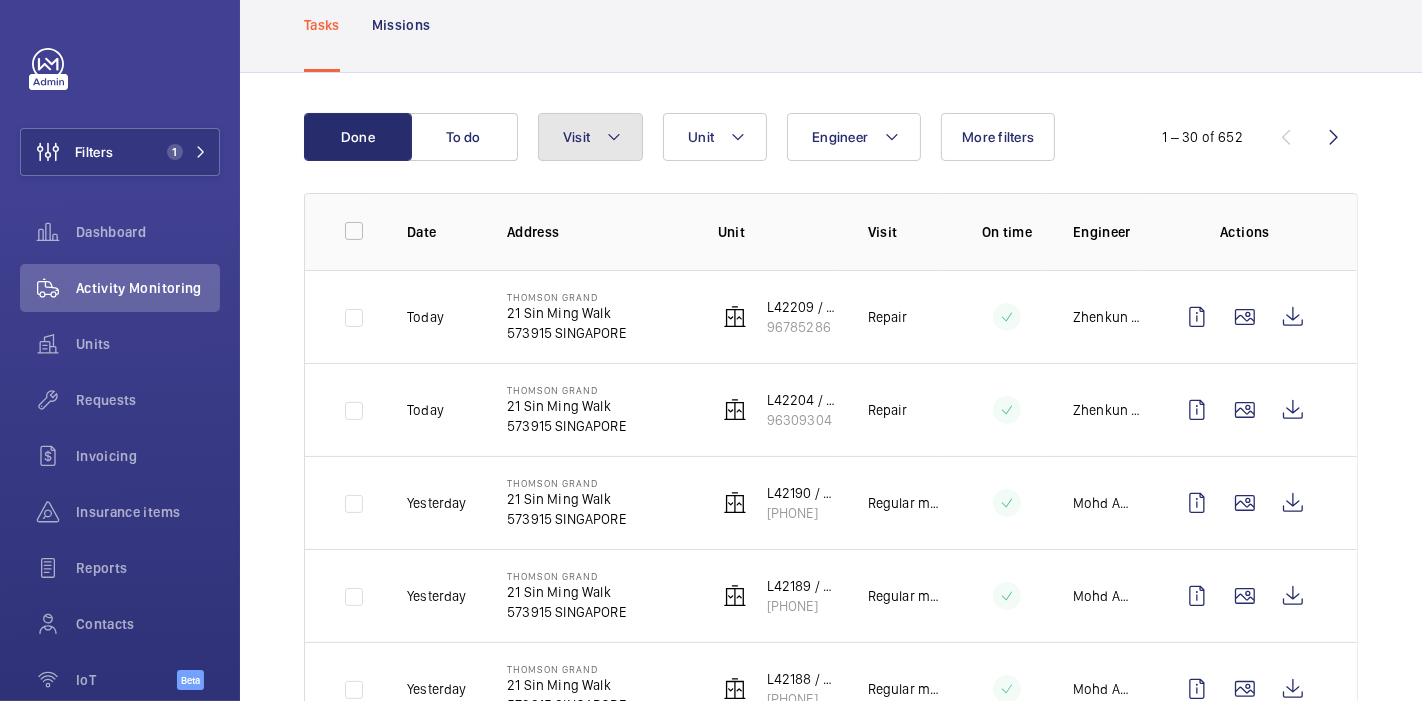 click 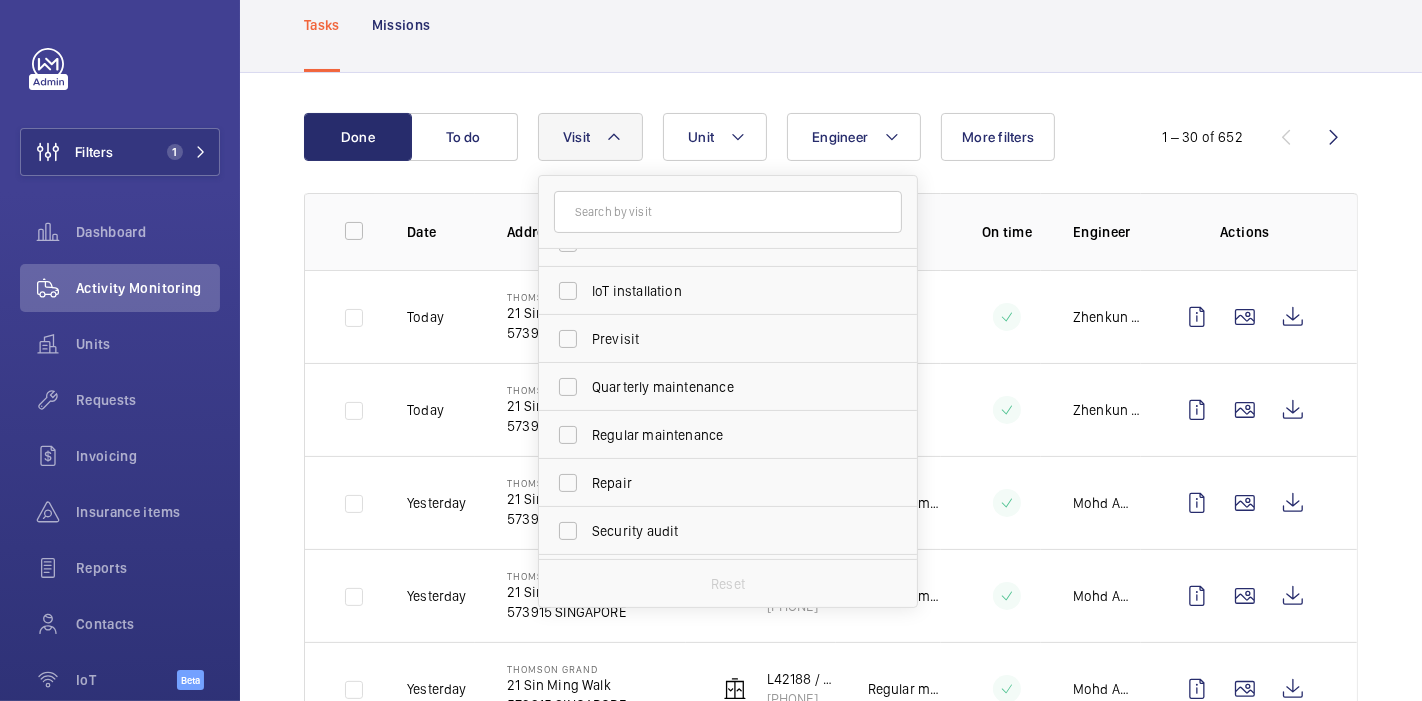 scroll, scrollTop: 313, scrollLeft: 0, axis: vertical 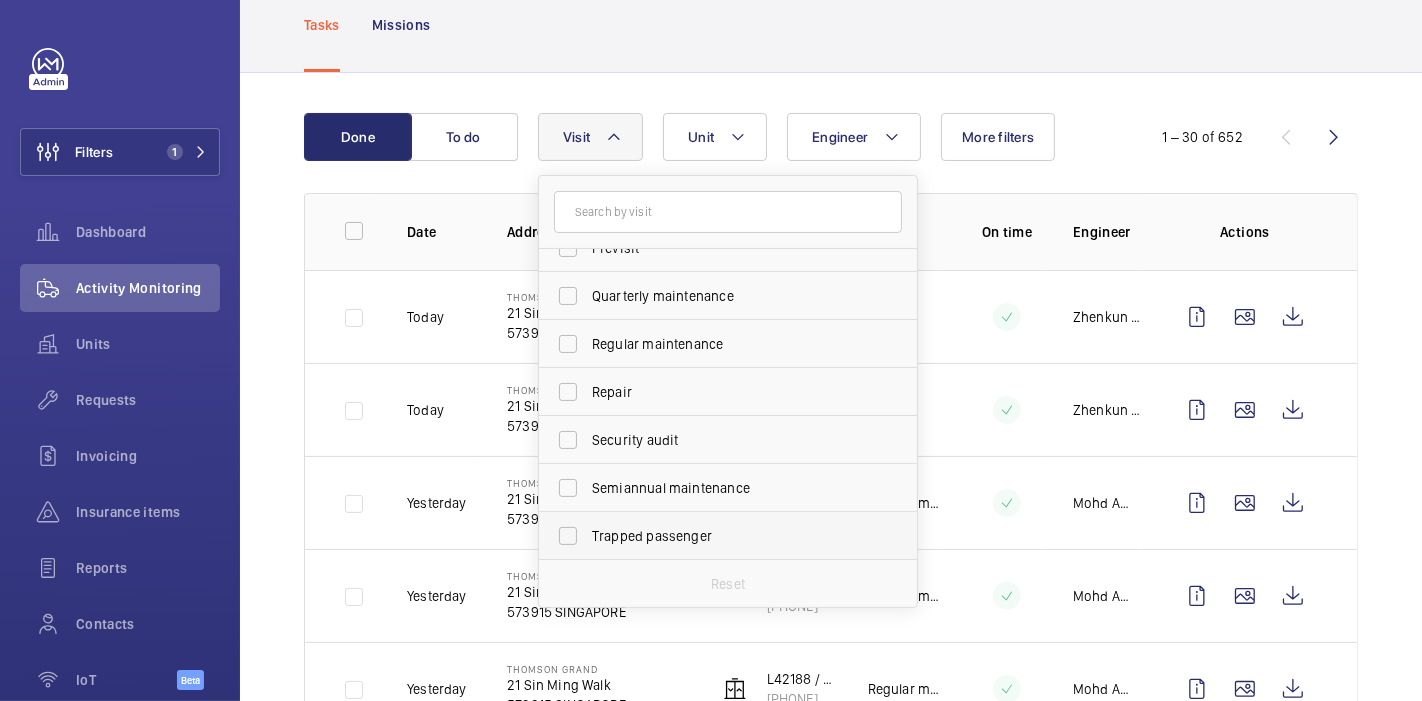 click on "Trapped passenger" at bounding box center (713, 536) 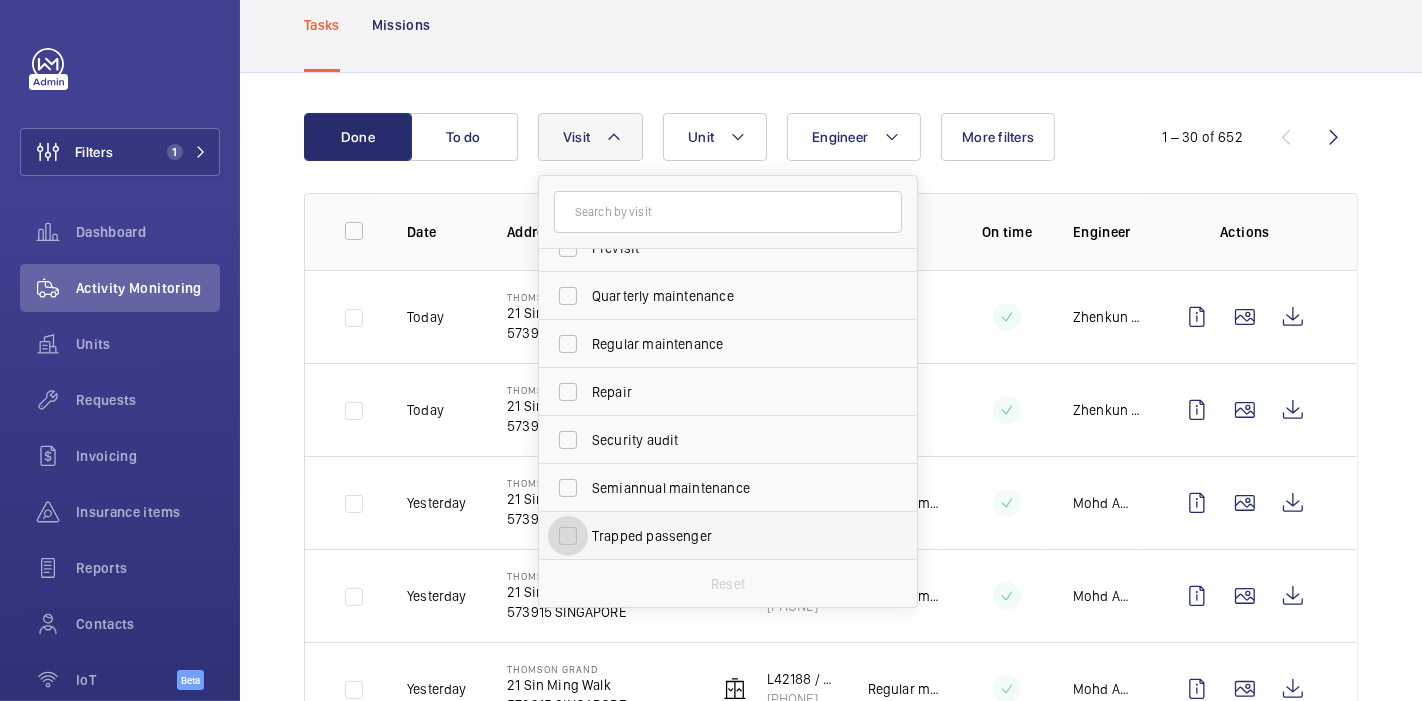 click on "Trapped passenger" at bounding box center (568, 536) 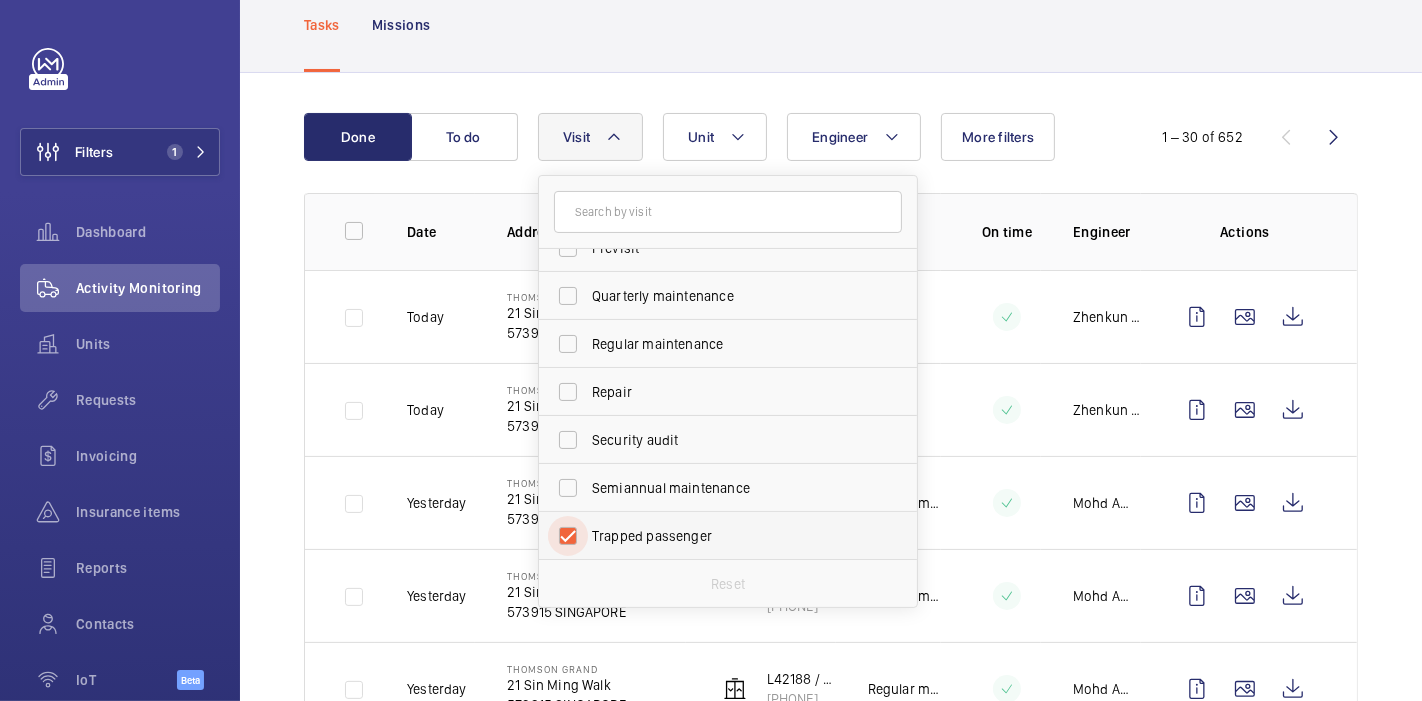 checkbox on "true" 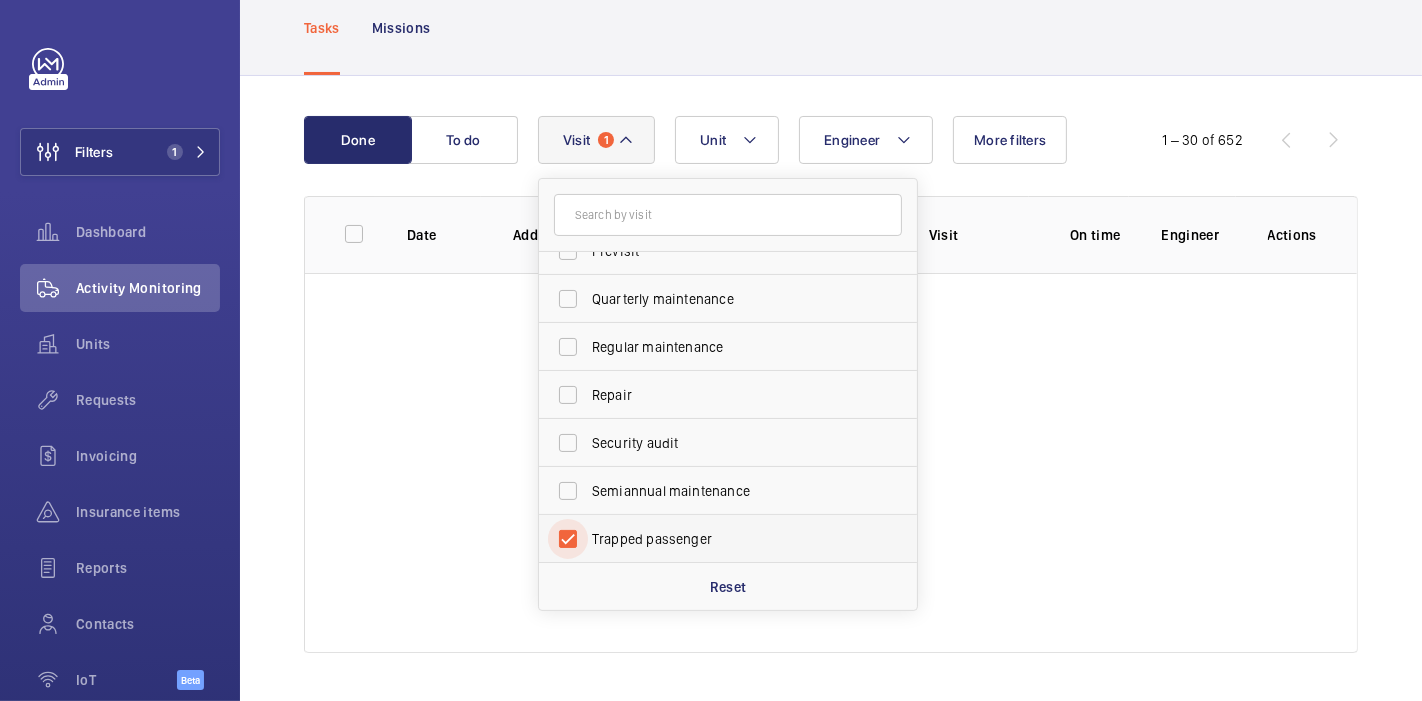 scroll, scrollTop: 115, scrollLeft: 0, axis: vertical 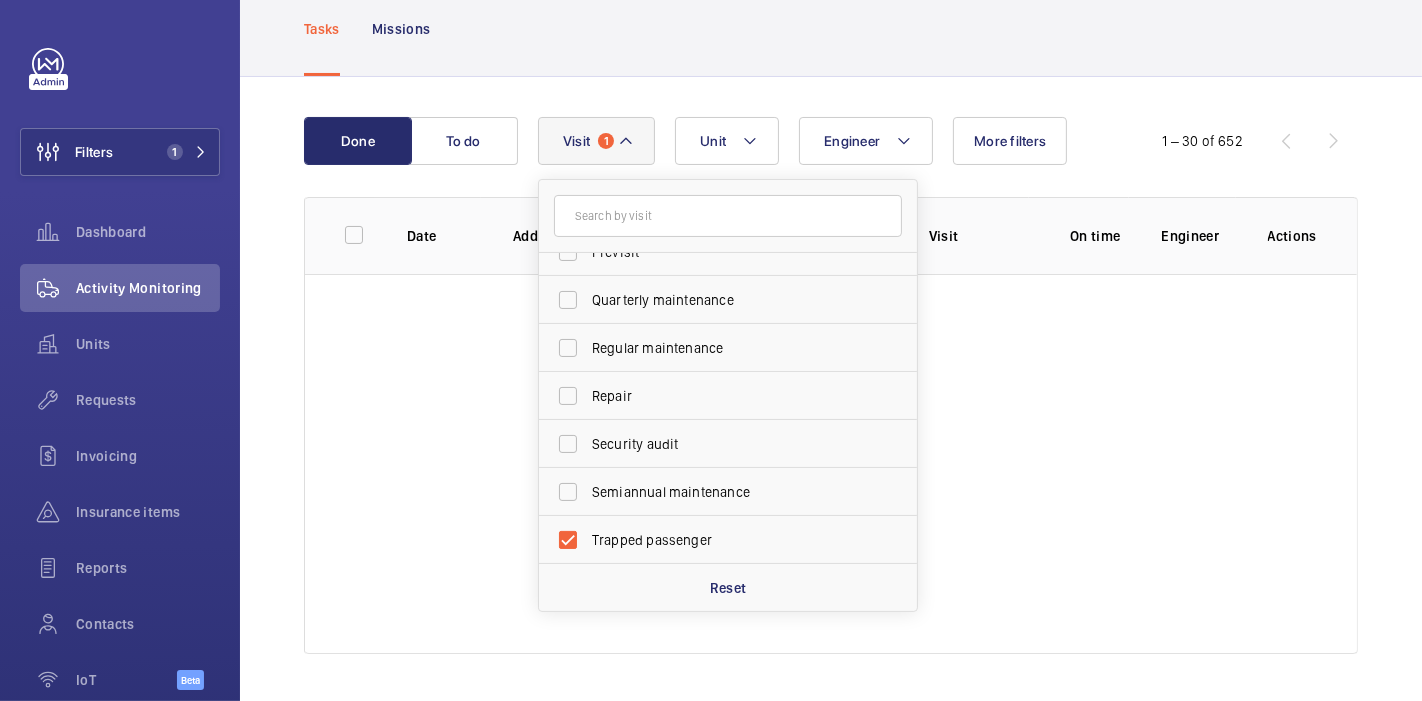 click on "Done To do Engineer Unit Visit 1 Annual maintenance Breakdown Client appointment Insurance company Handover IoT installation Previsit Quarterly maintenance Regular maintenance Repair Security audit Semiannual maintenance Trapped passenger Reset More filters  1 – 30 of 652  Date Address Unit Visit On time Engineer Actions" 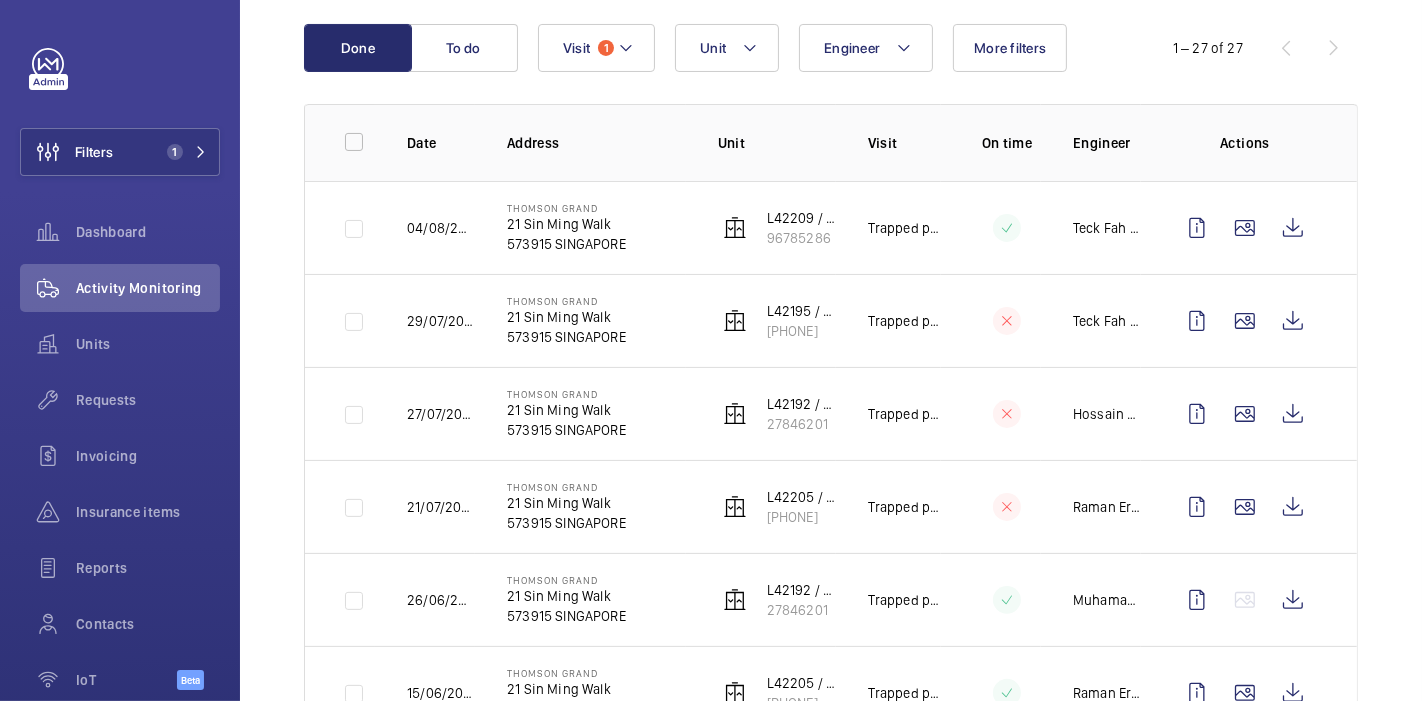 scroll, scrollTop: 0, scrollLeft: 0, axis: both 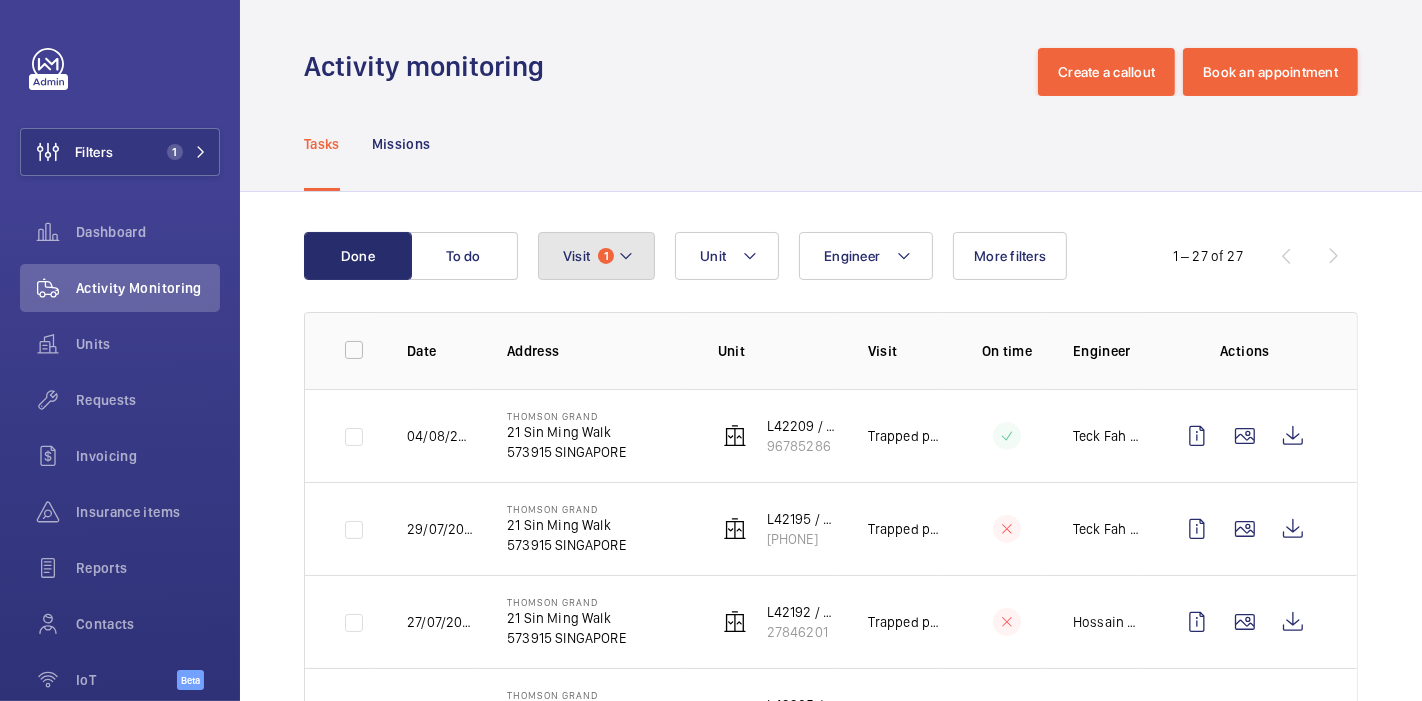 click on "Visit 1" 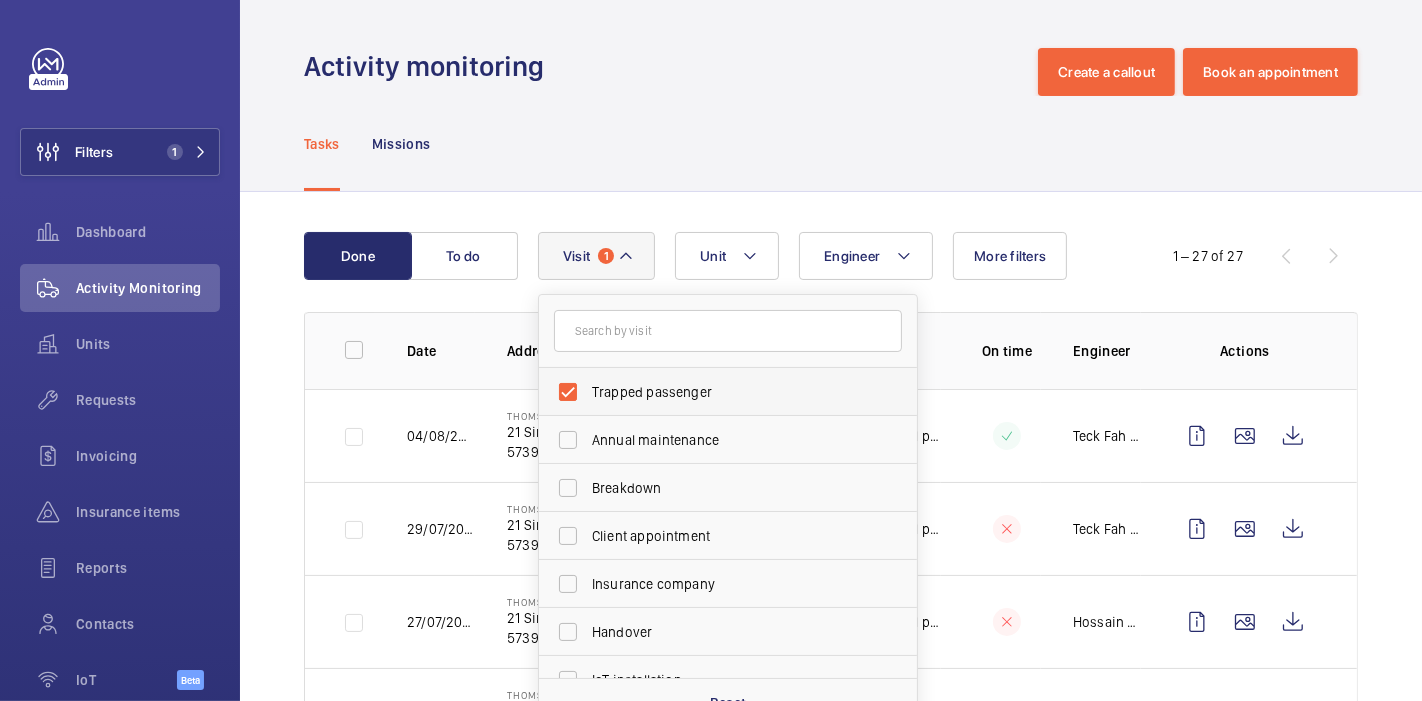 click on "Trapped passenger" at bounding box center [713, 392] 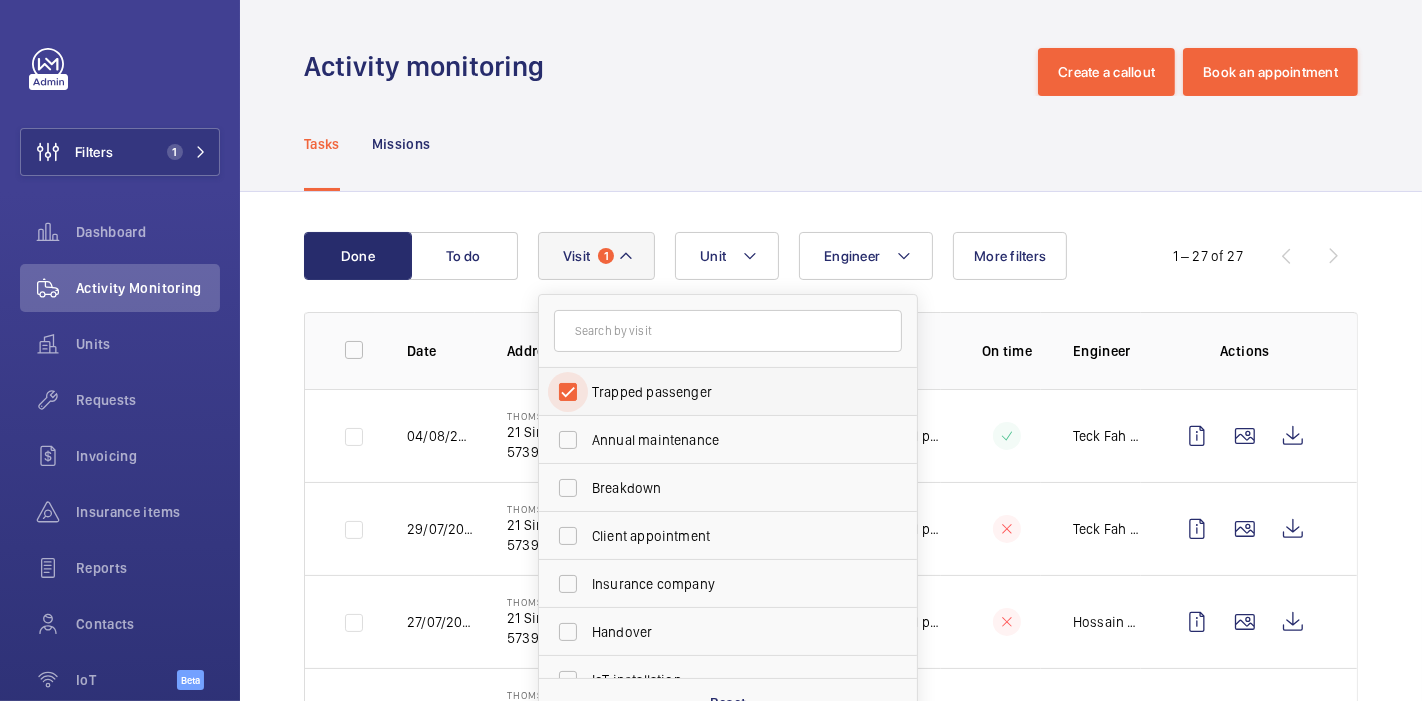 click on "Trapped passenger" at bounding box center [568, 392] 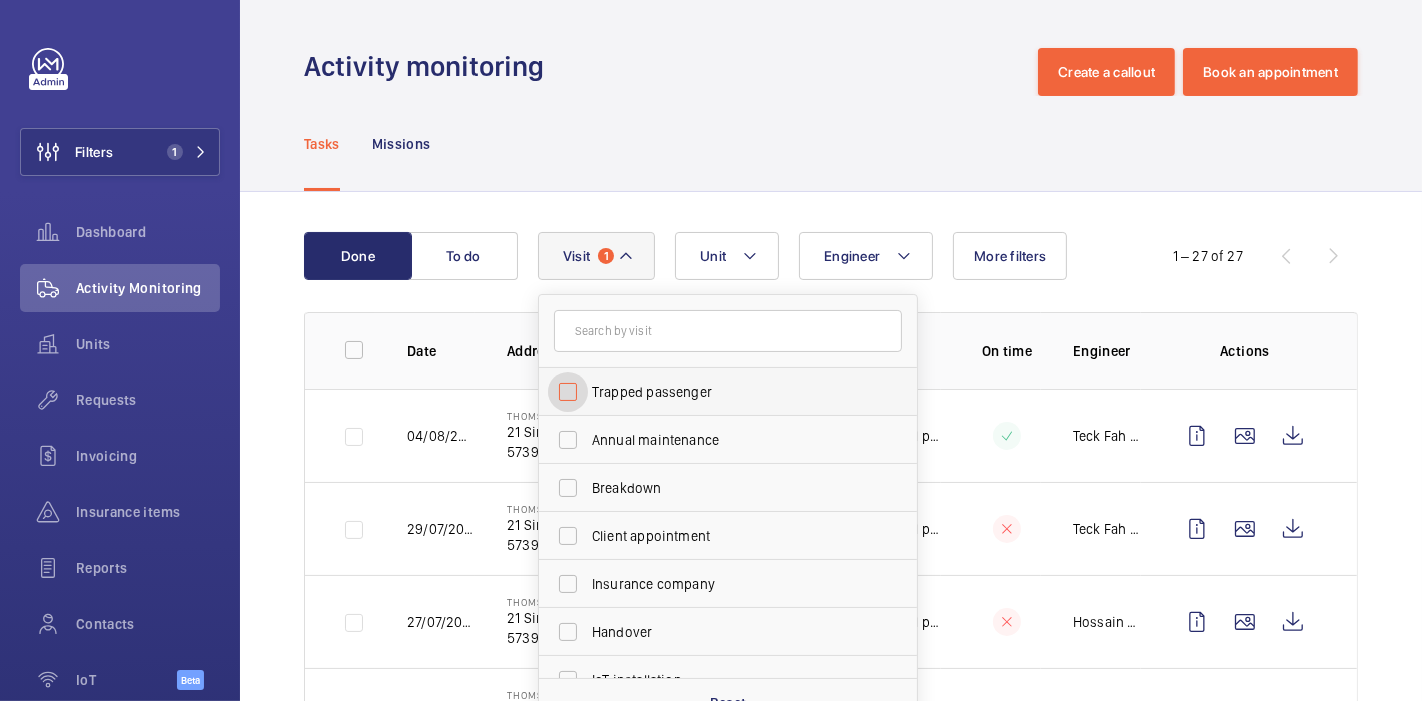 checkbox on "false" 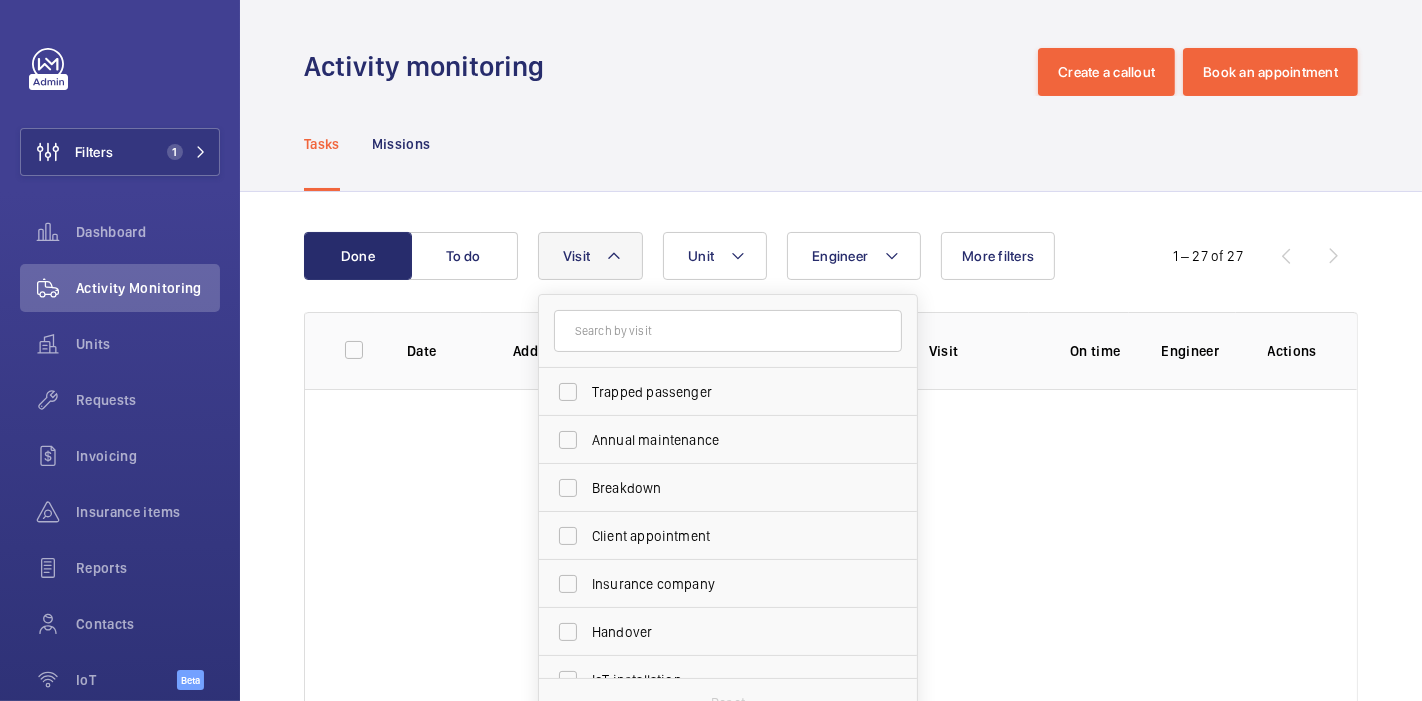 click on "Tasks Missions" 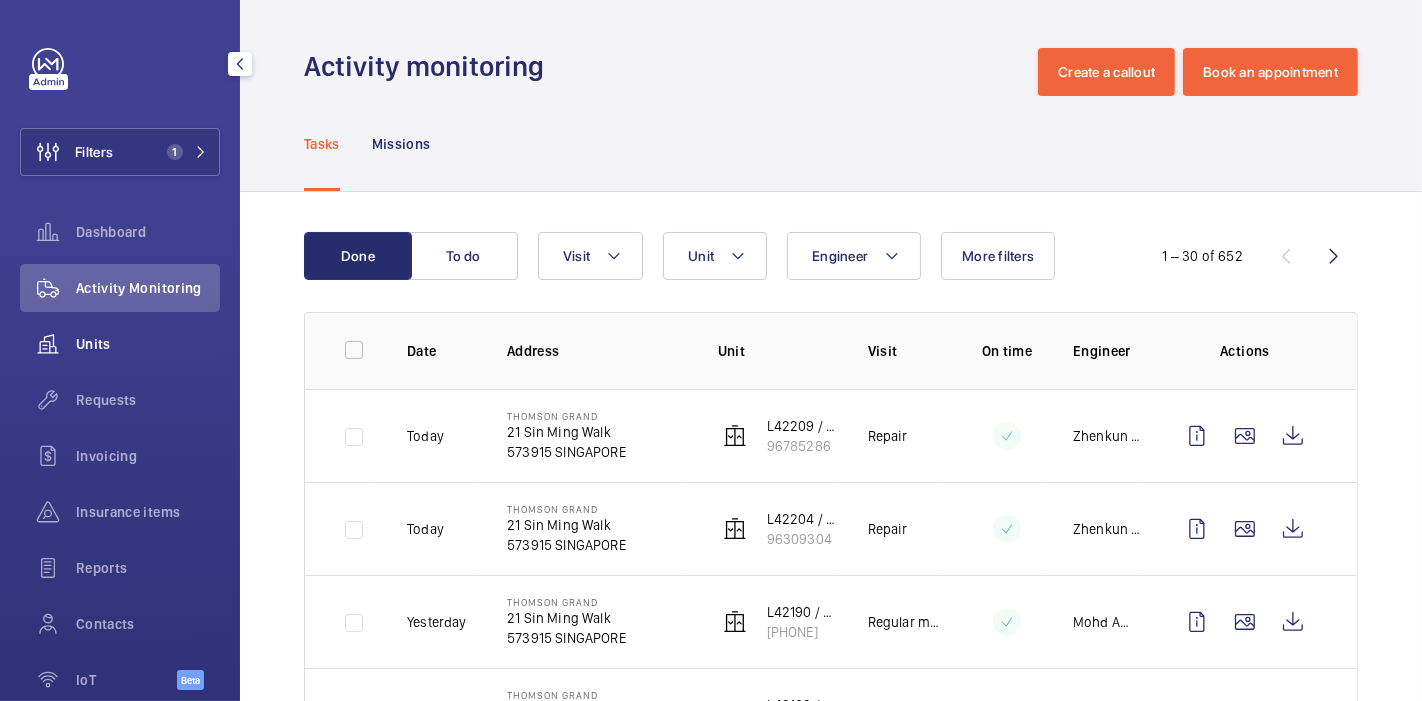 scroll, scrollTop: 98, scrollLeft: 0, axis: vertical 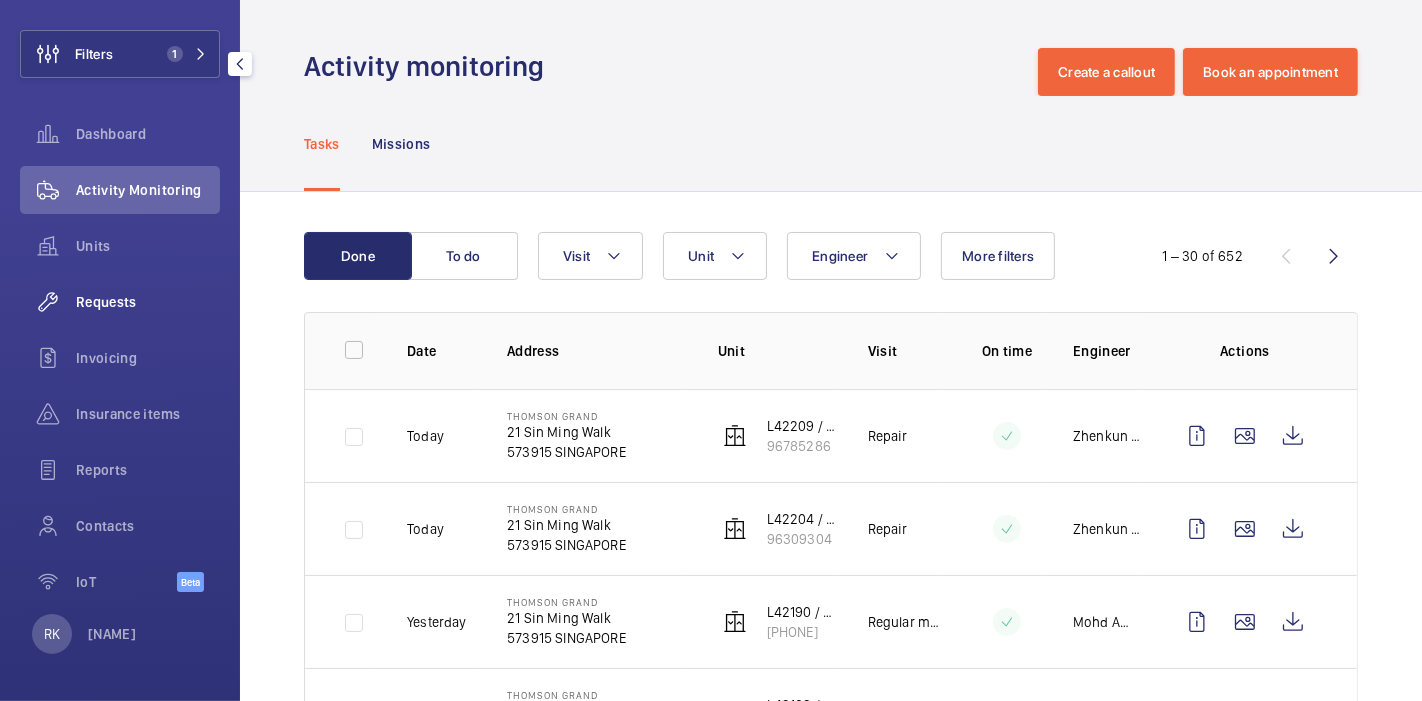 click on "Requests" 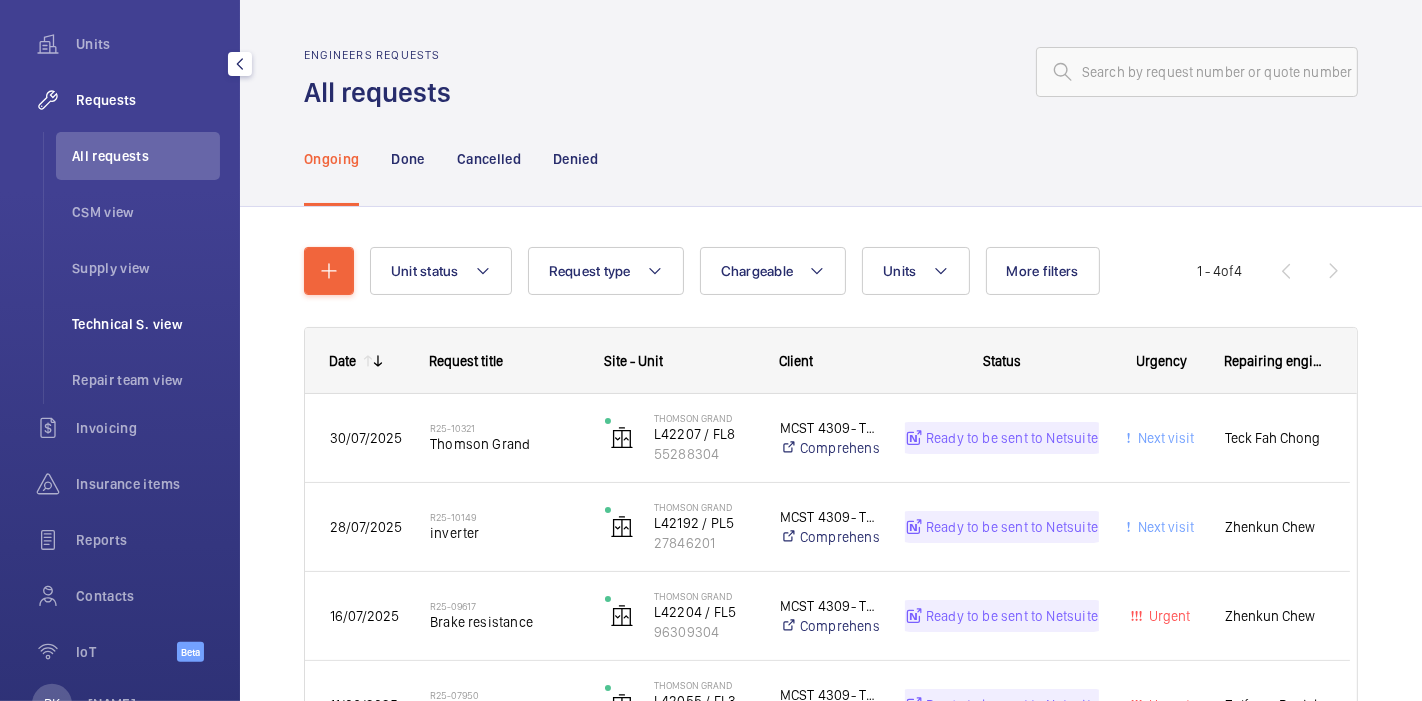 click on "Reports" 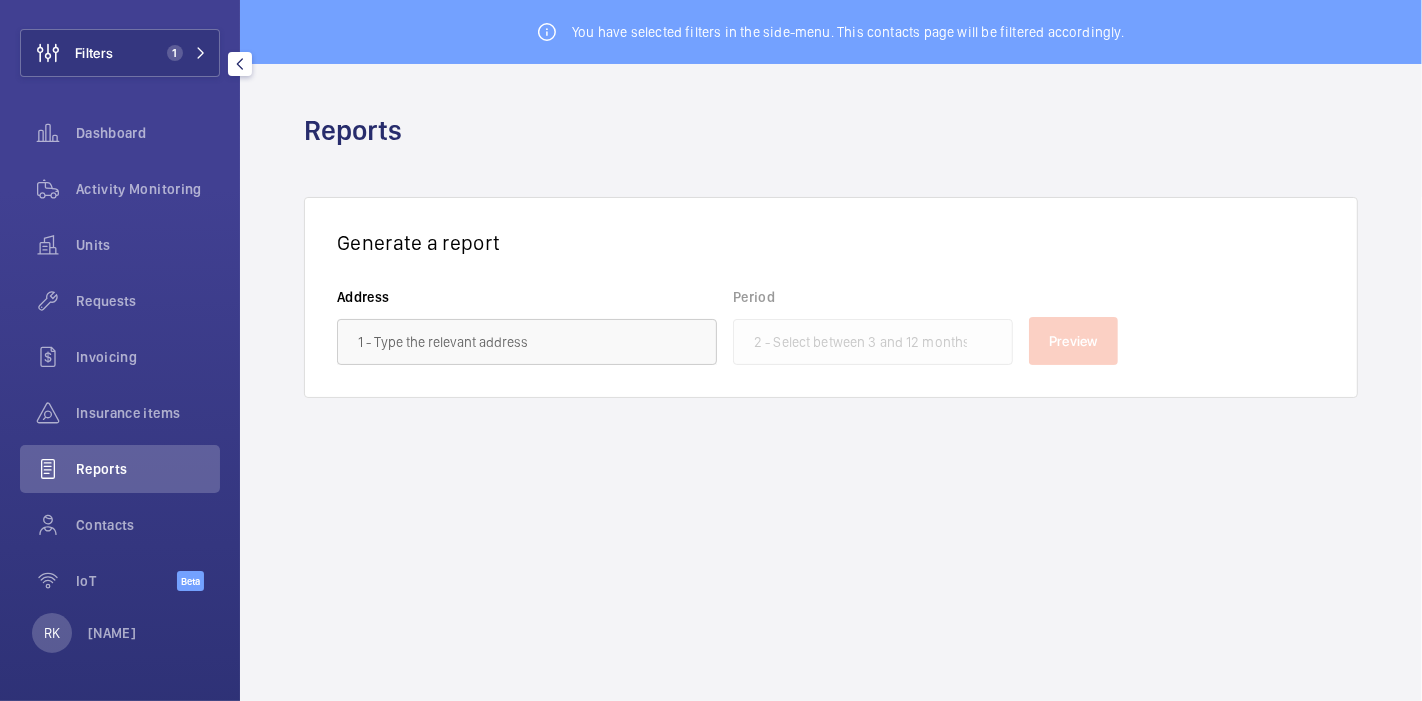 scroll, scrollTop: 98, scrollLeft: 0, axis: vertical 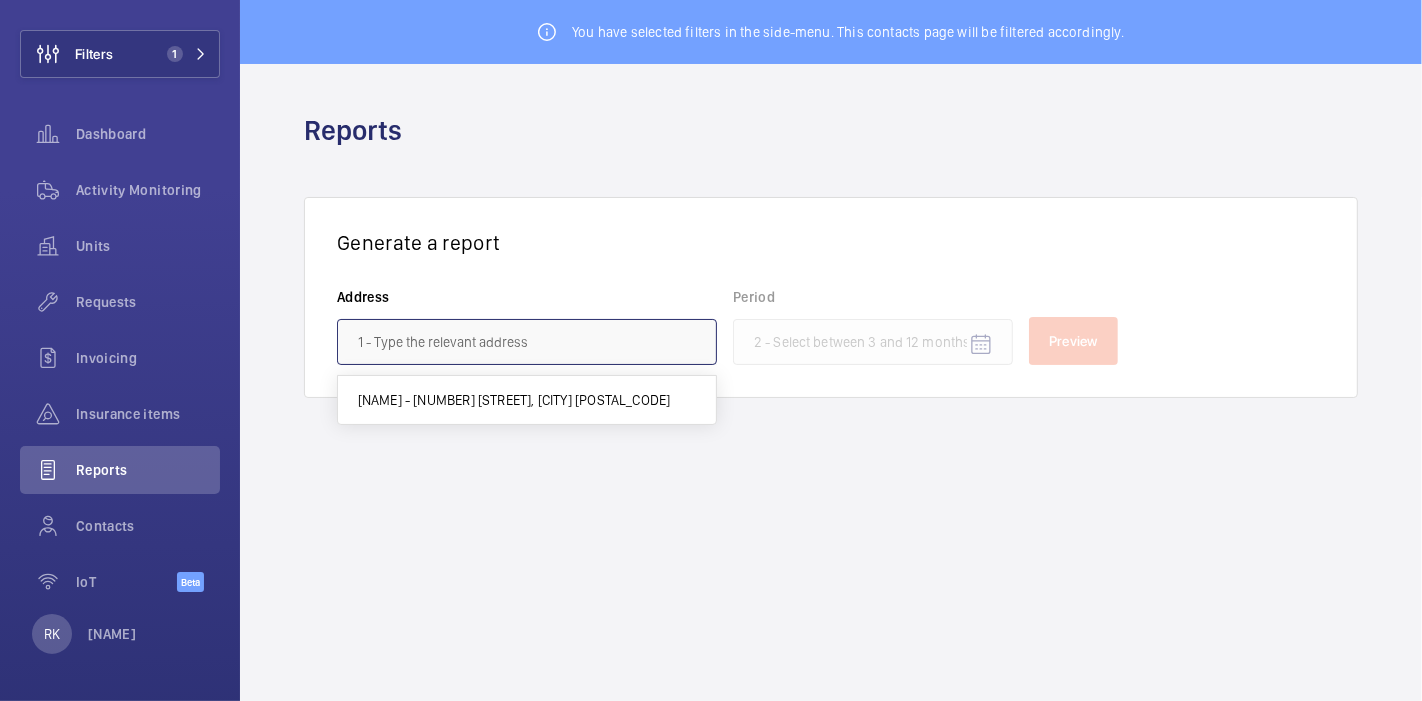 click at bounding box center [527, 342] 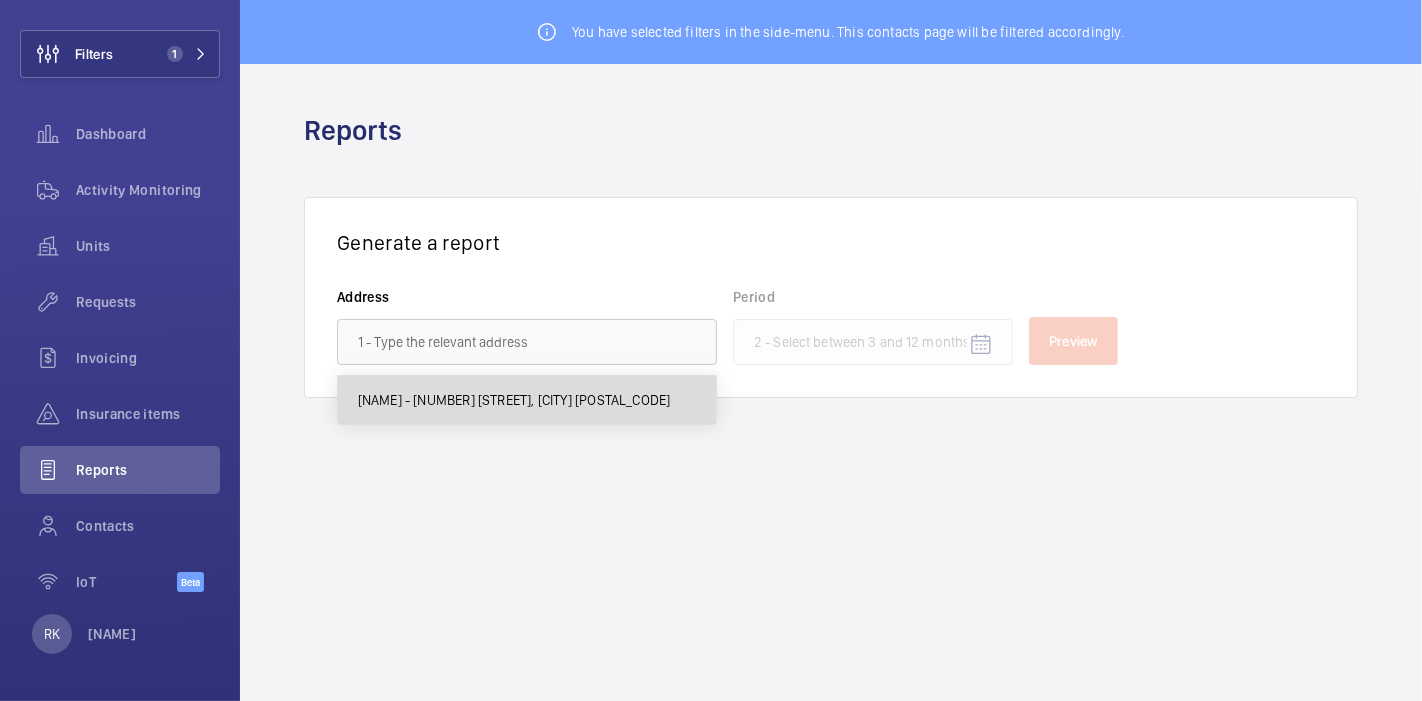click on "[BUILDING_NAME] - [NUMBER] [STREET], SINGAPORE [POSTAL_CODE]" at bounding box center [514, 400] 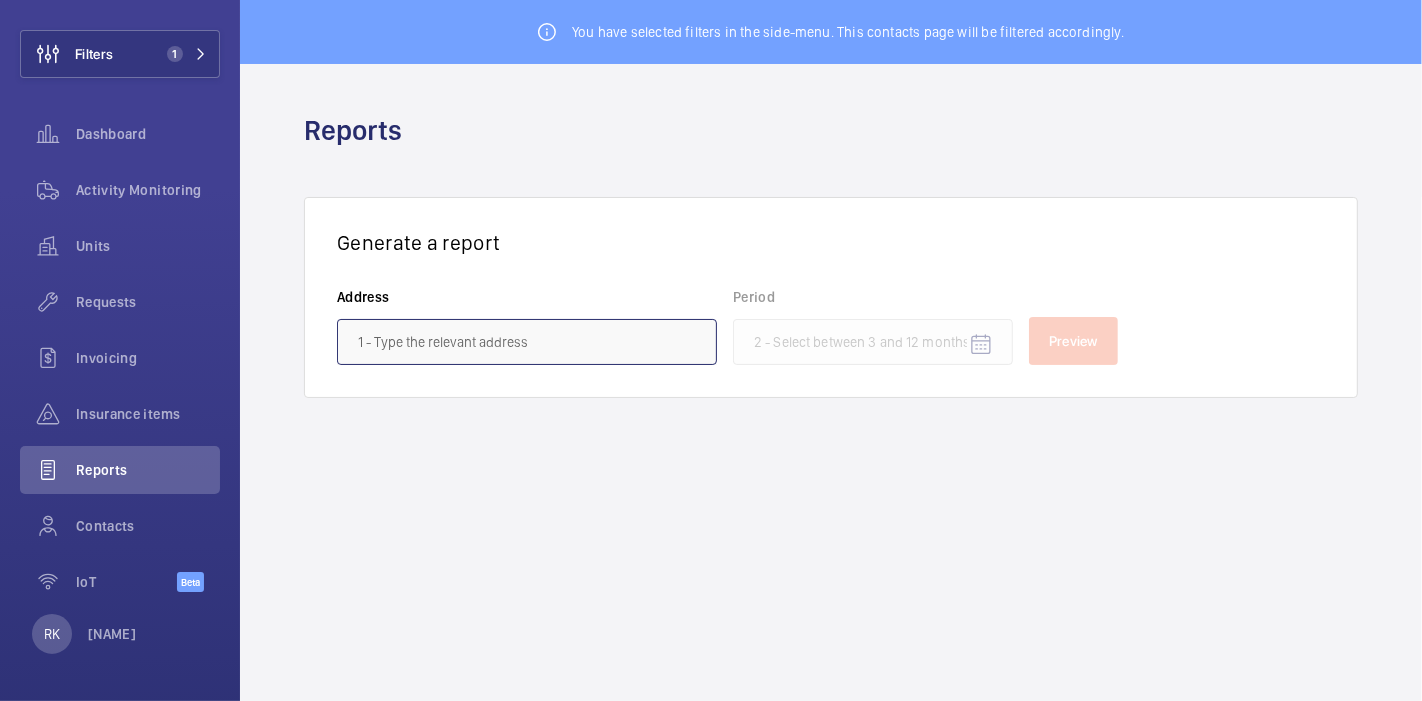 type on "[BUILDING_NAME] - [NUMBER] [STREET], SINGAPORE [POSTAL_CODE]" 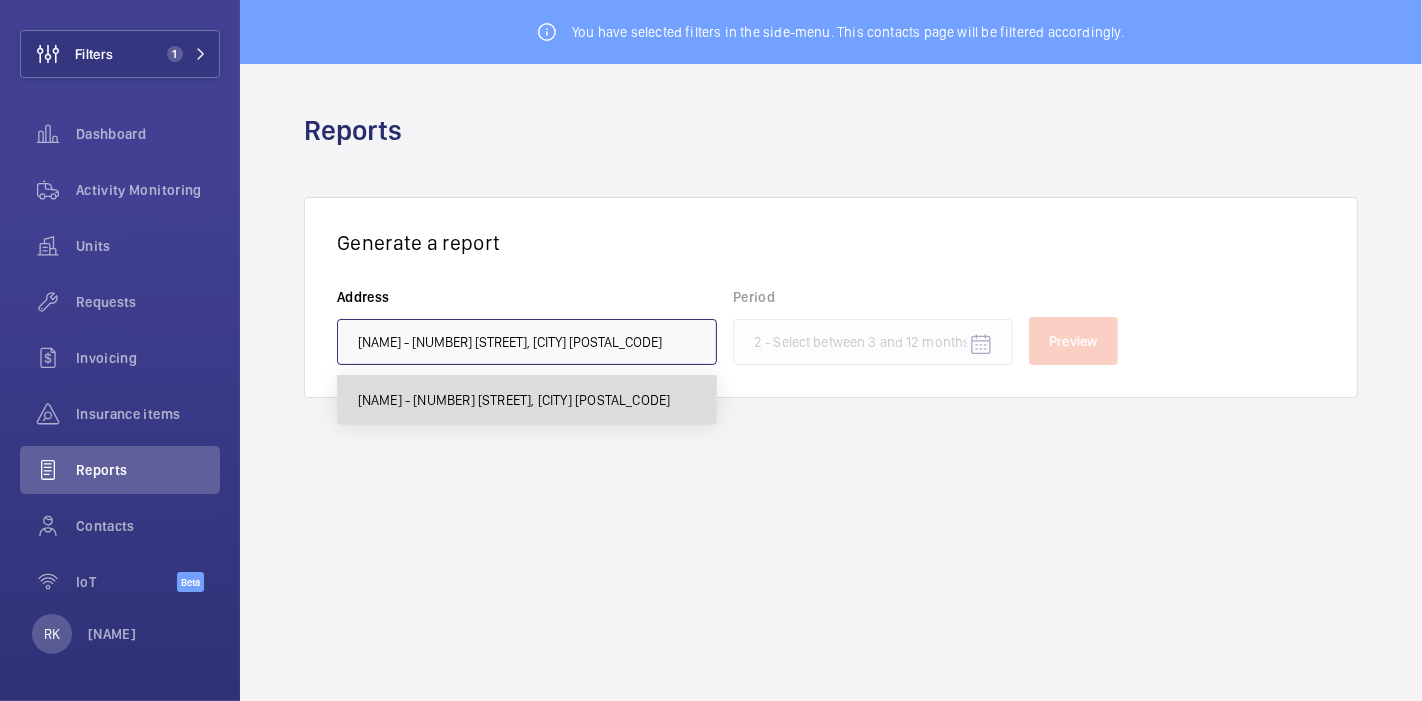 scroll, scrollTop: 0, scrollLeft: 13, axis: horizontal 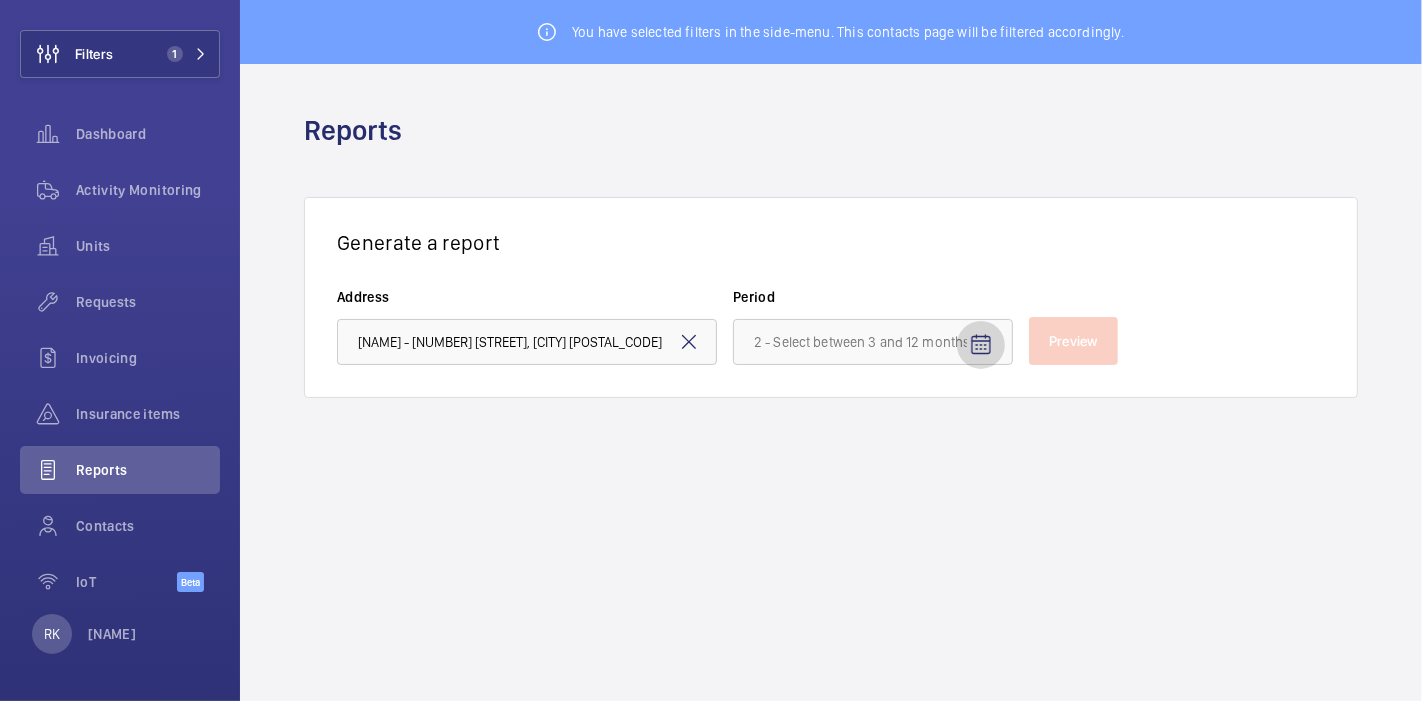 click 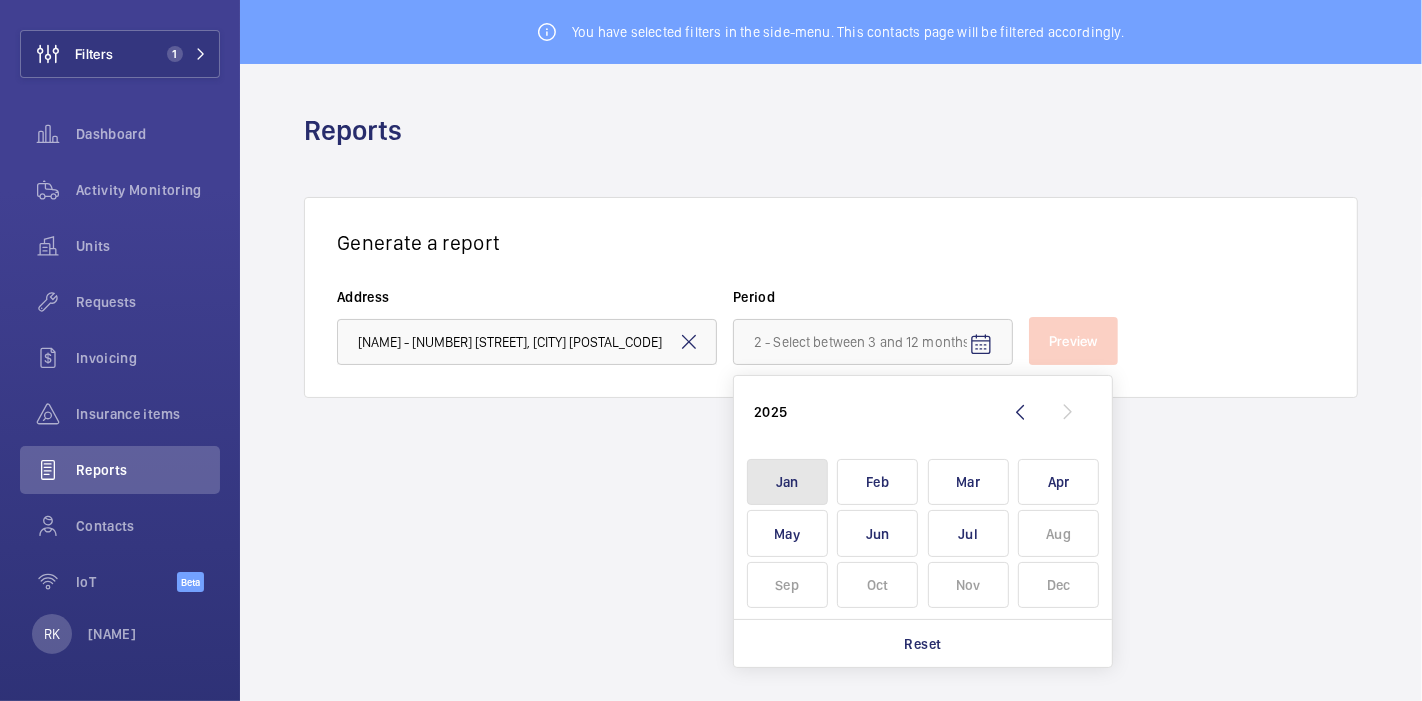 click on "Jan" 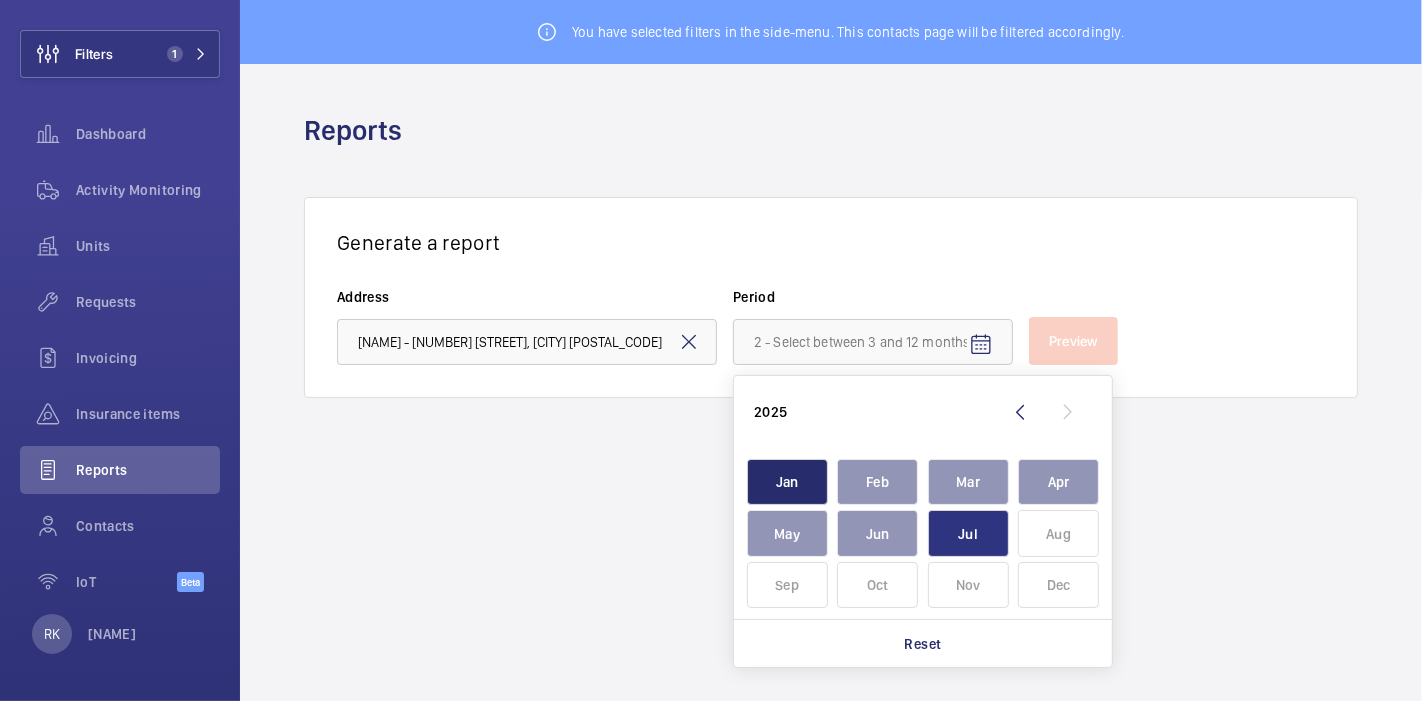 click on "Jul" 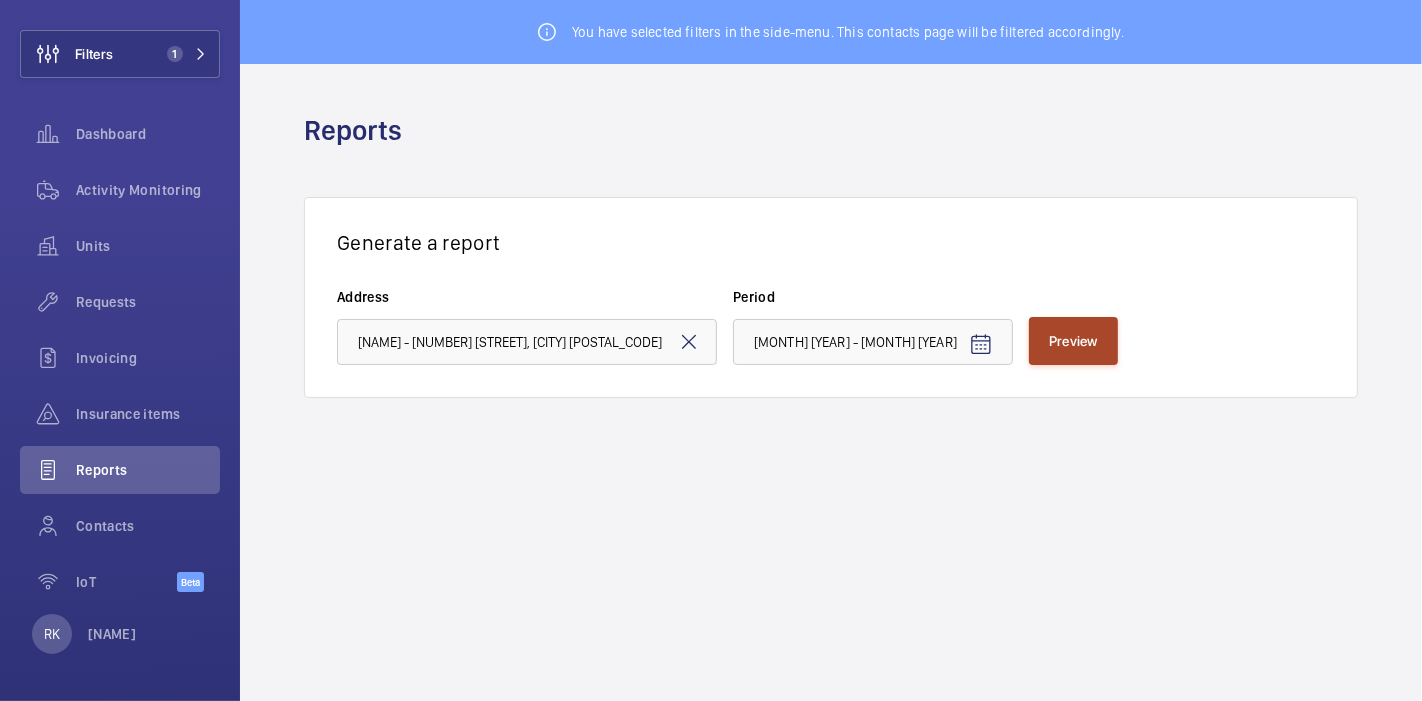 click on "Preview" 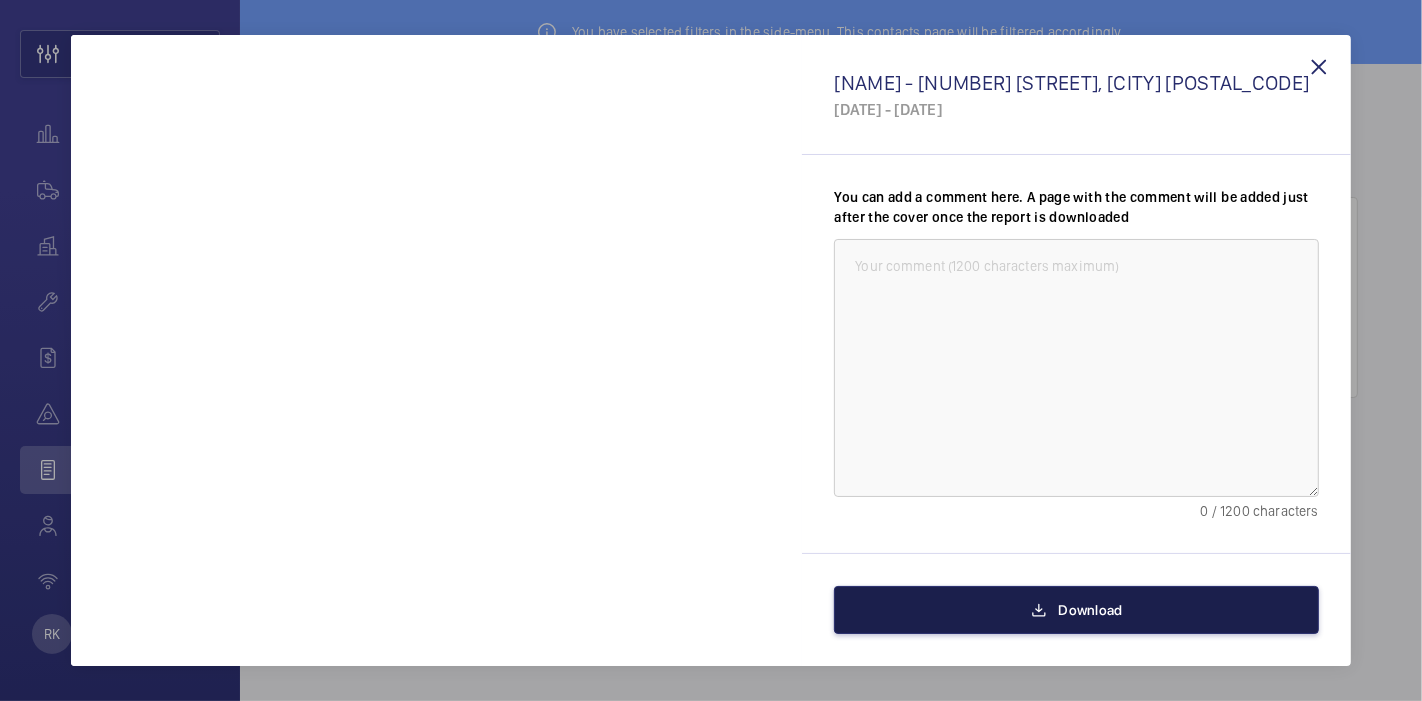 click on "Download" at bounding box center [1076, 610] 